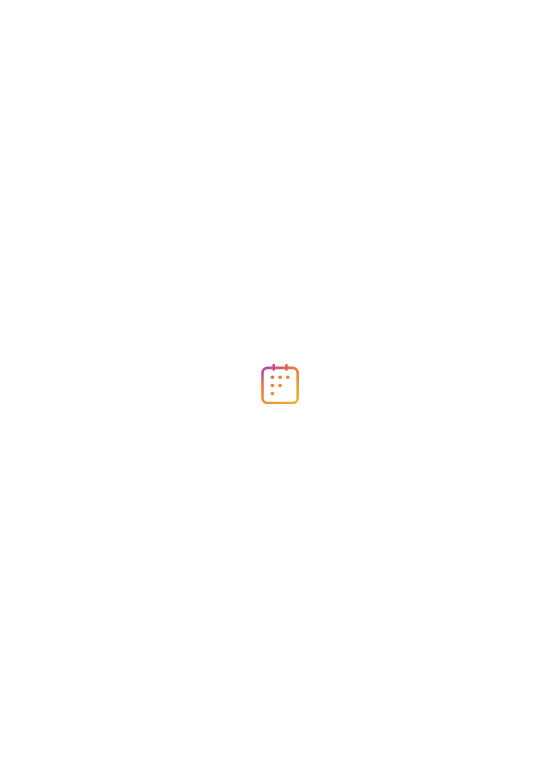 scroll, scrollTop: 0, scrollLeft: 0, axis: both 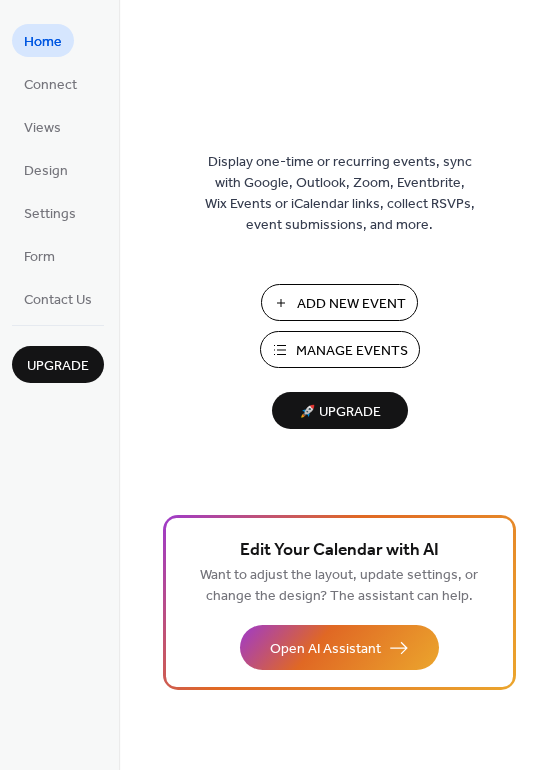 click on "Add New Event" at bounding box center (351, 304) 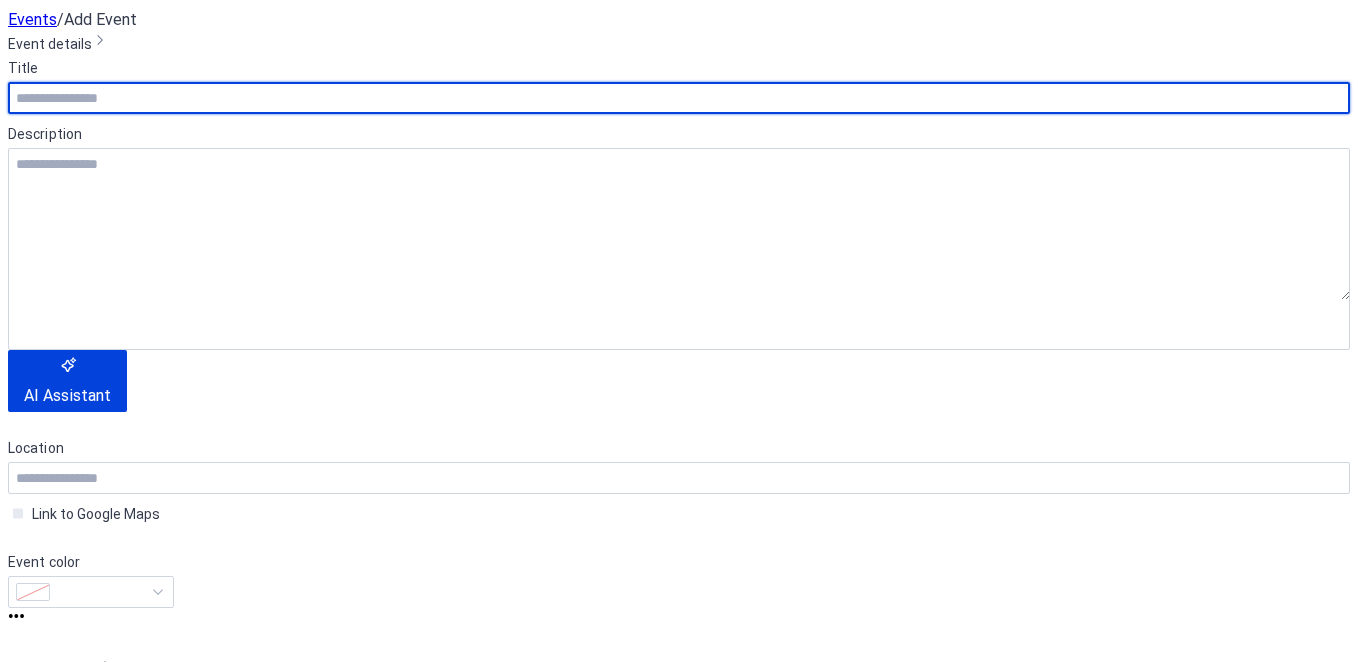 scroll, scrollTop: 0, scrollLeft: 0, axis: both 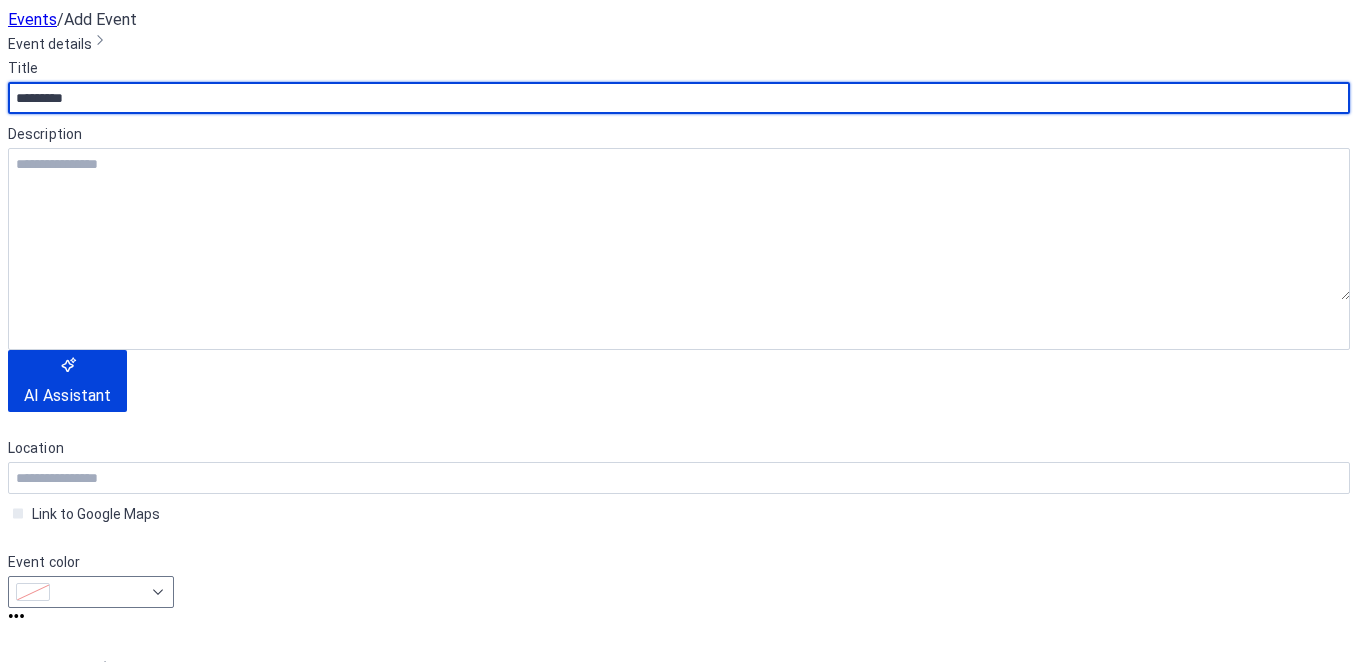 type on "*********" 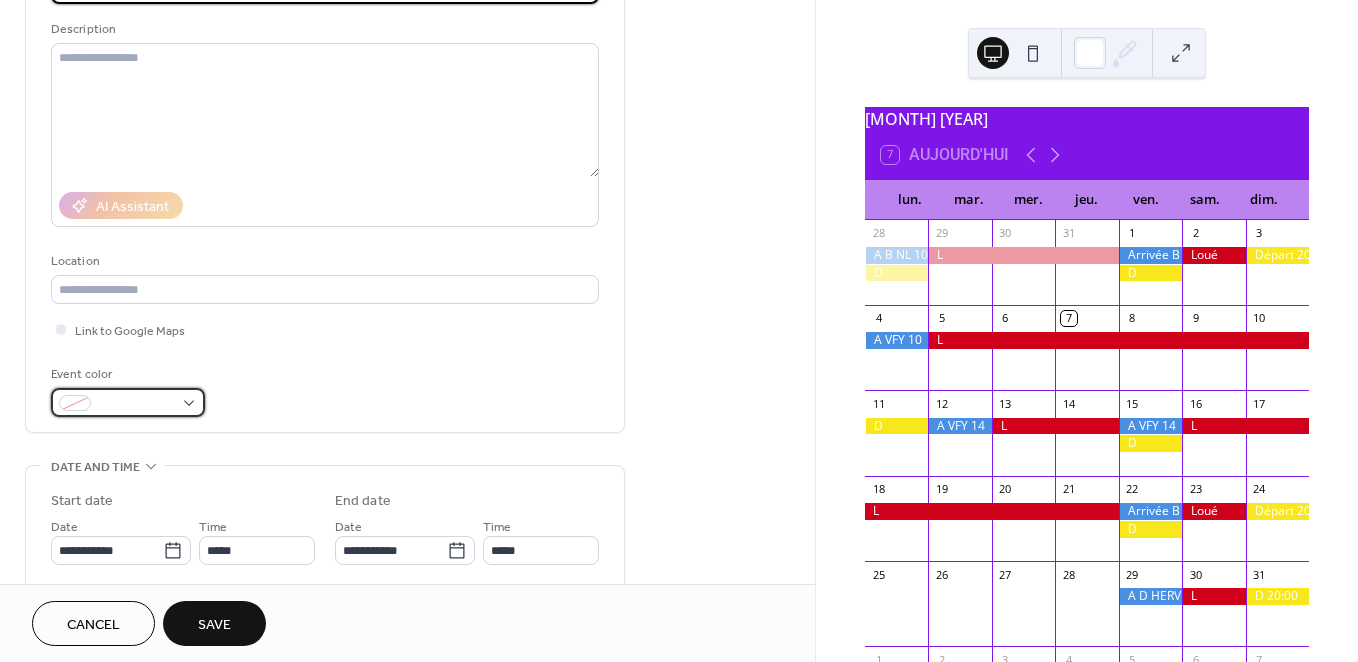 click at bounding box center (128, 402) 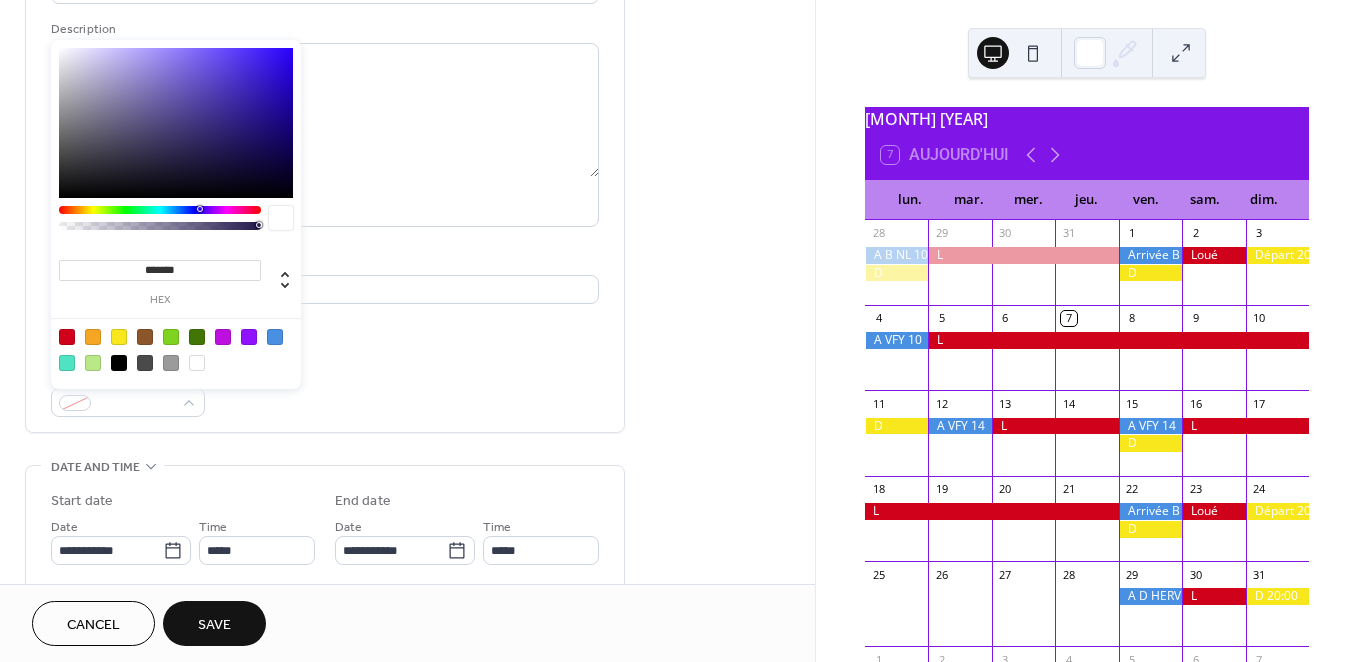 drag, startPoint x: 269, startPoint y: 341, endPoint x: 264, endPoint y: 393, distance: 52.23983 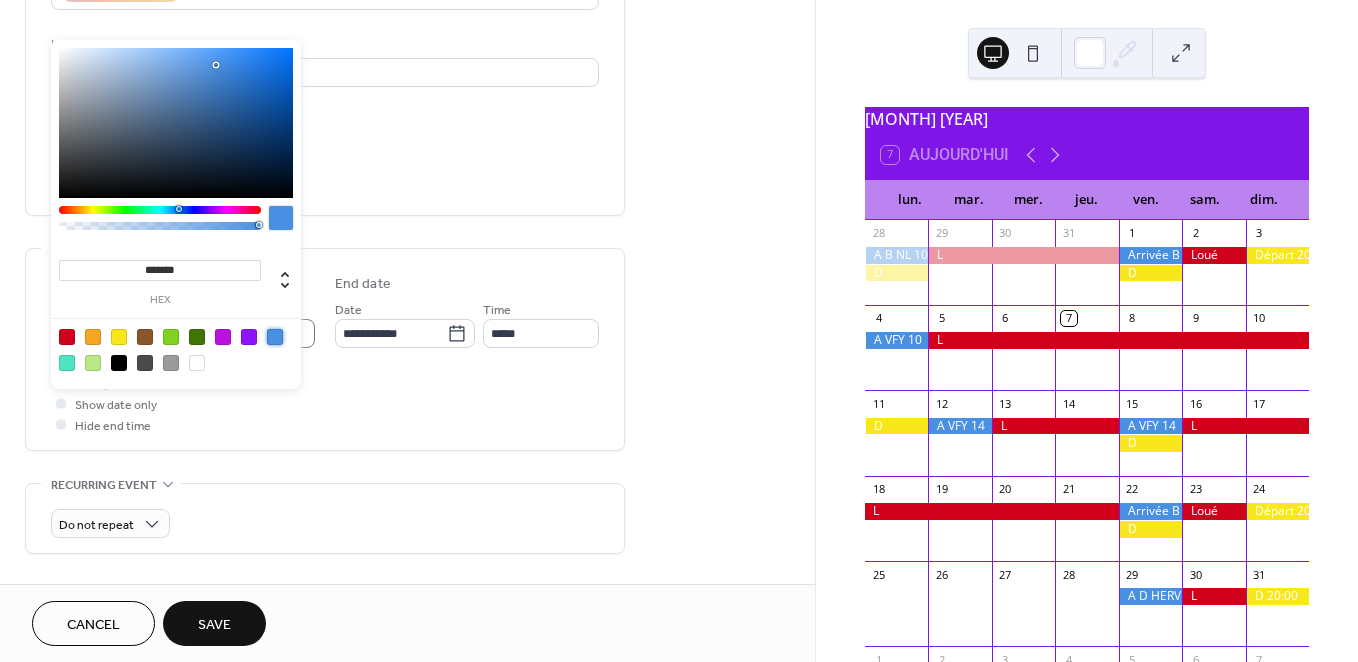 scroll, scrollTop: 342, scrollLeft: 0, axis: vertical 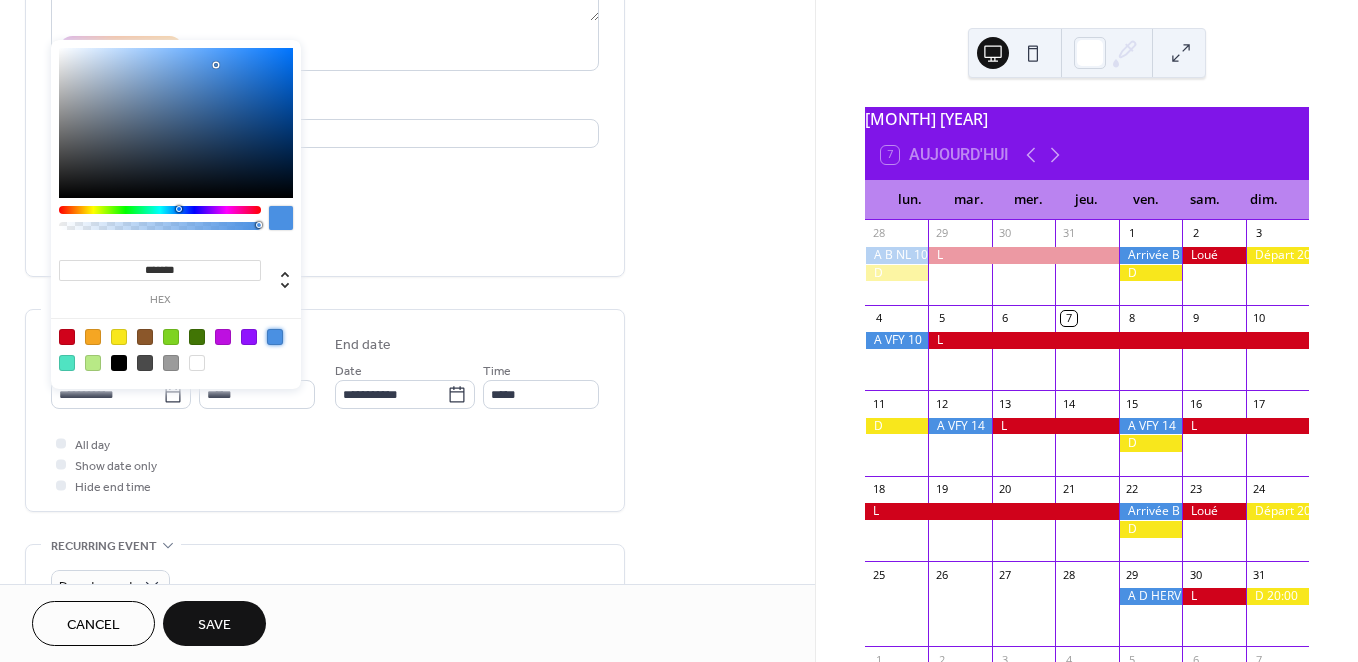 drag, startPoint x: 215, startPoint y: 437, endPoint x: 201, endPoint y: 434, distance: 14.3178215 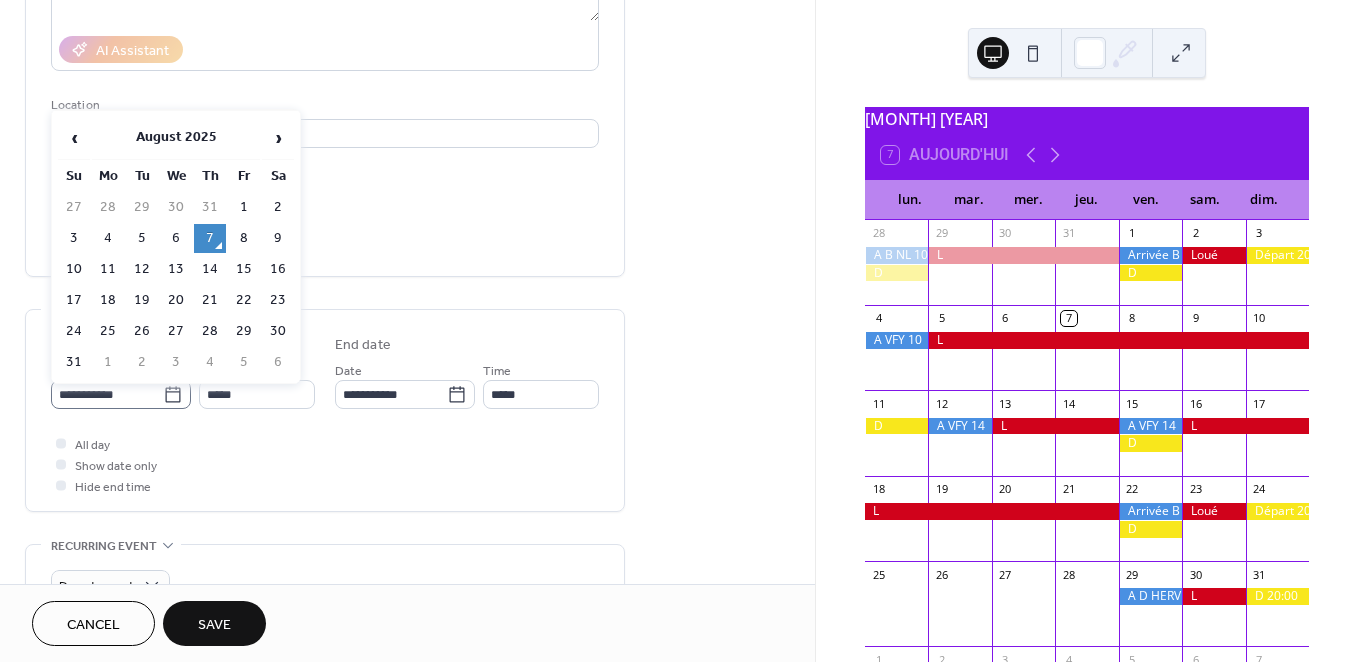 click 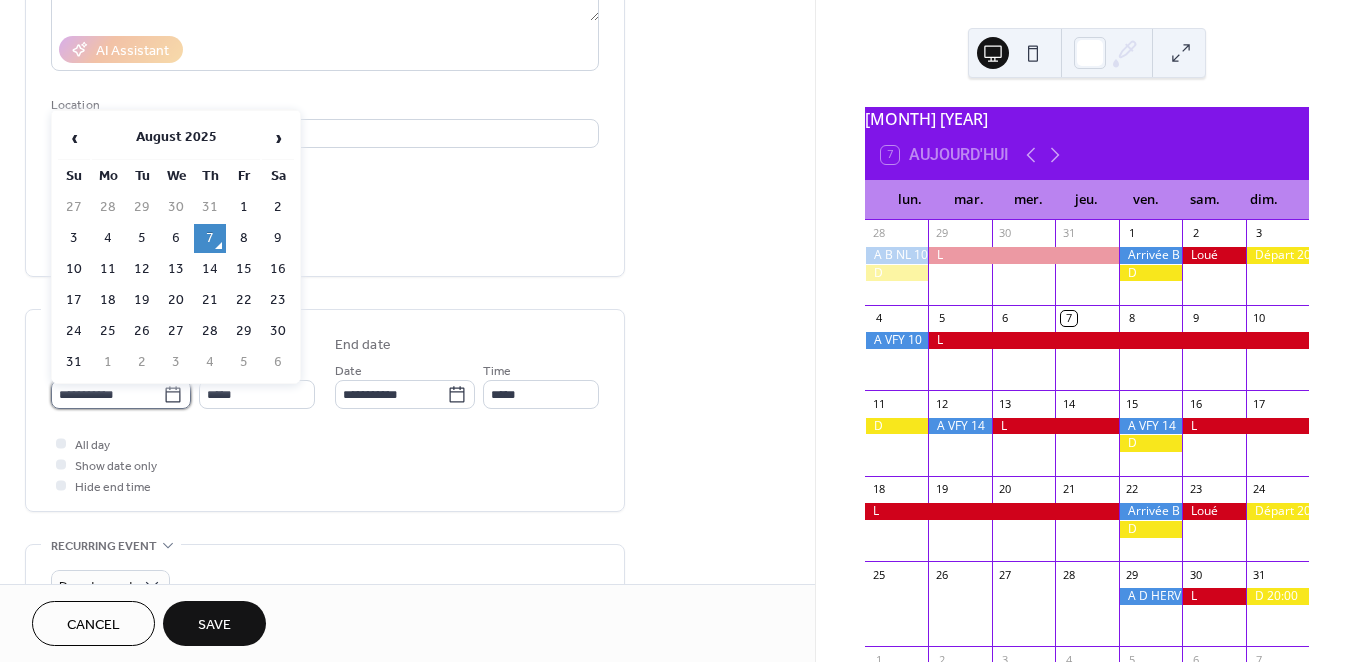 click on "**********" at bounding box center (107, 394) 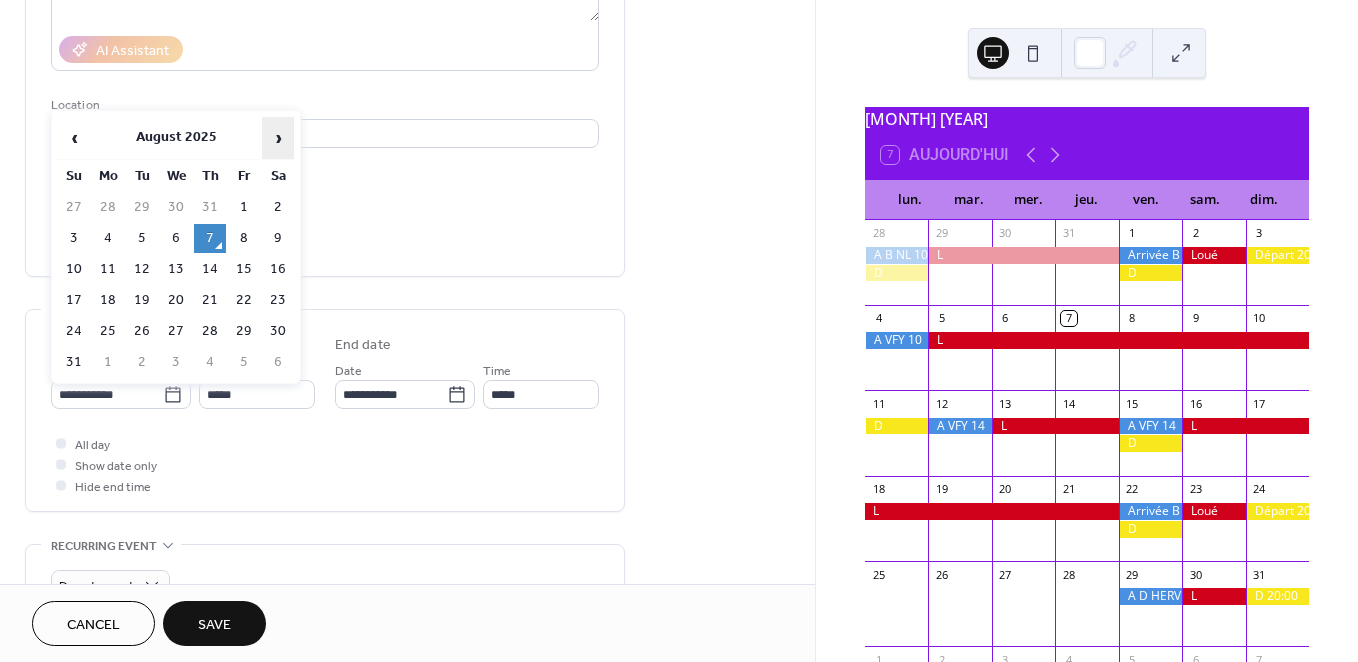 click on "›" at bounding box center [278, 138] 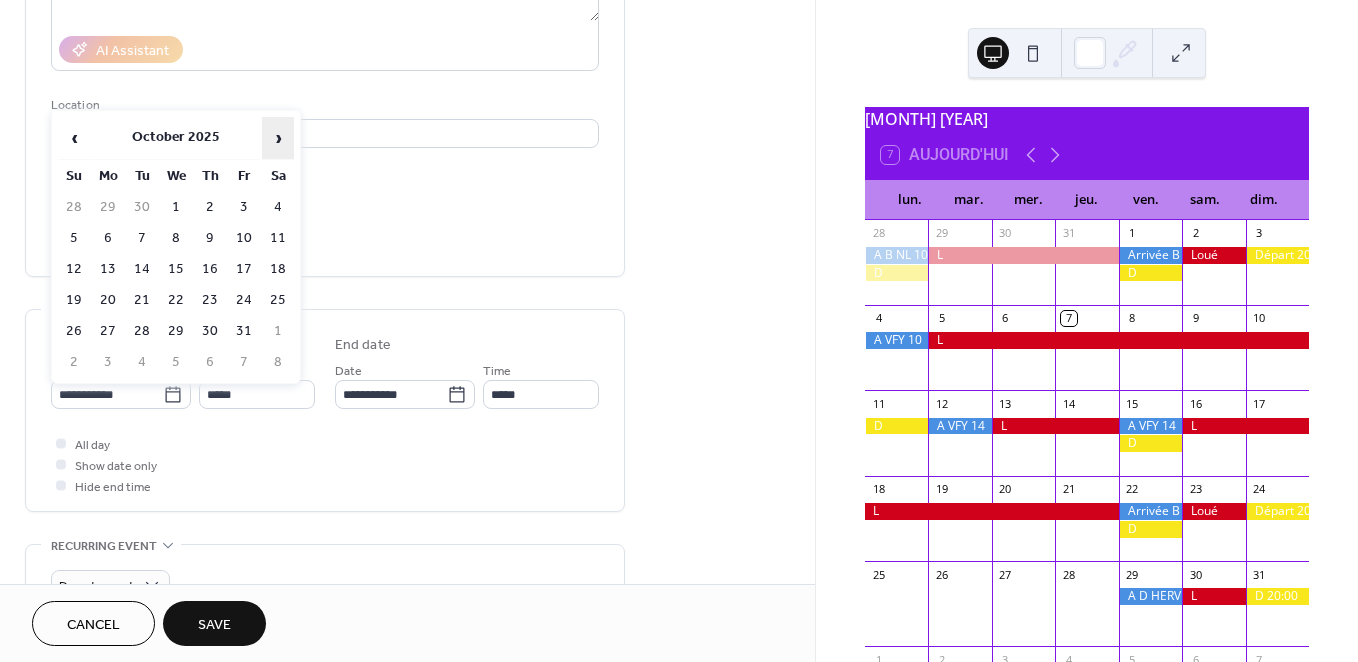 click on "›" at bounding box center (278, 138) 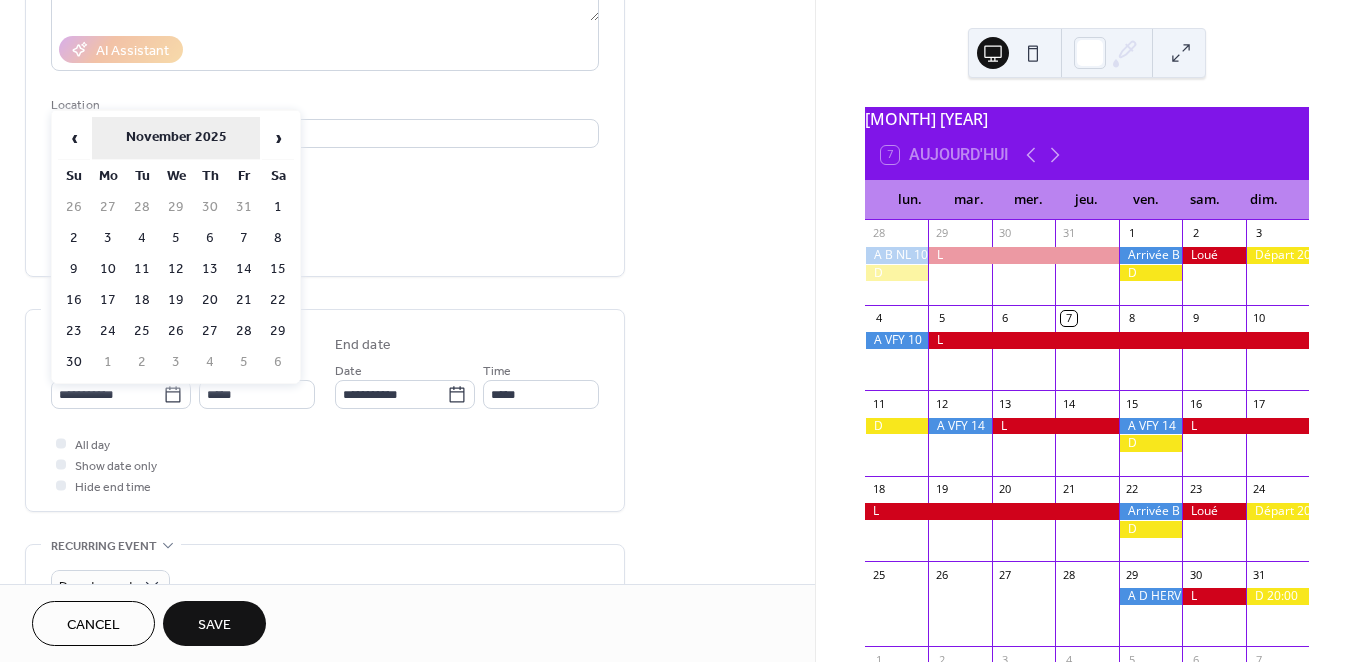 drag, startPoint x: 75, startPoint y: 137, endPoint x: 96, endPoint y: 143, distance: 21.84033 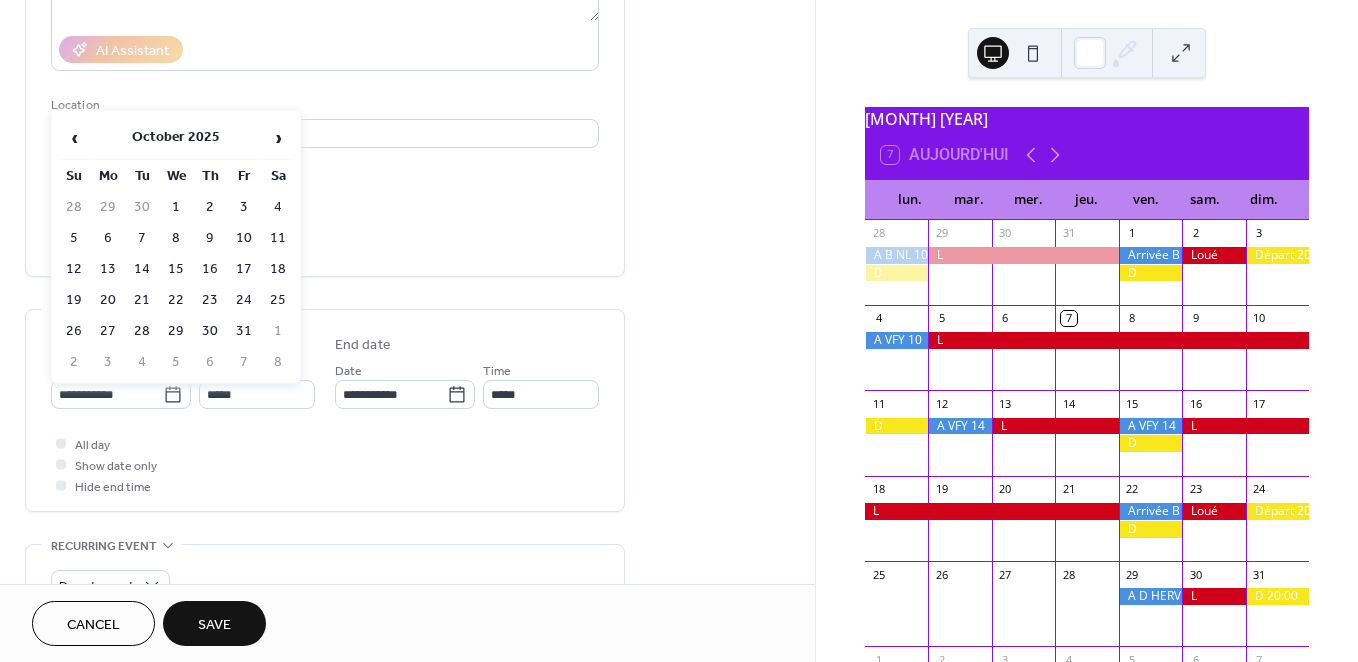 click on "10" at bounding box center [244, 238] 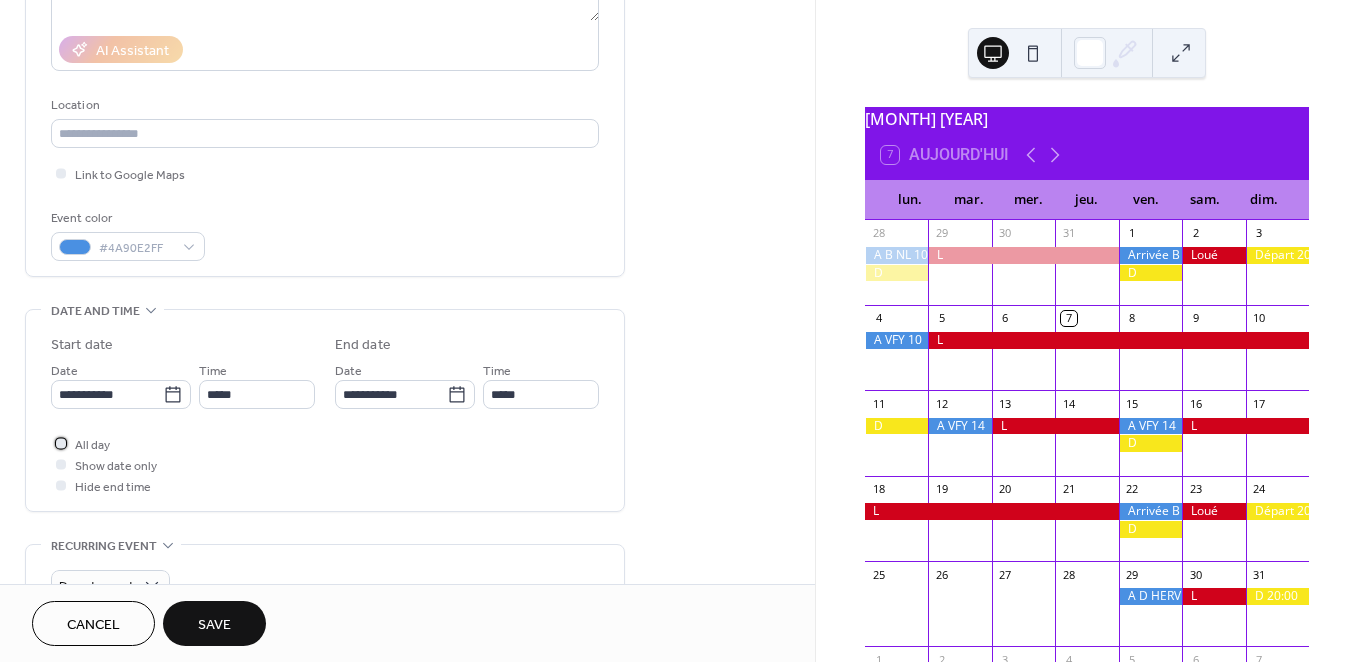 drag, startPoint x: 95, startPoint y: 442, endPoint x: 146, endPoint y: 515, distance: 89.050545 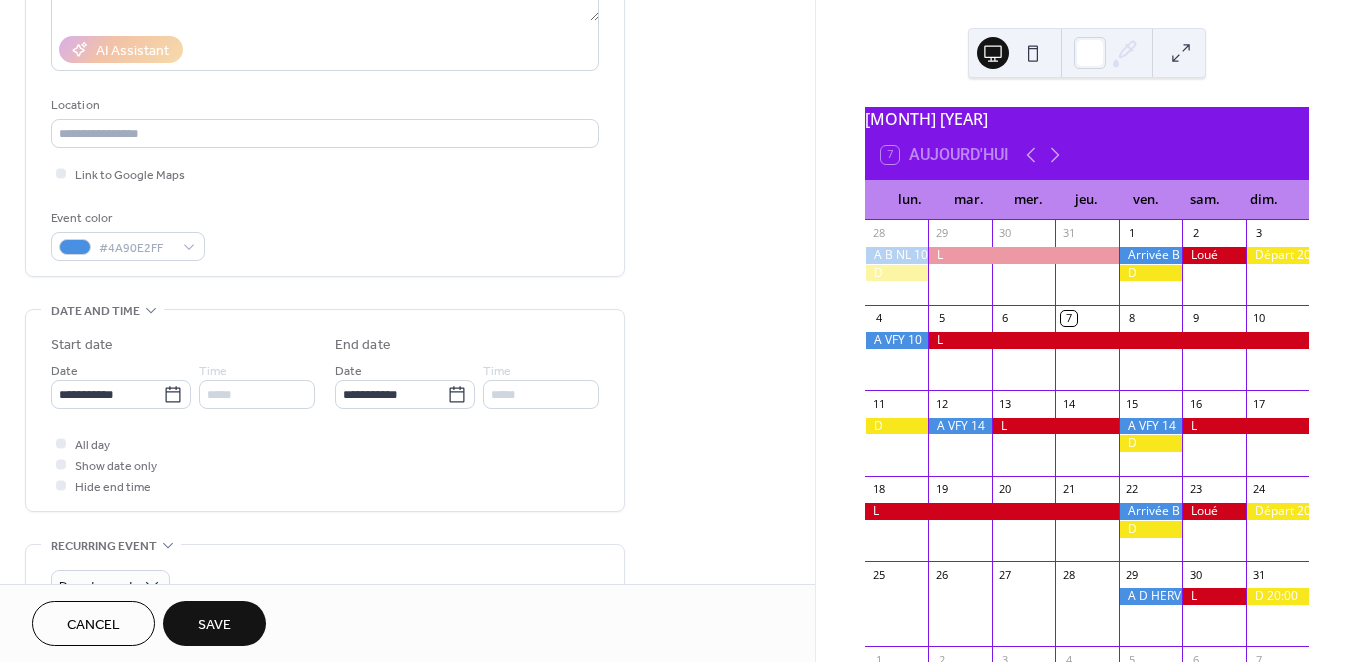 click on "Save" at bounding box center (214, 625) 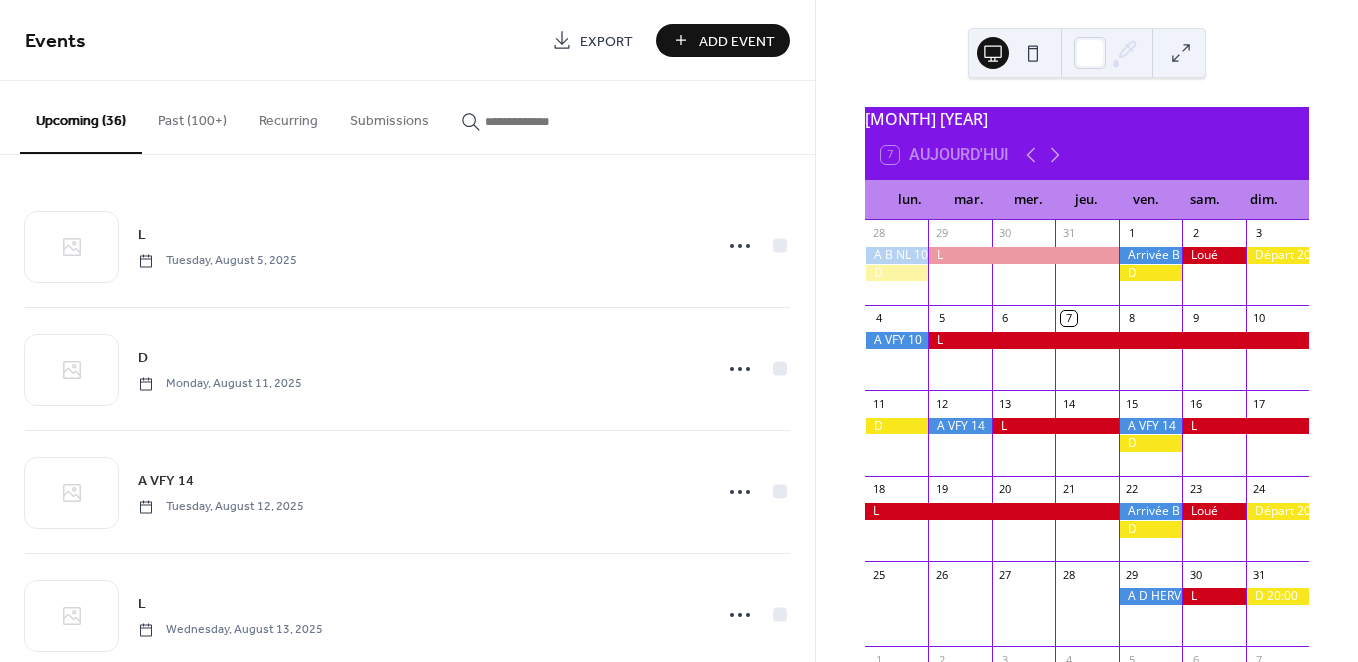 click on "Add Event" at bounding box center [737, 41] 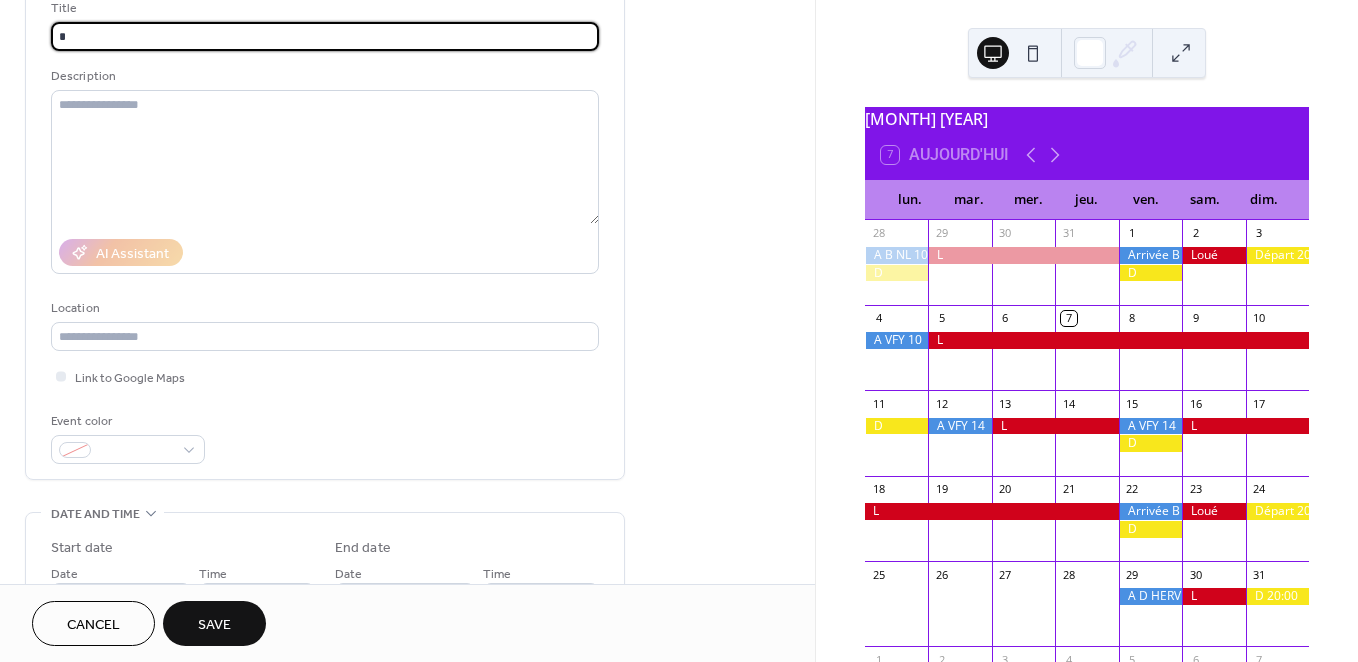 scroll, scrollTop: 167, scrollLeft: 0, axis: vertical 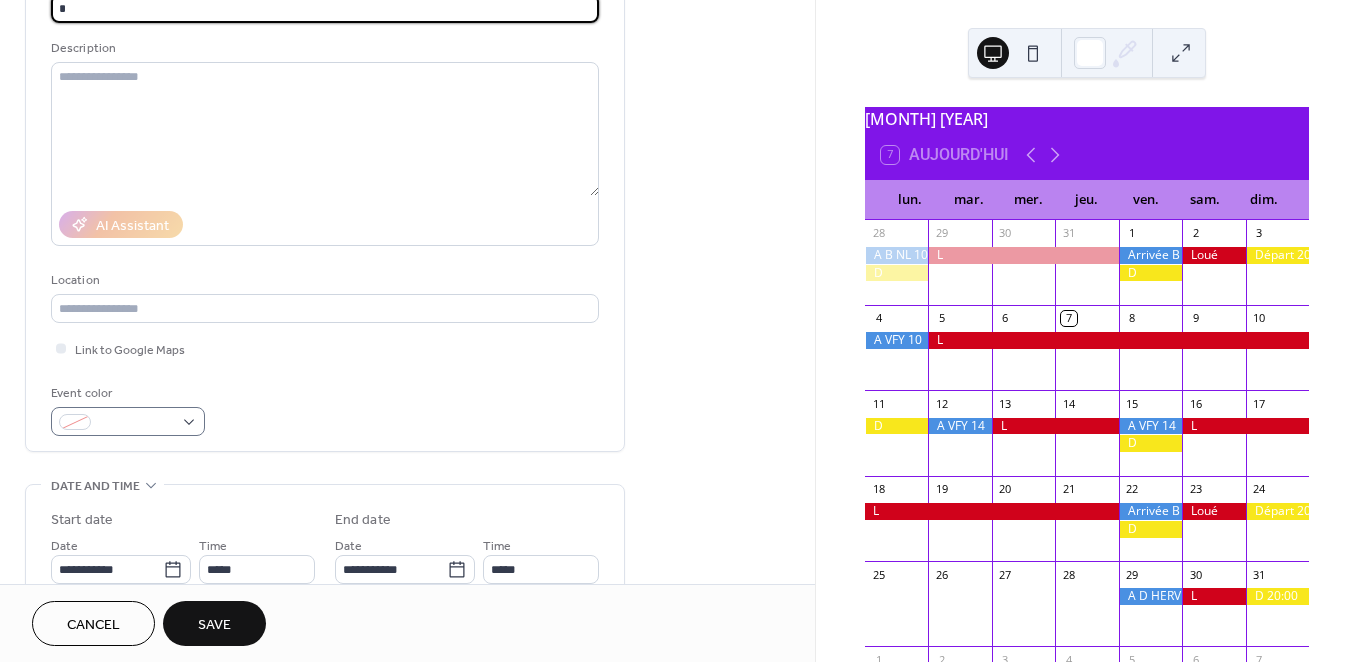 type on "*" 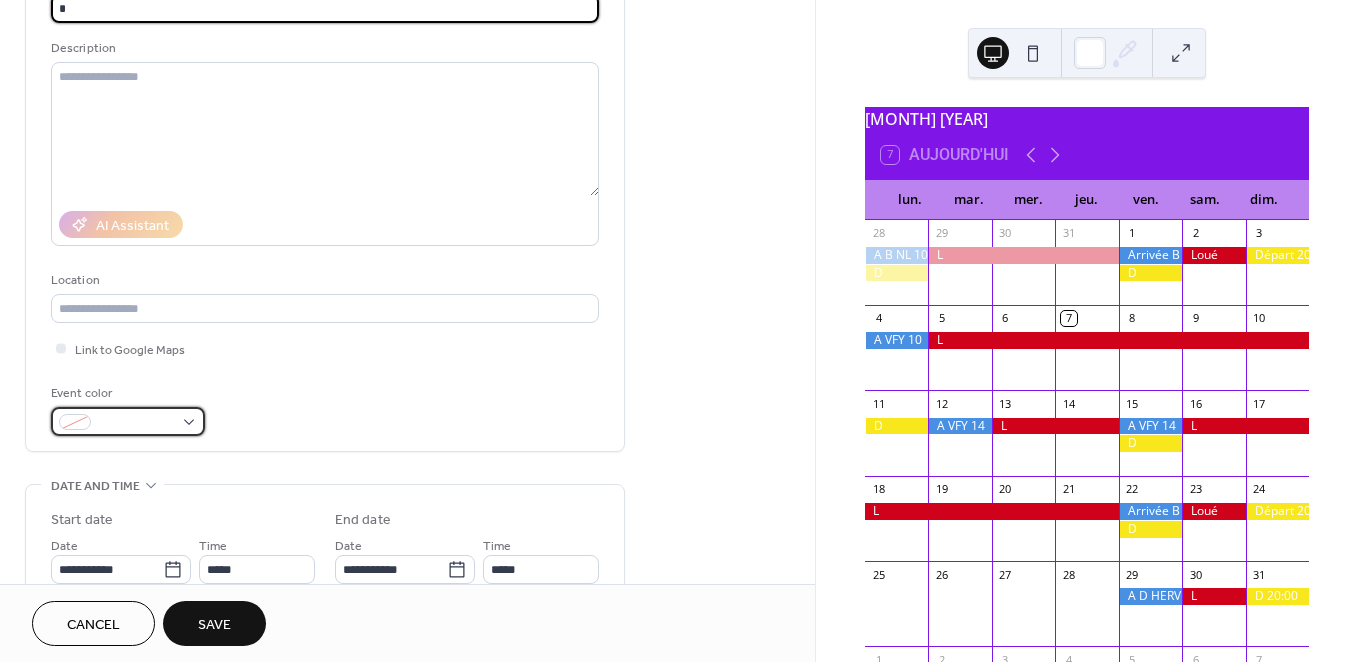 click at bounding box center [128, 421] 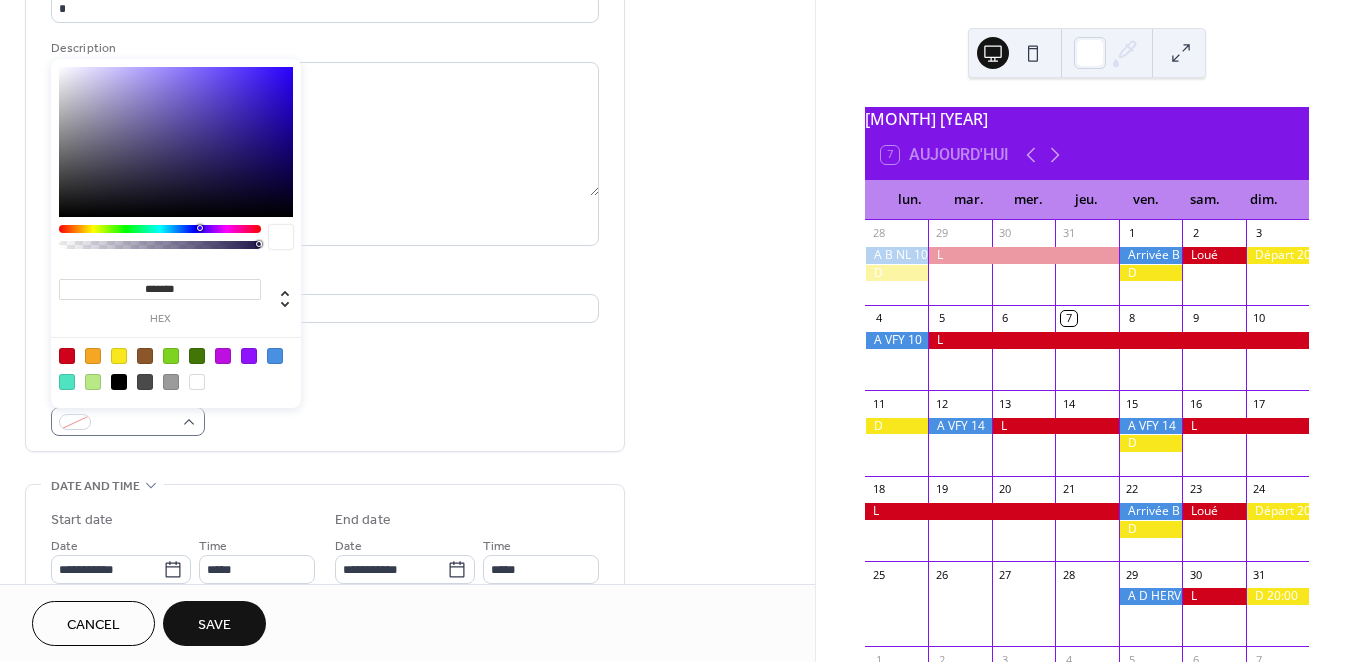 drag, startPoint x: 65, startPoint y: 352, endPoint x: 168, endPoint y: 424, distance: 125.670204 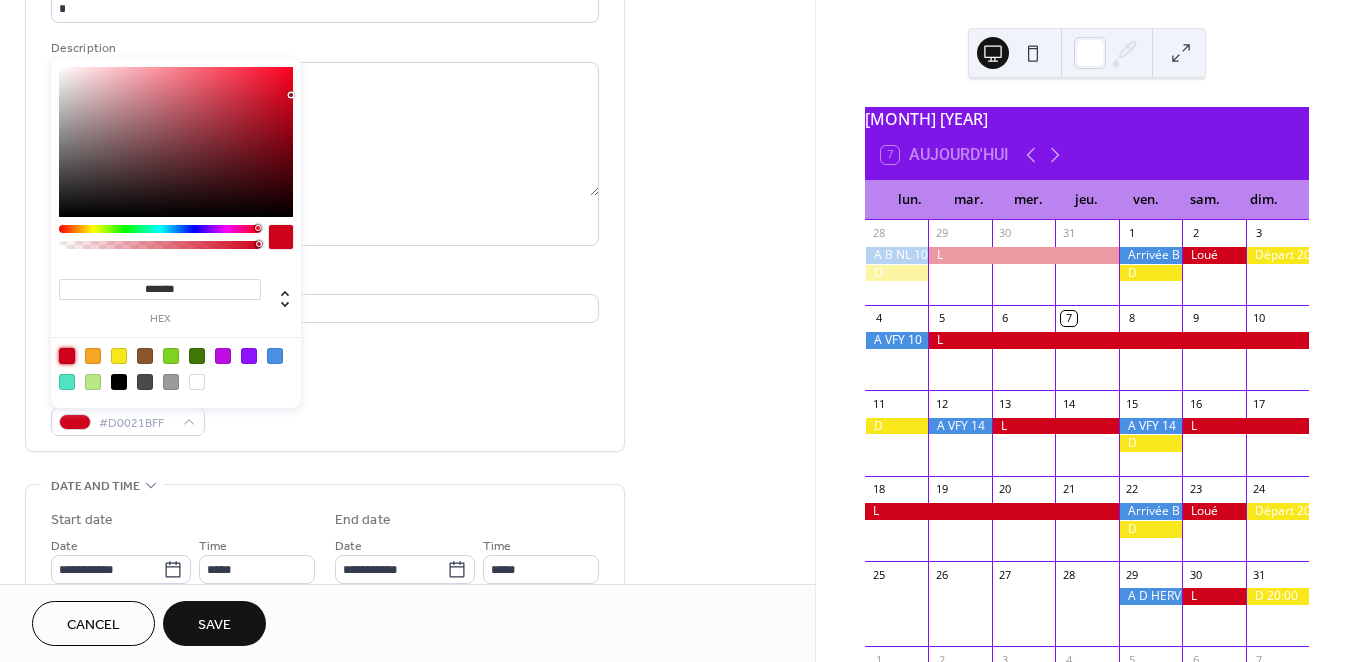 click on "Title * Description AI Assistant Location Link to Google Maps Event color #D0021BFF" at bounding box center (325, 198) 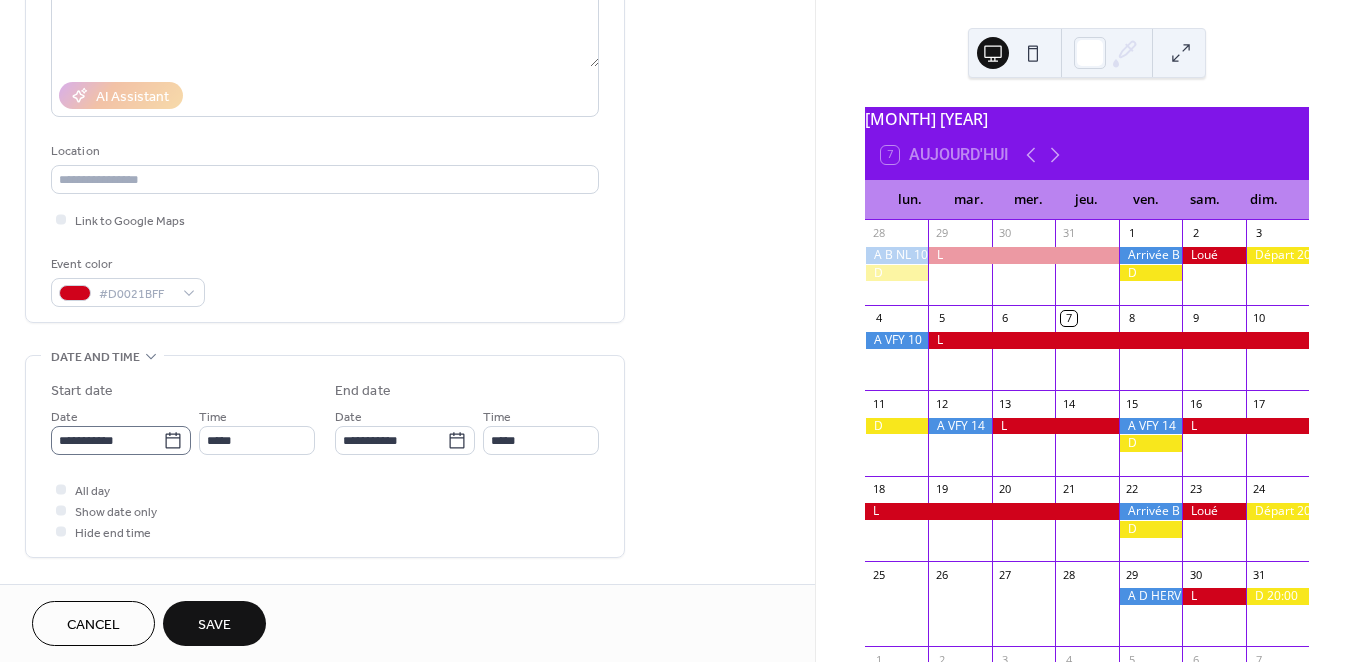 scroll, scrollTop: 304, scrollLeft: 0, axis: vertical 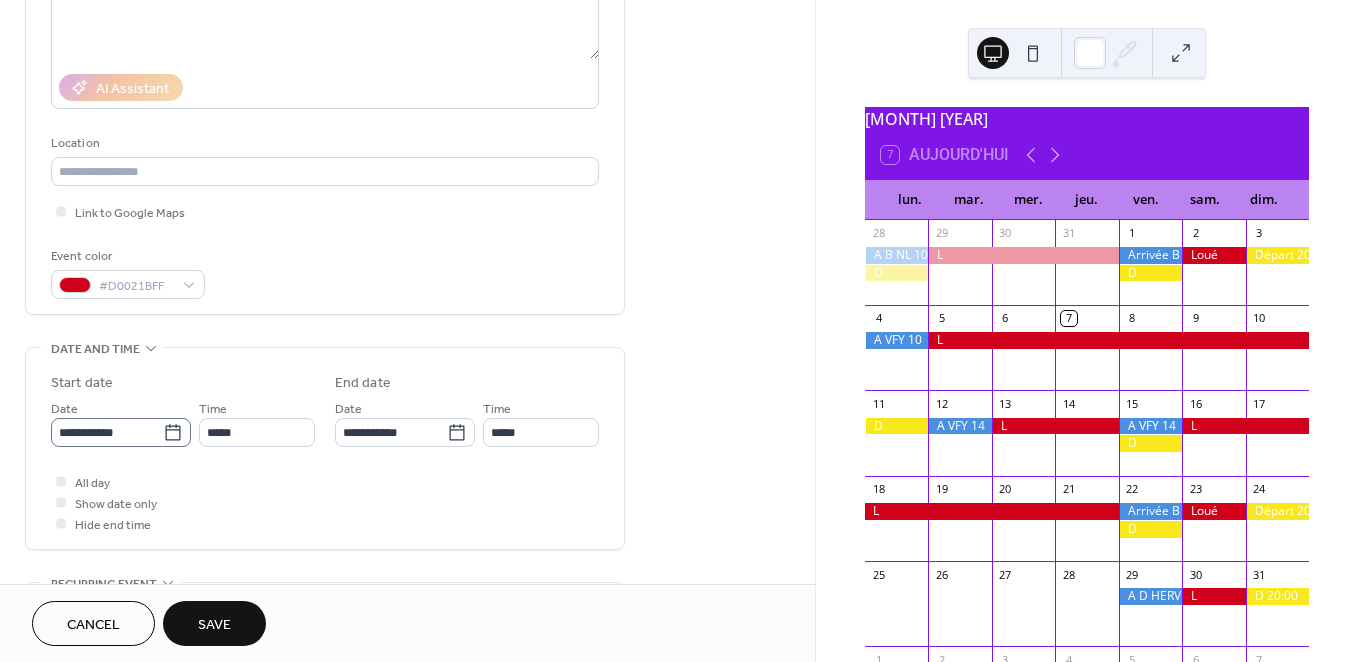 click 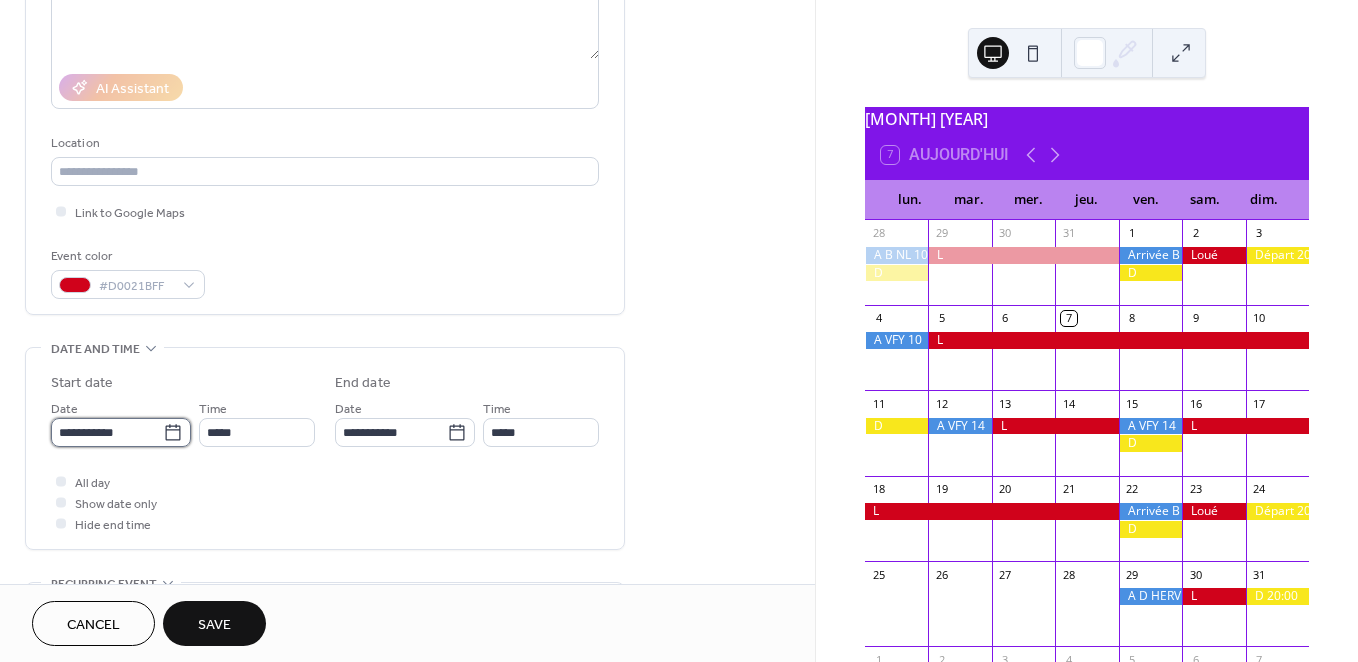 click on "**********" at bounding box center (107, 432) 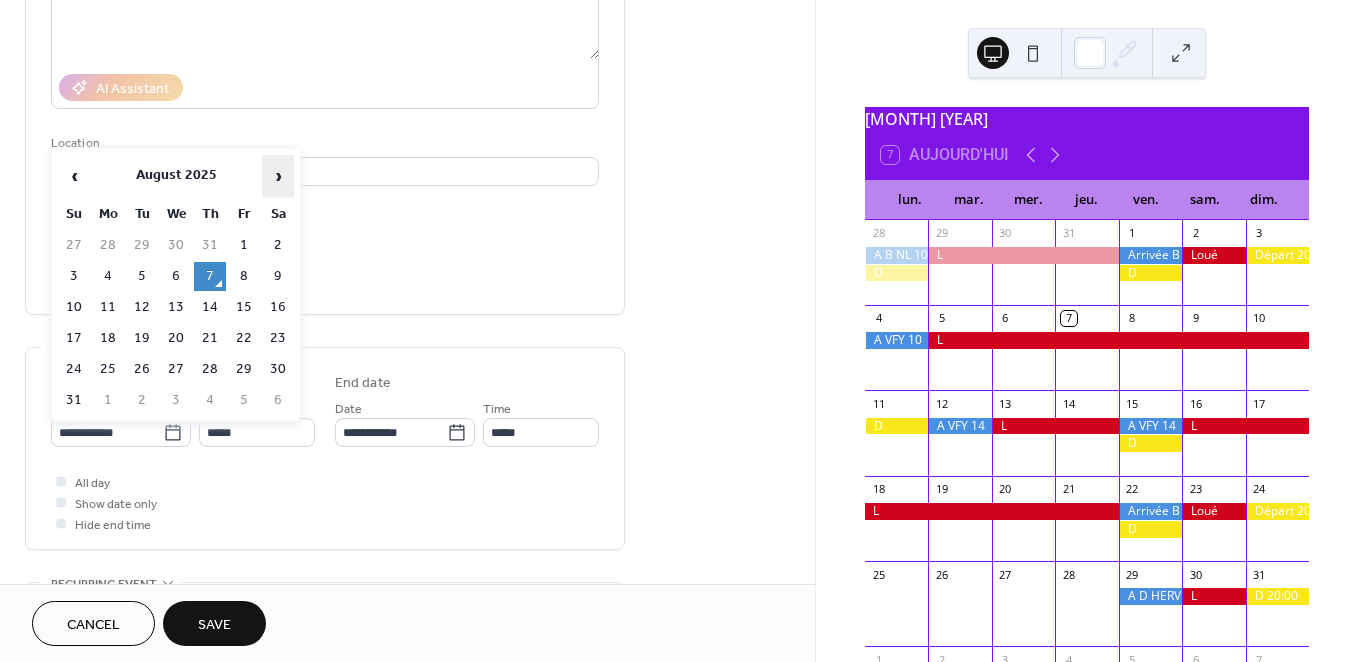click on "›" at bounding box center (278, 176) 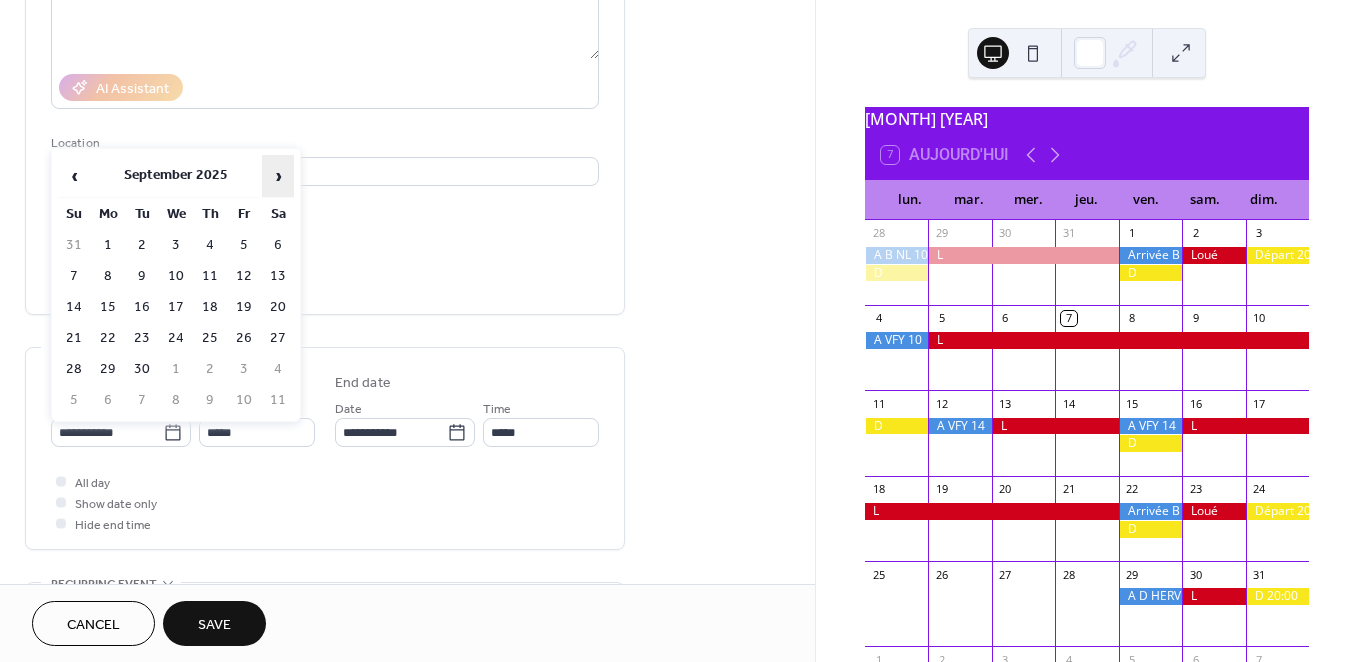click on "›" at bounding box center (278, 176) 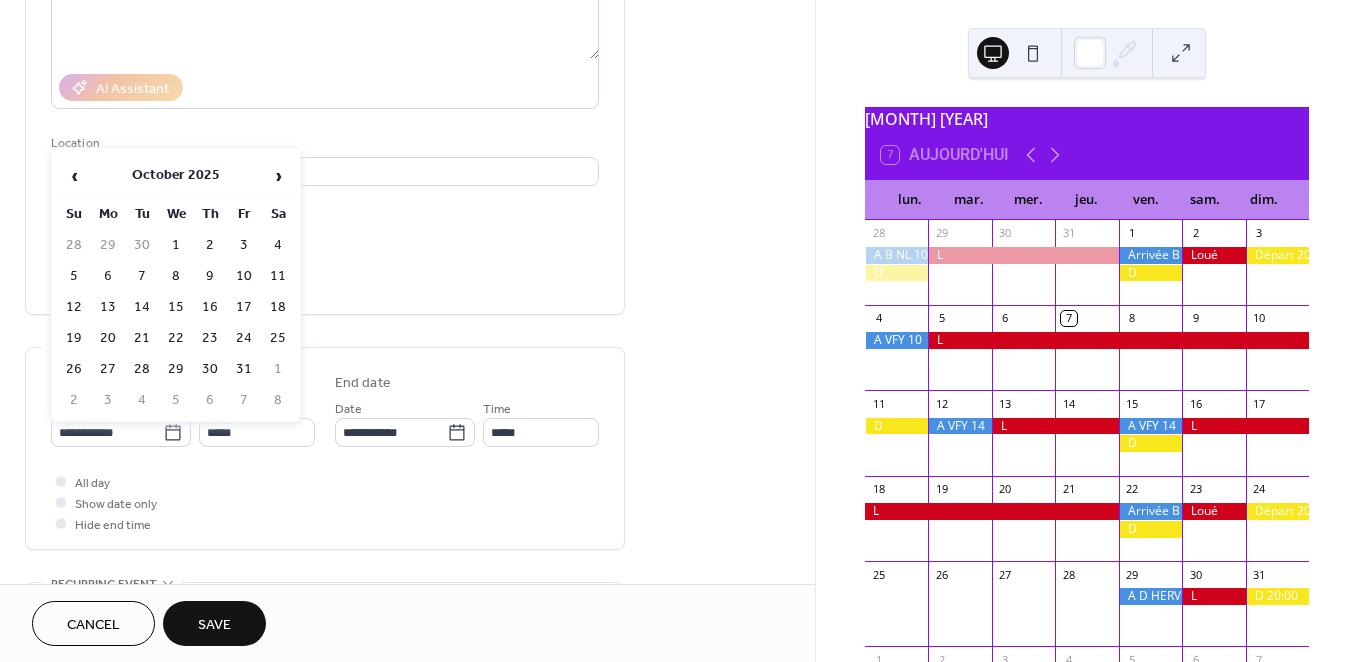 click on "11" at bounding box center [278, 276] 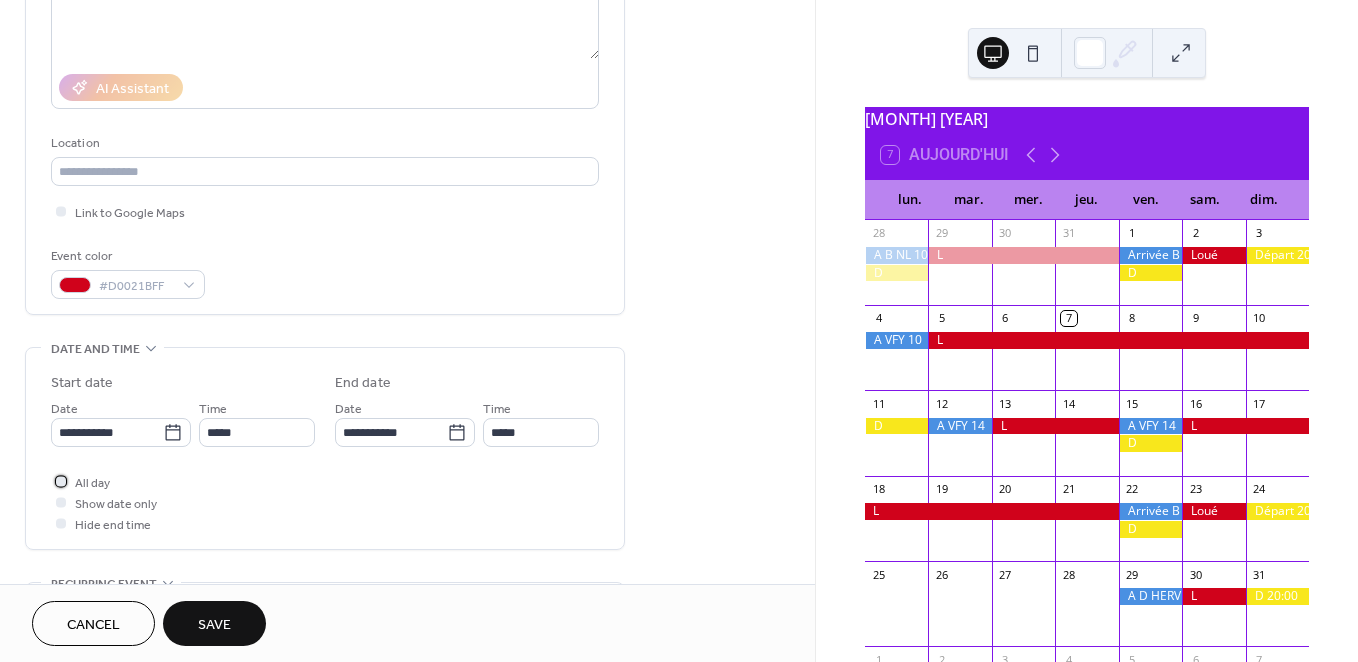 drag, startPoint x: 77, startPoint y: 482, endPoint x: 152, endPoint y: 558, distance: 106.77547 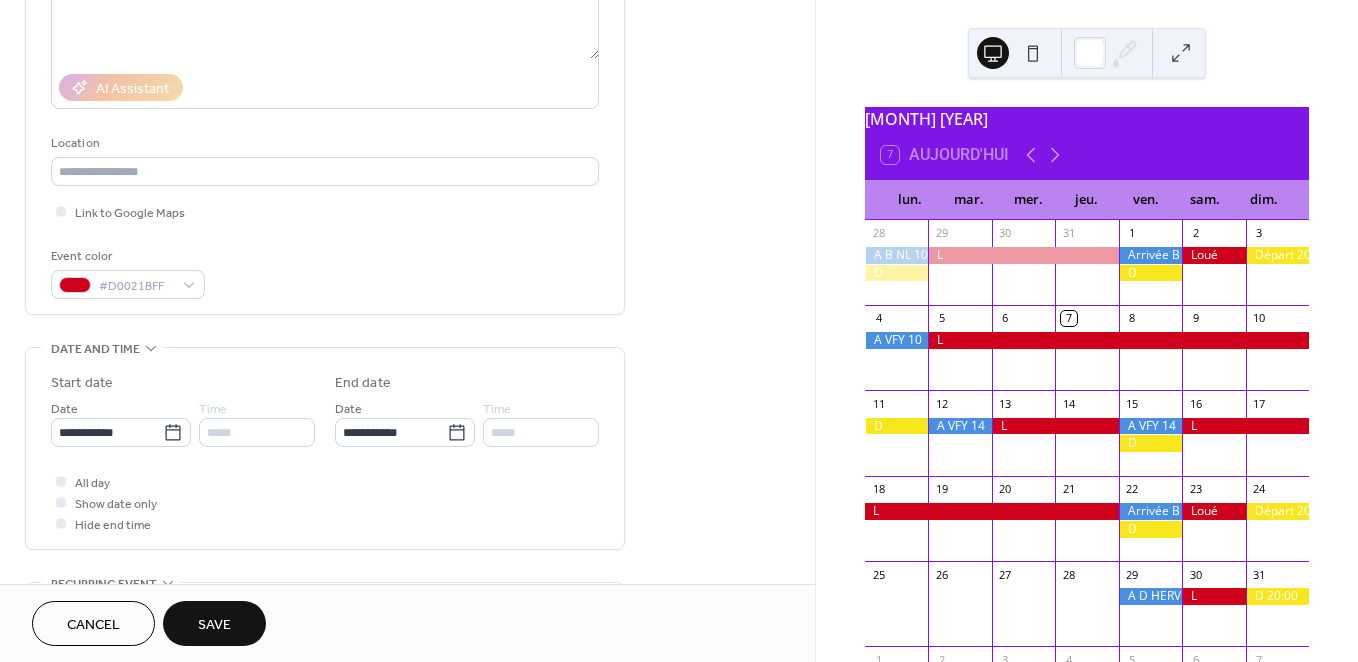 click on "Save" at bounding box center (214, 625) 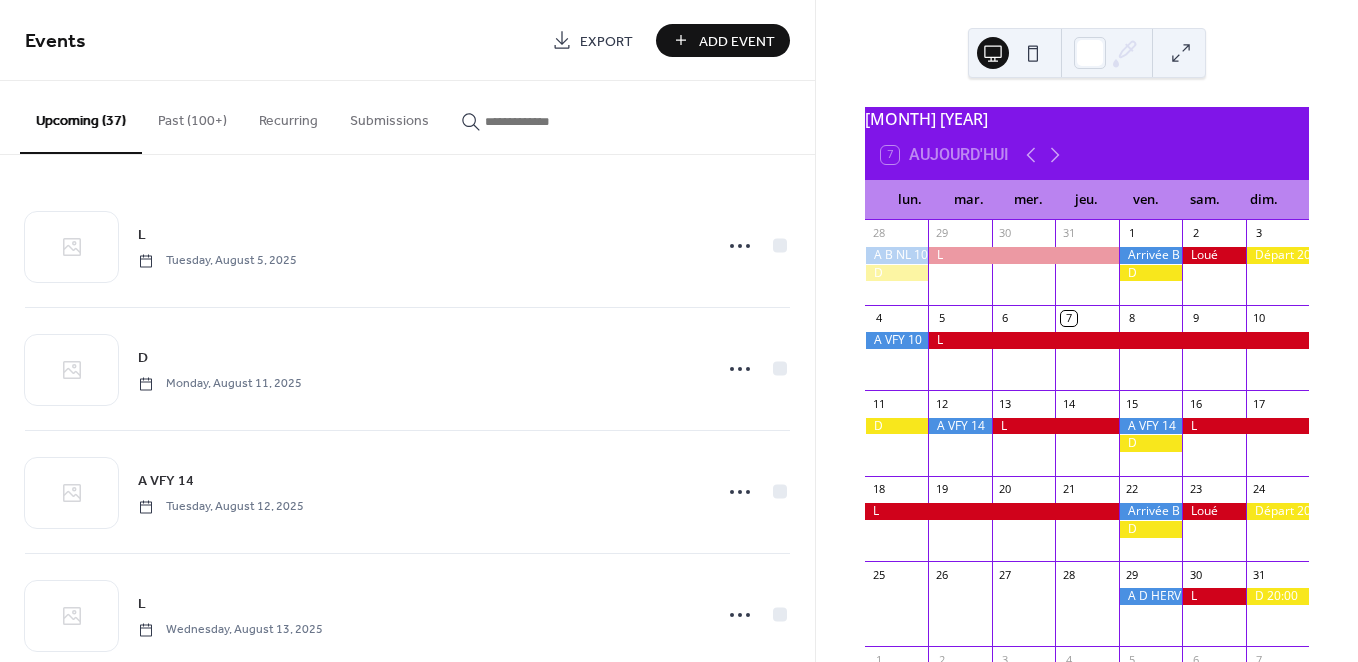 click on "Add Event" at bounding box center [737, 41] 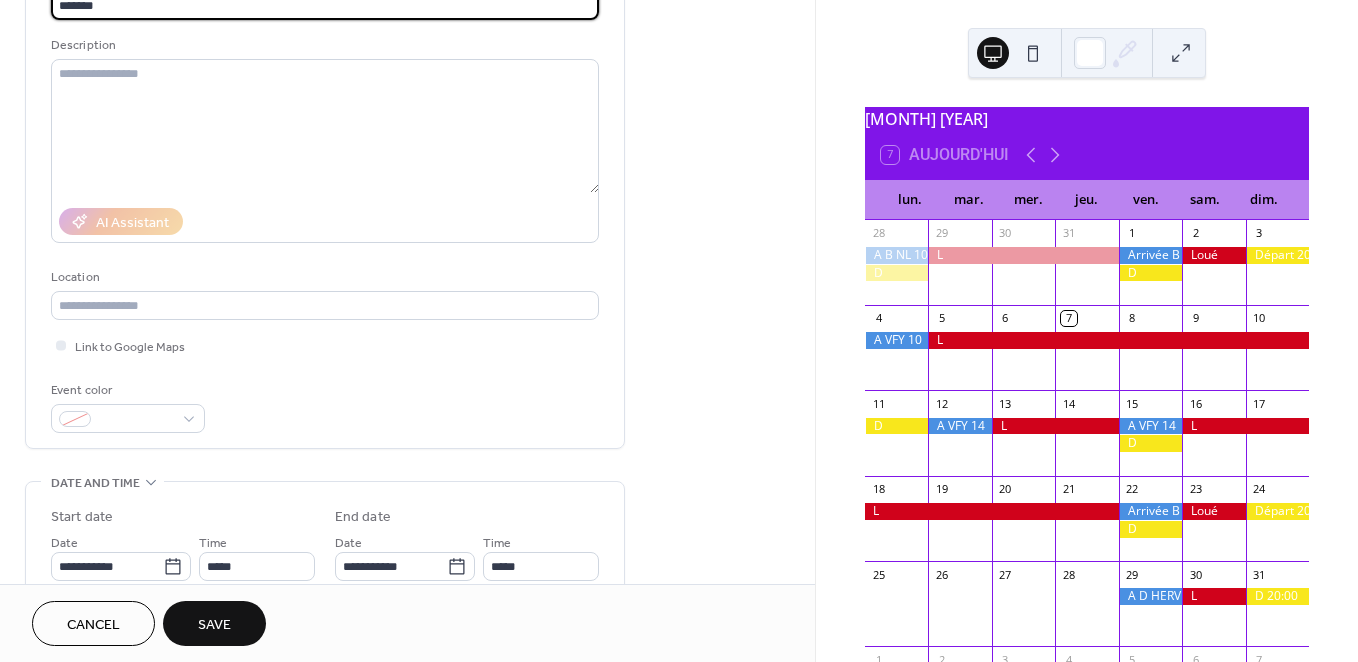 scroll, scrollTop: 200, scrollLeft: 0, axis: vertical 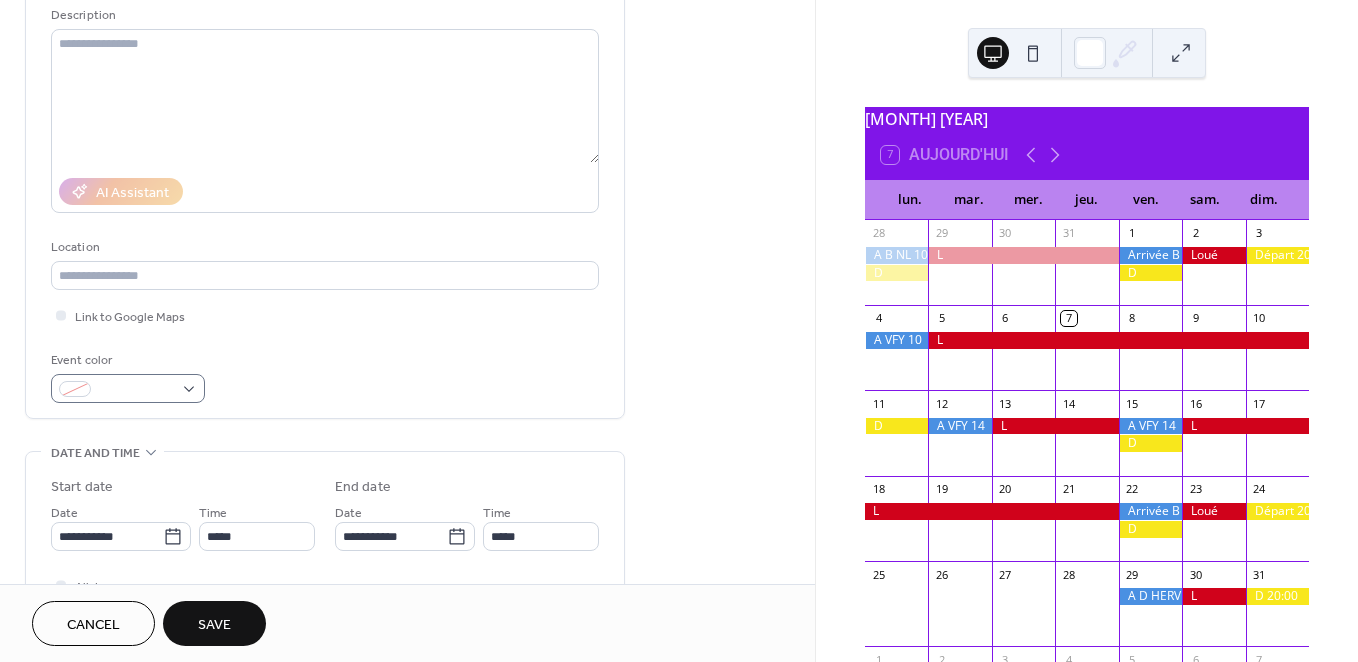 type on "*******" 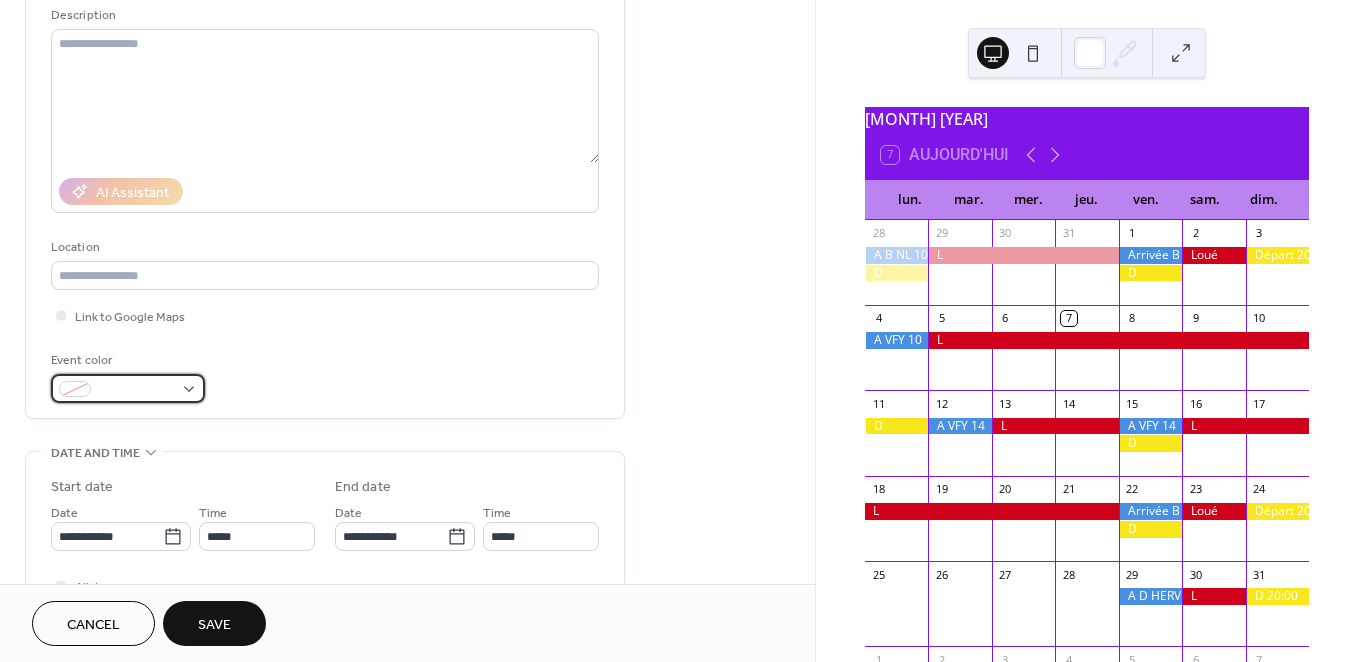 click at bounding box center (128, 388) 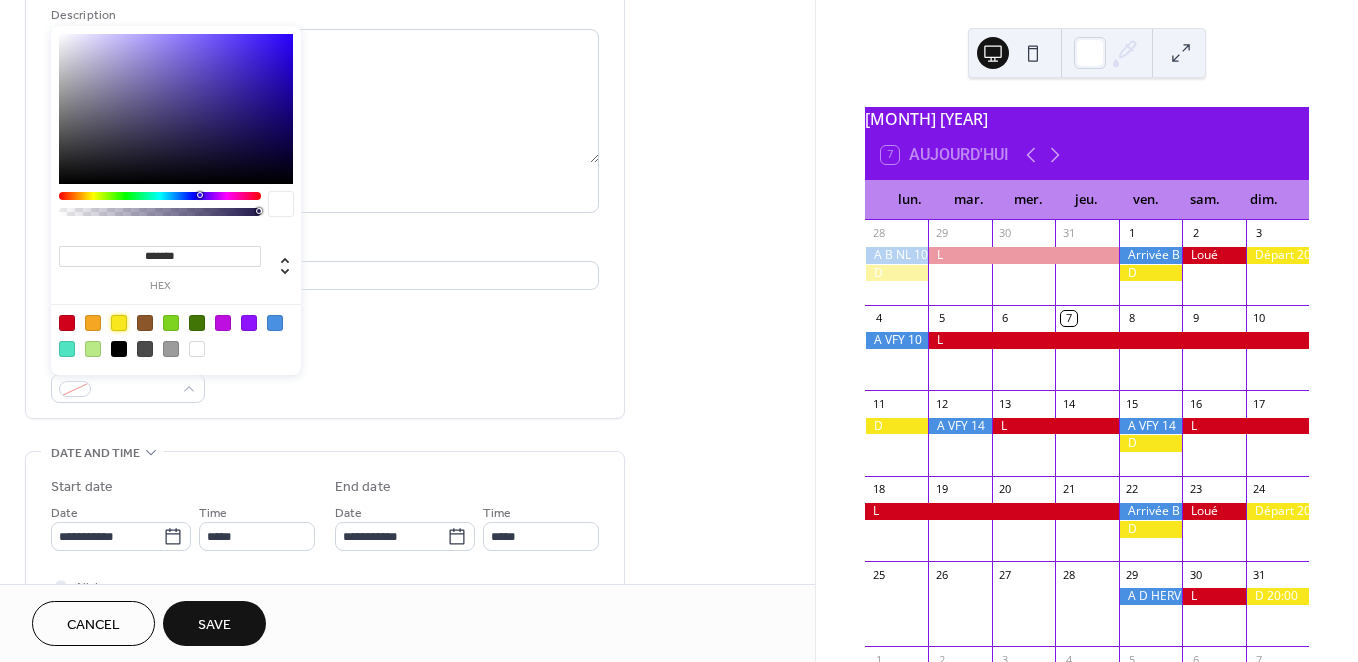 drag, startPoint x: 121, startPoint y: 319, endPoint x: 286, endPoint y: 376, distance: 174.56804 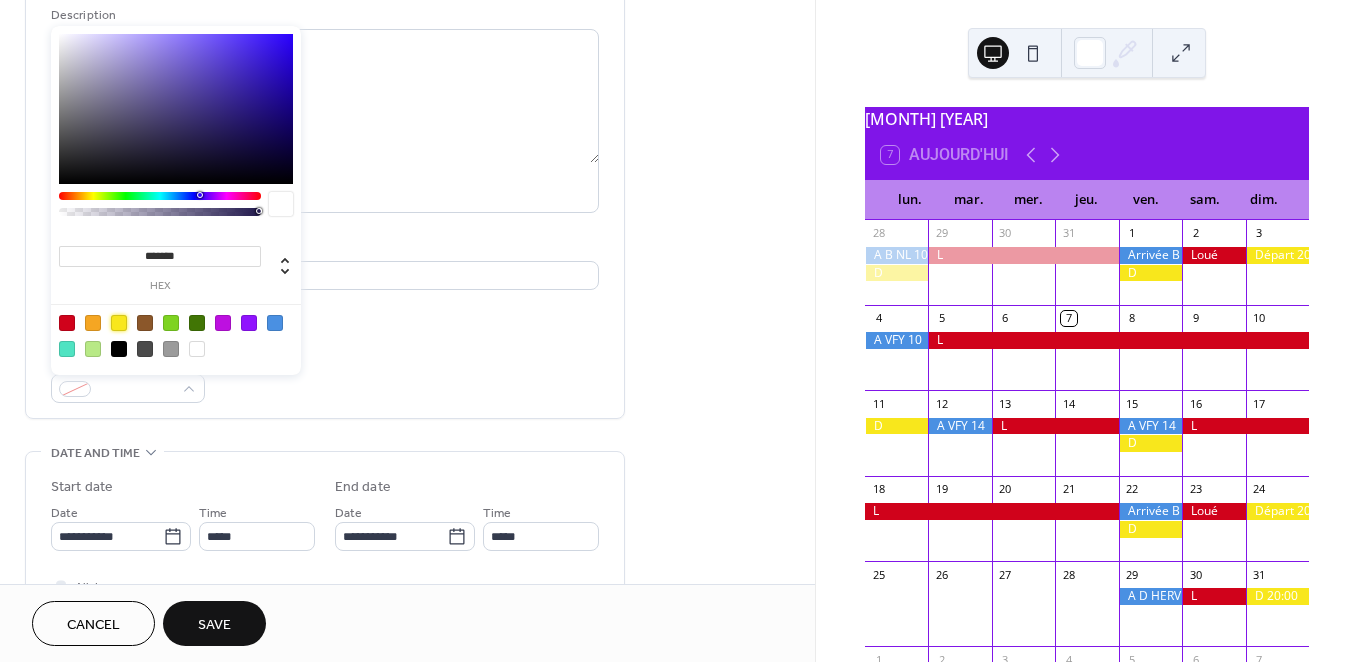 click at bounding box center [119, 323] 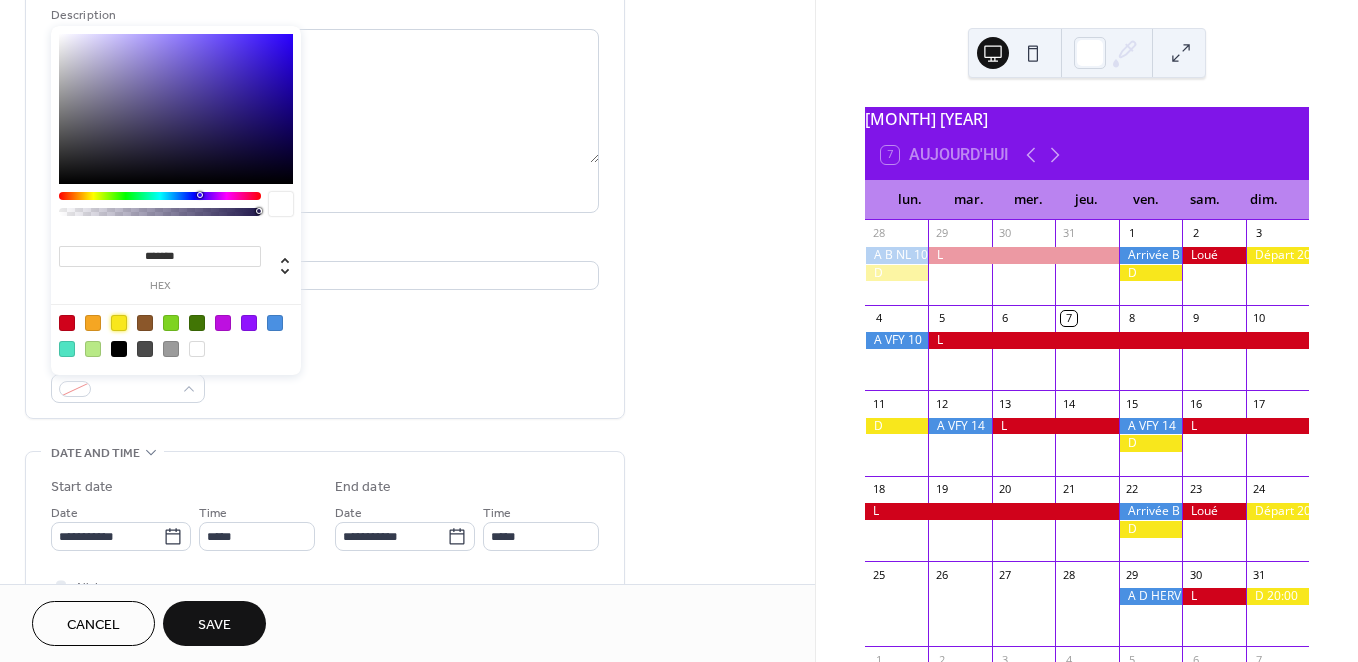 type on "*******" 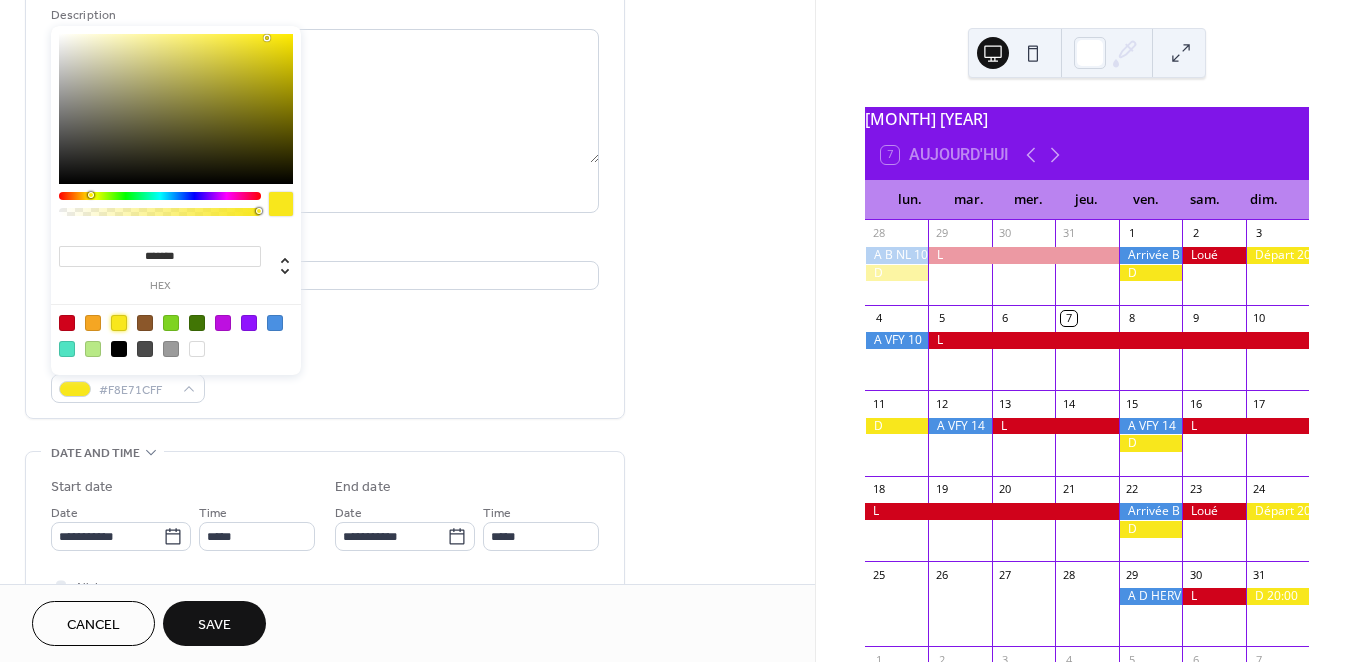 click on "Event color #F8E71CFF" at bounding box center (325, 376) 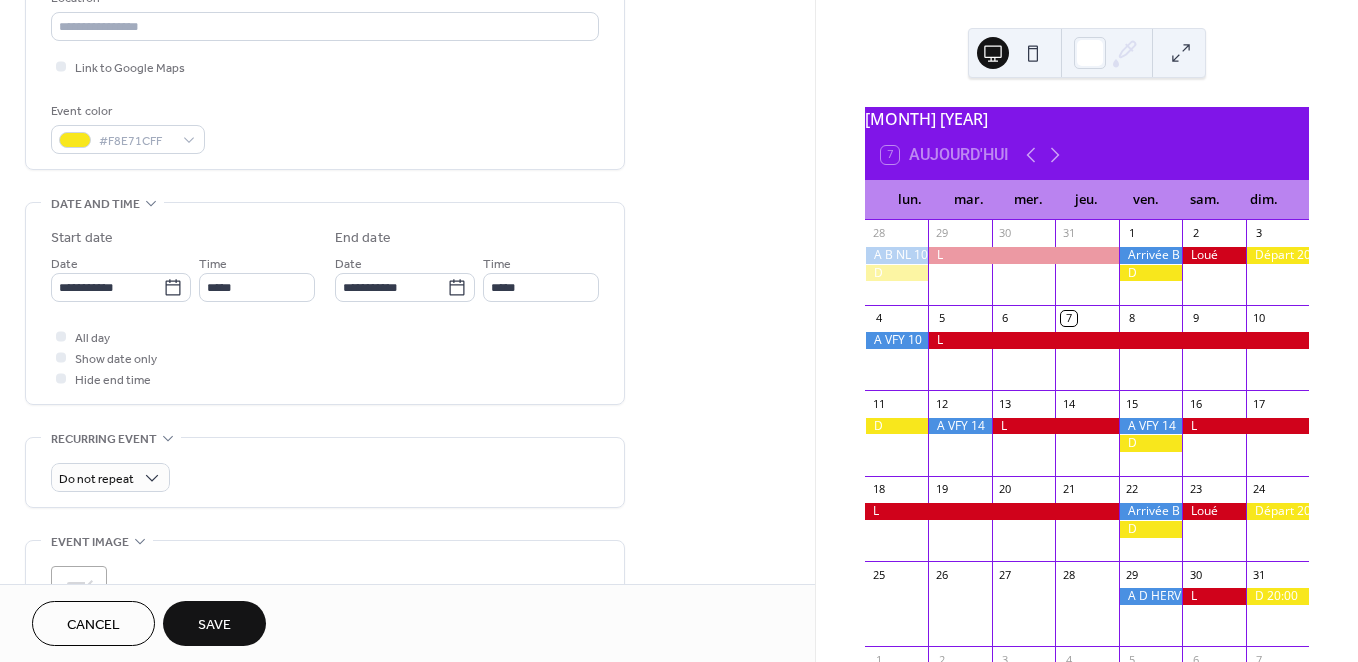 scroll, scrollTop: 473, scrollLeft: 0, axis: vertical 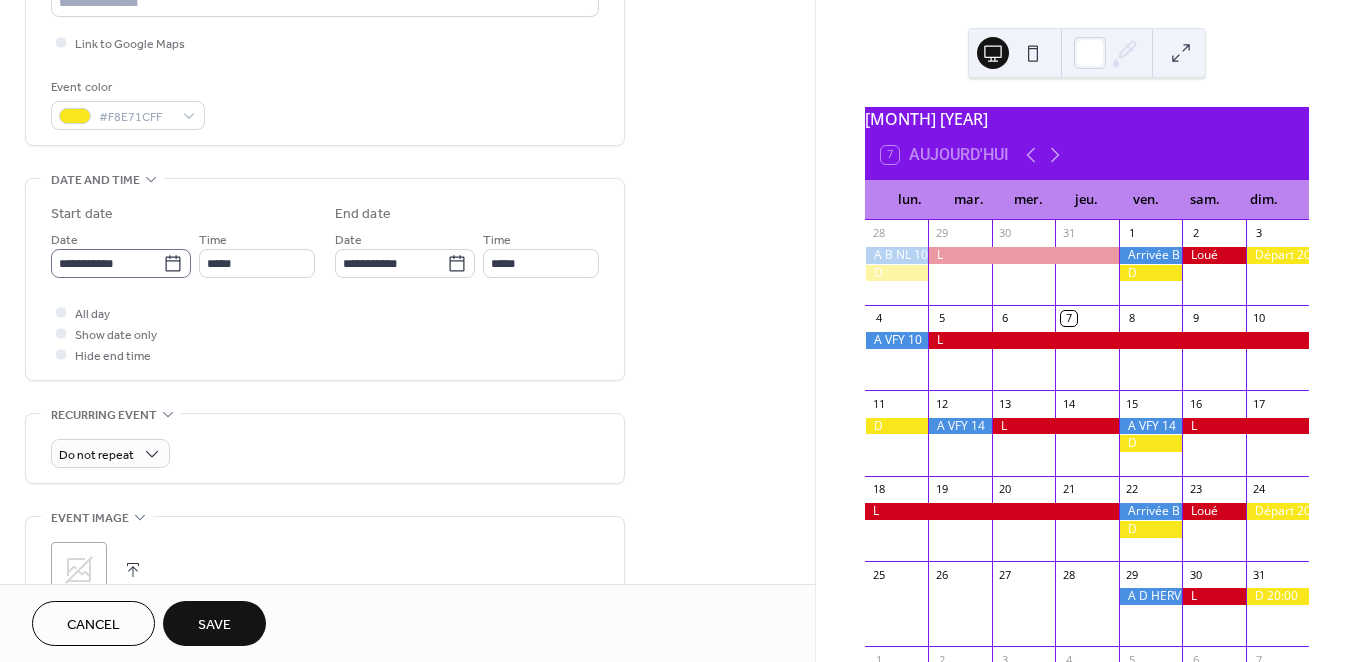 click 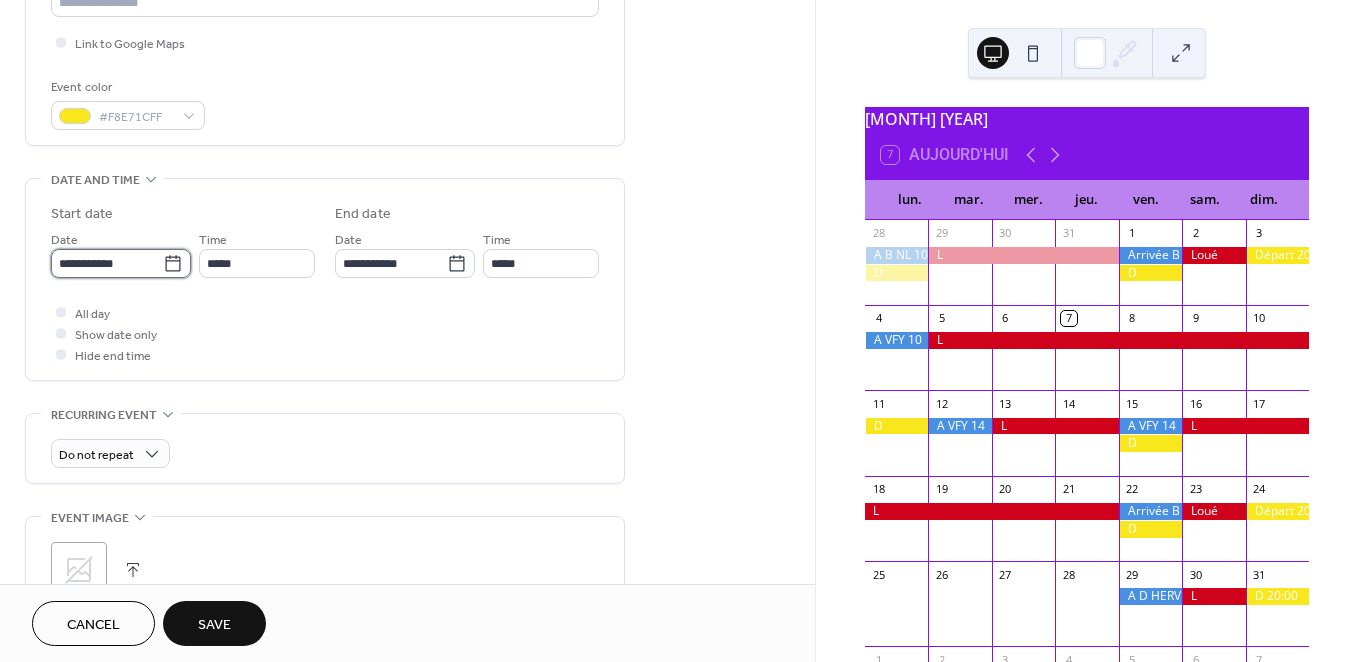 click on "**********" at bounding box center (107, 263) 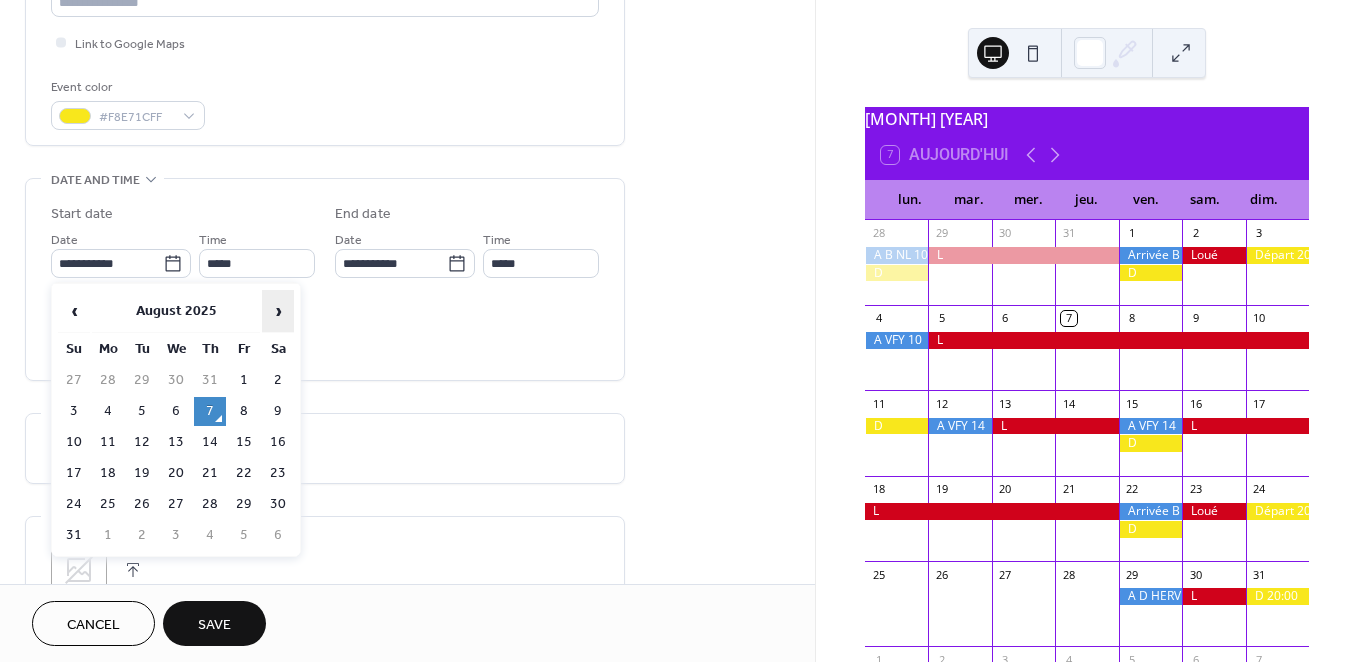 click on "›" at bounding box center [278, 311] 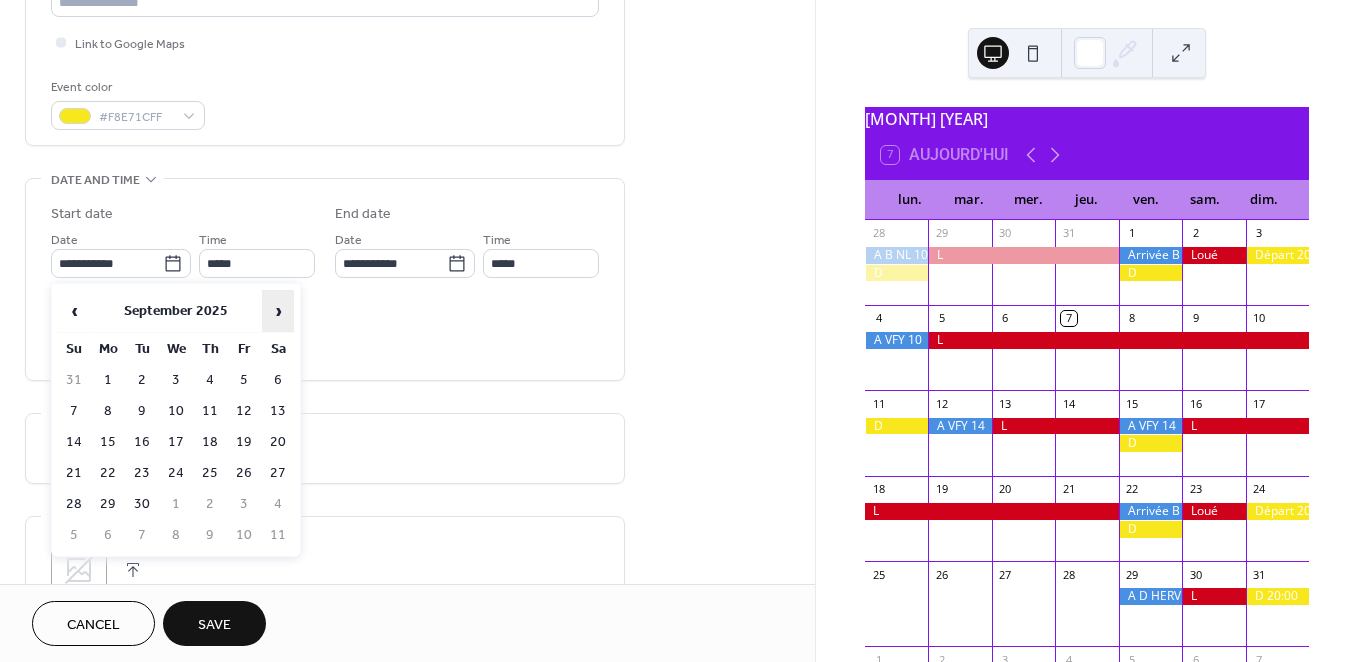 click on "›" at bounding box center [278, 311] 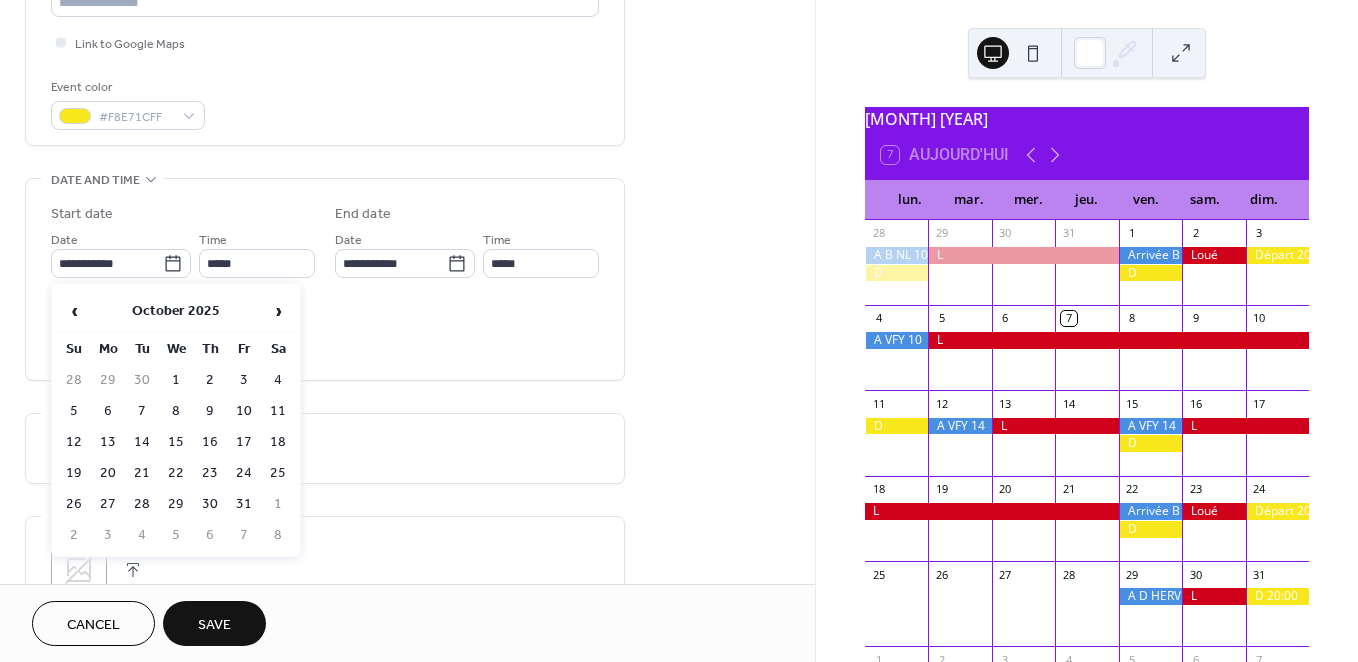 drag, startPoint x: 74, startPoint y: 437, endPoint x: 83, endPoint y: 432, distance: 10.29563 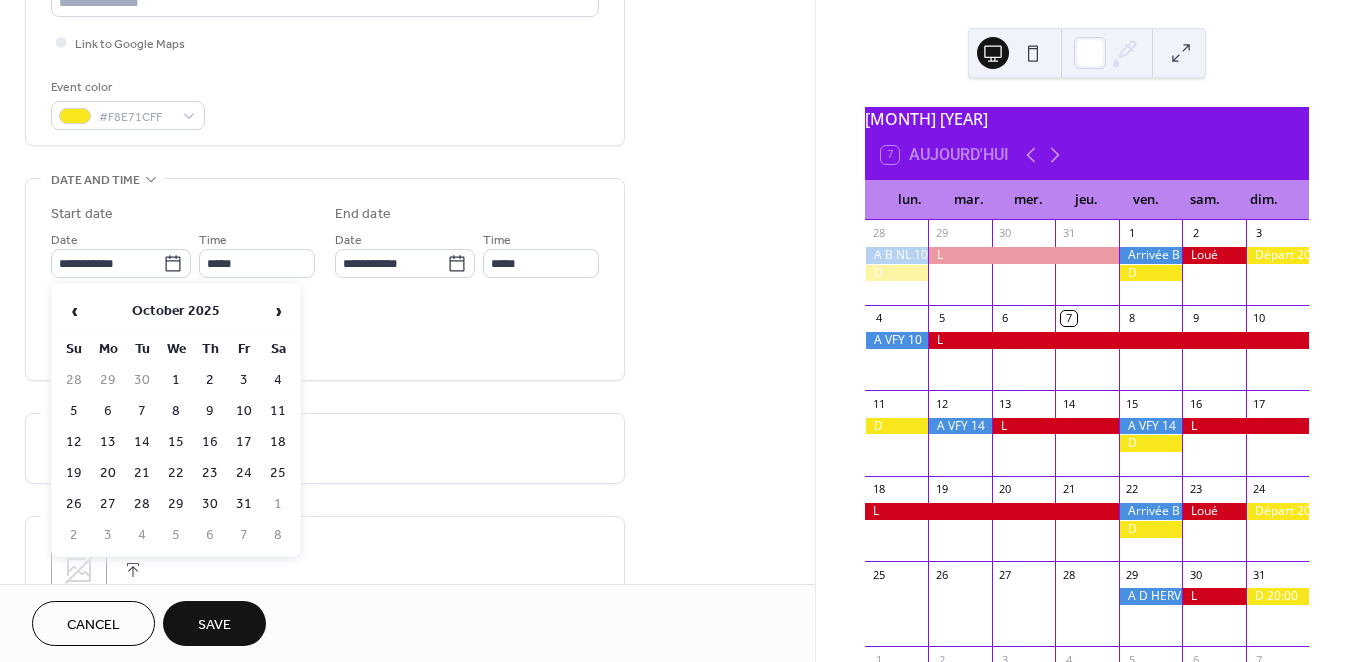 type on "**********" 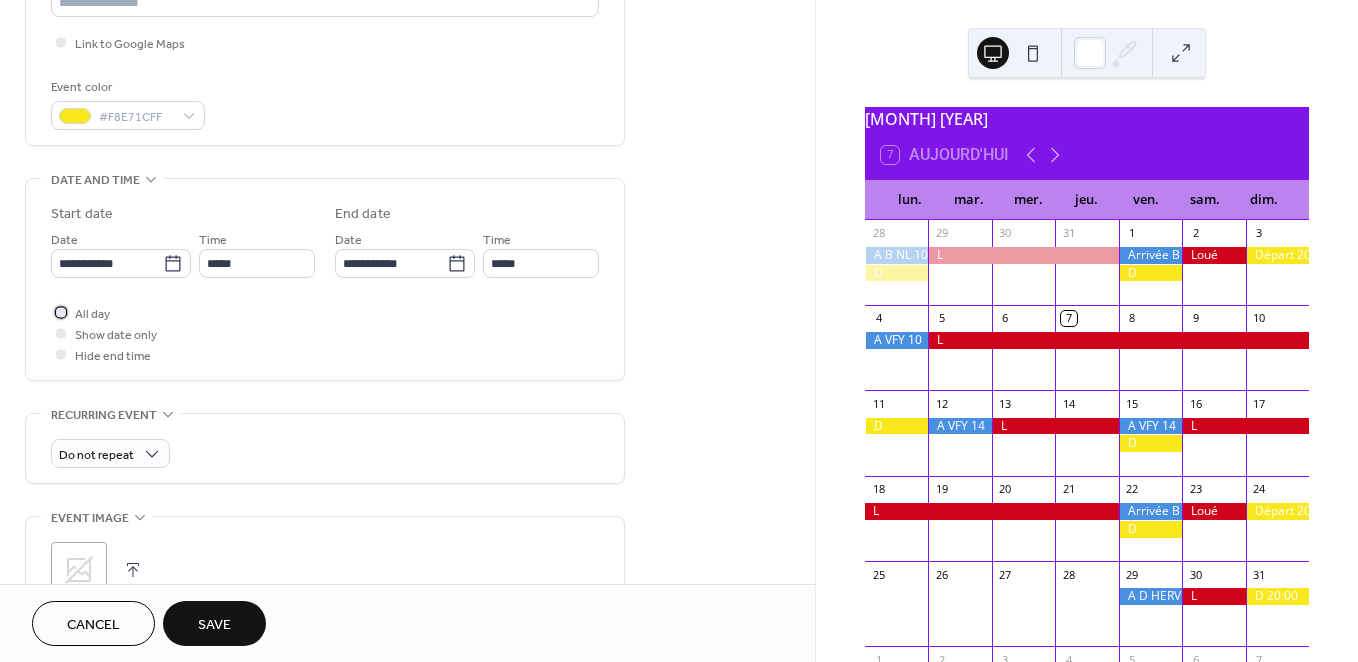 scroll, scrollTop: 473, scrollLeft: 0, axis: vertical 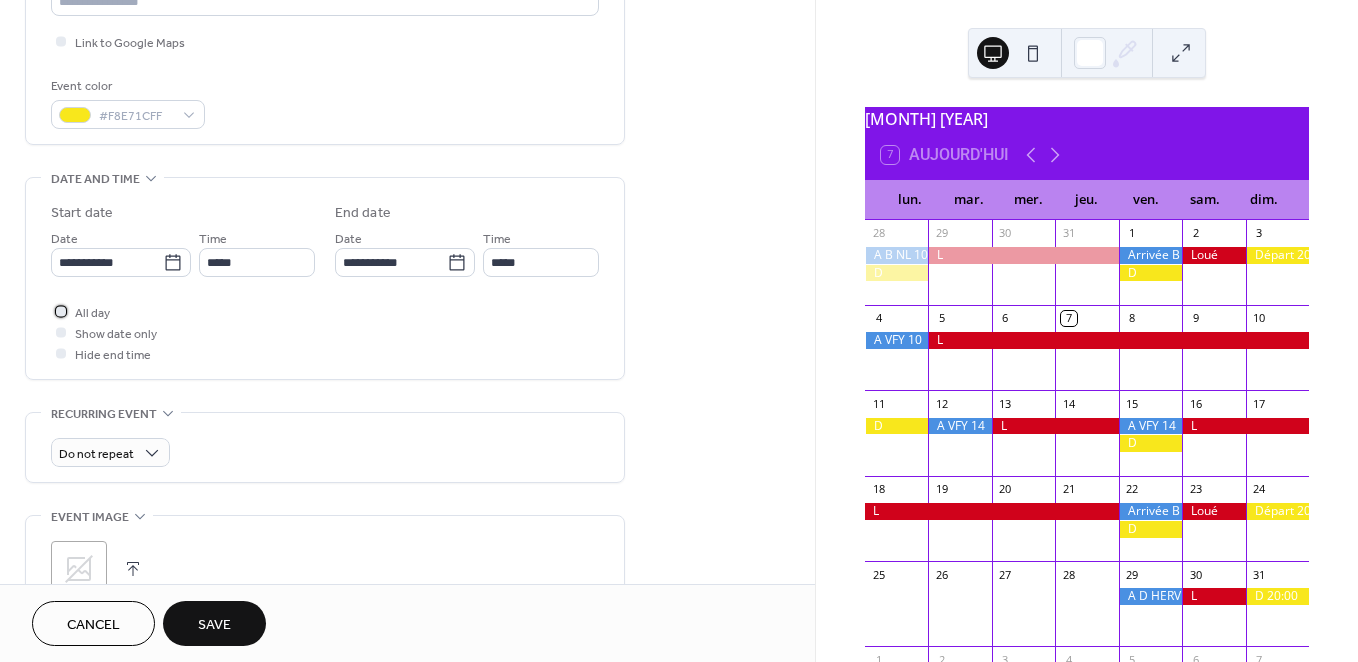 drag, startPoint x: 97, startPoint y: 312, endPoint x: 145, endPoint y: 412, distance: 110.92339 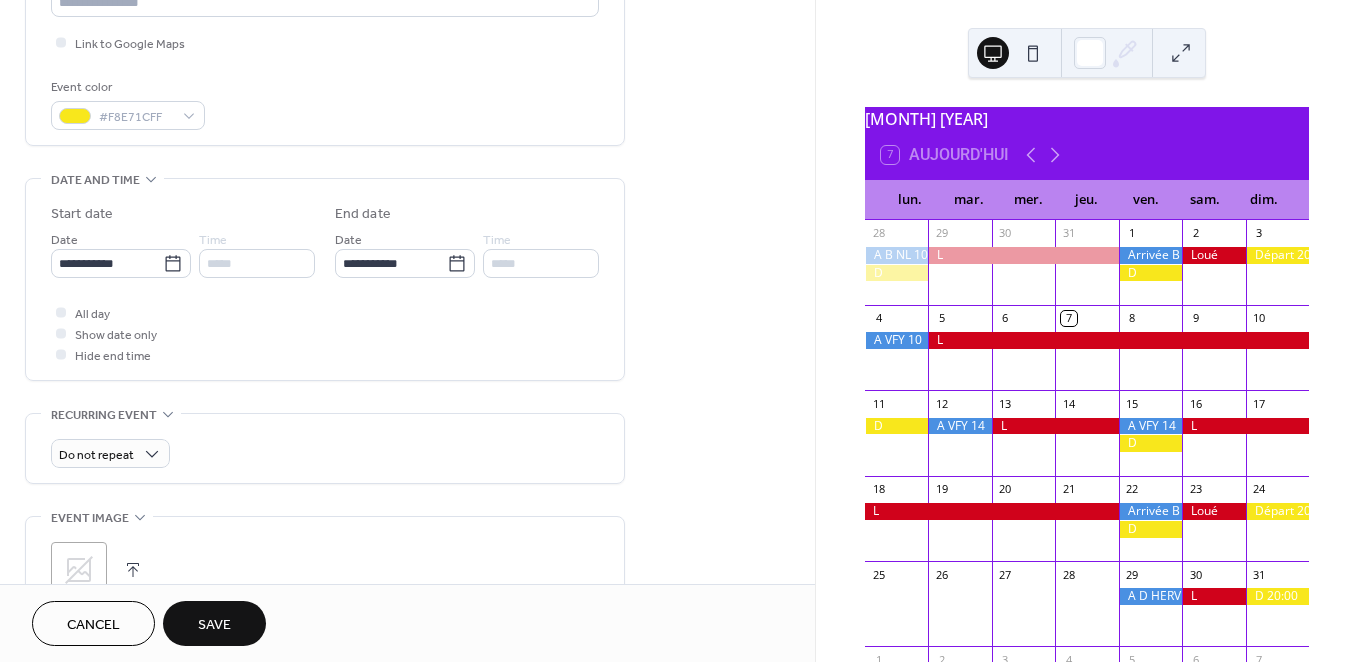 drag, startPoint x: 218, startPoint y: 615, endPoint x: 254, endPoint y: 598, distance: 39.812057 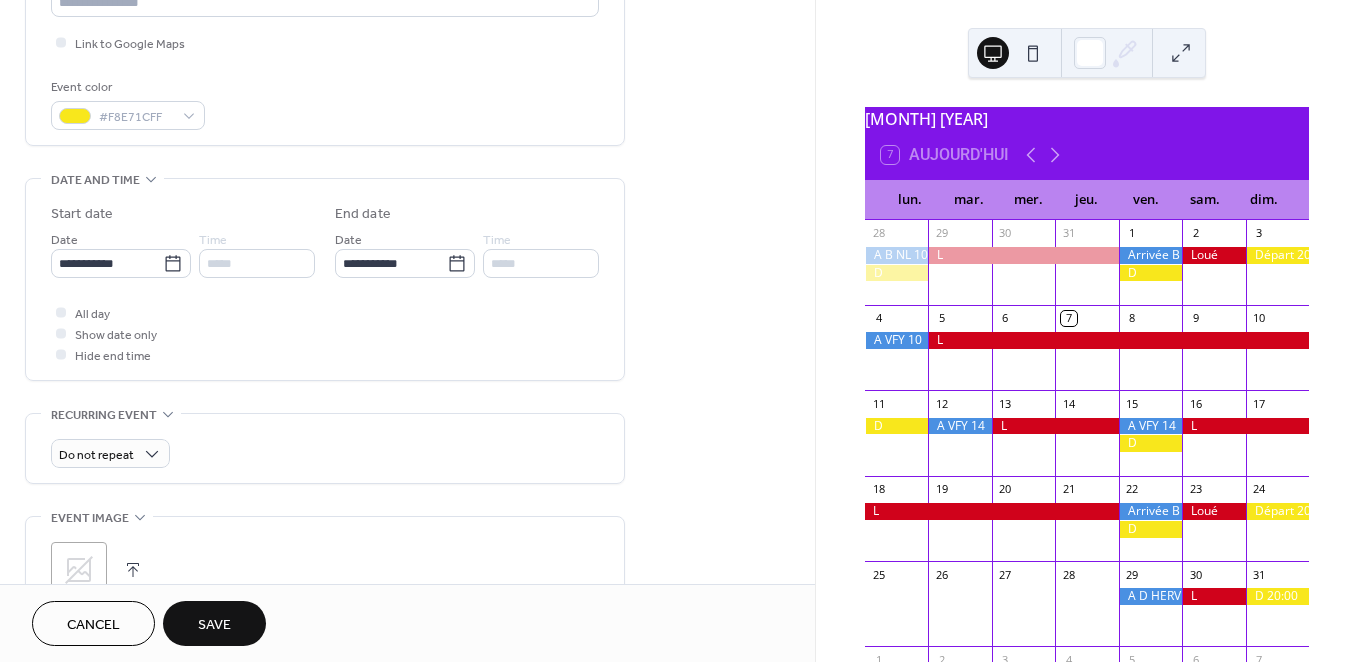 click on "Save" at bounding box center [214, 625] 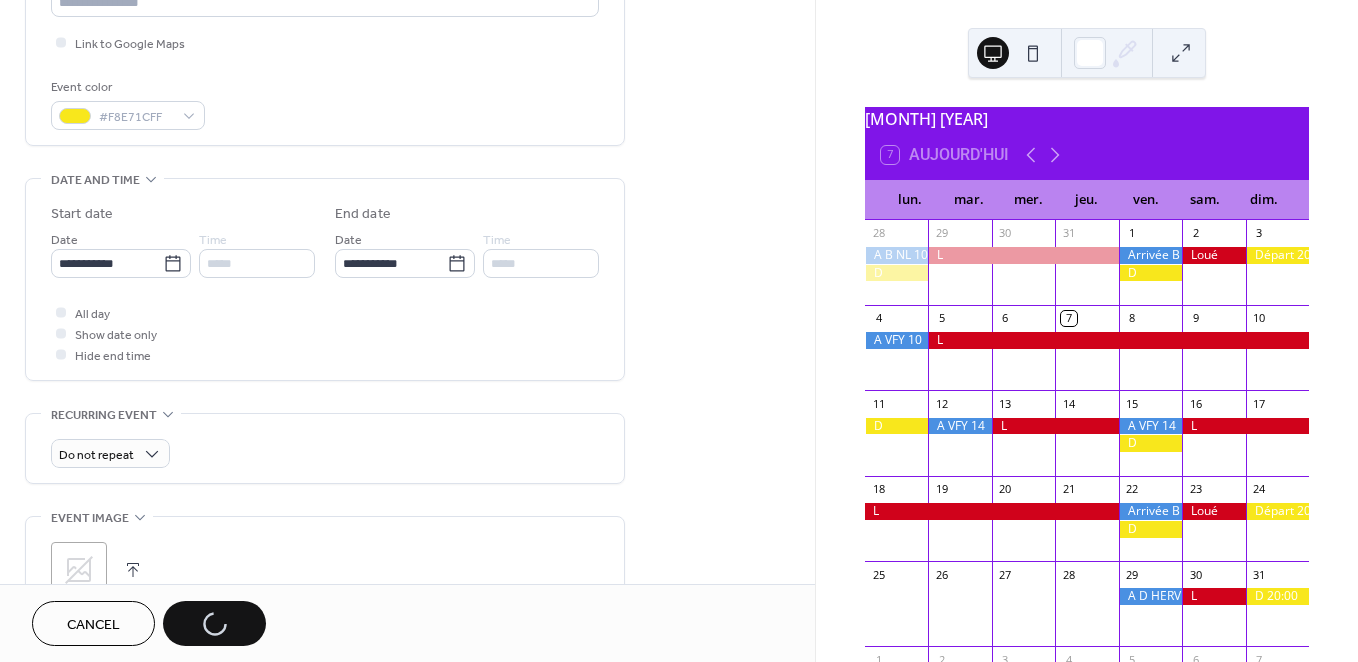scroll, scrollTop: 471, scrollLeft: 0, axis: vertical 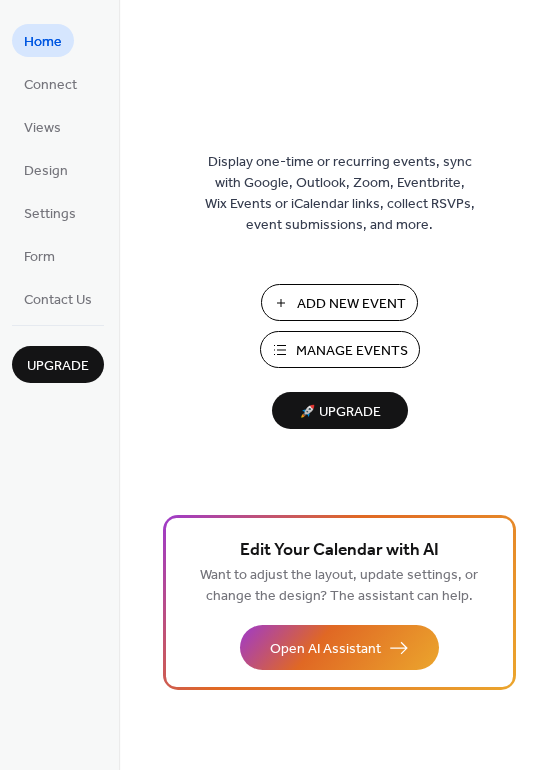 click on "Add New Event" at bounding box center (351, 304) 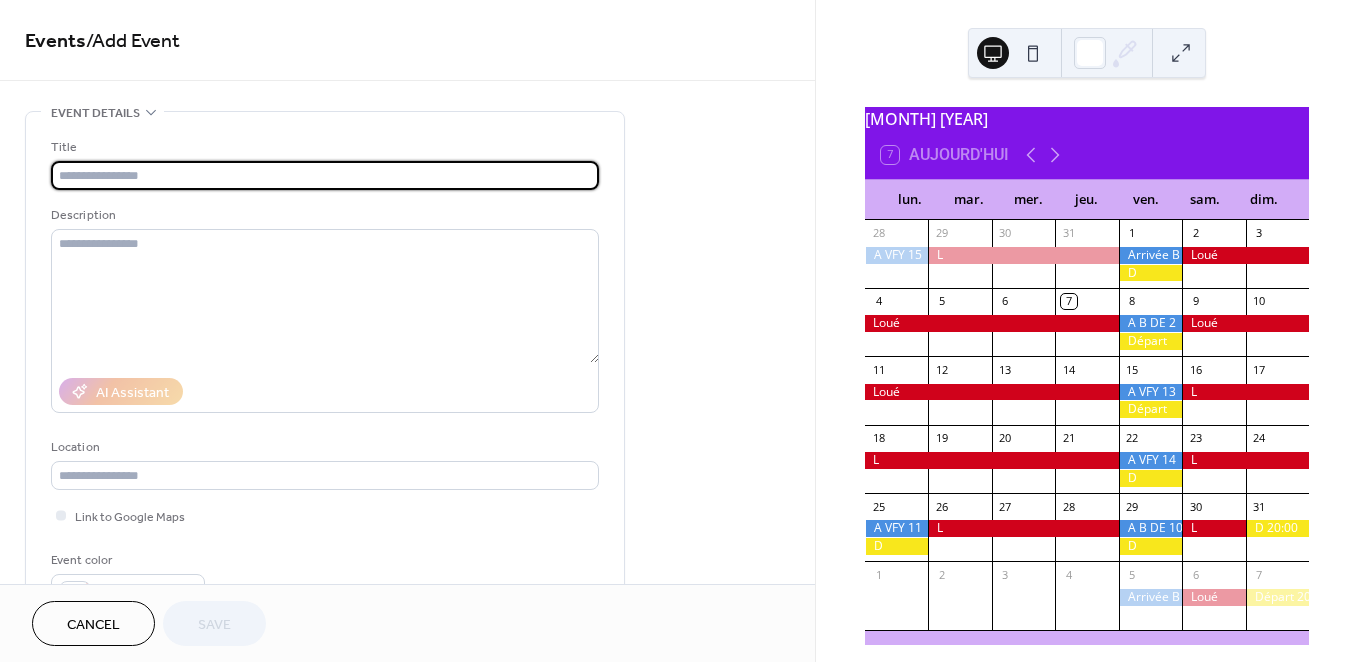 scroll, scrollTop: 0, scrollLeft: 0, axis: both 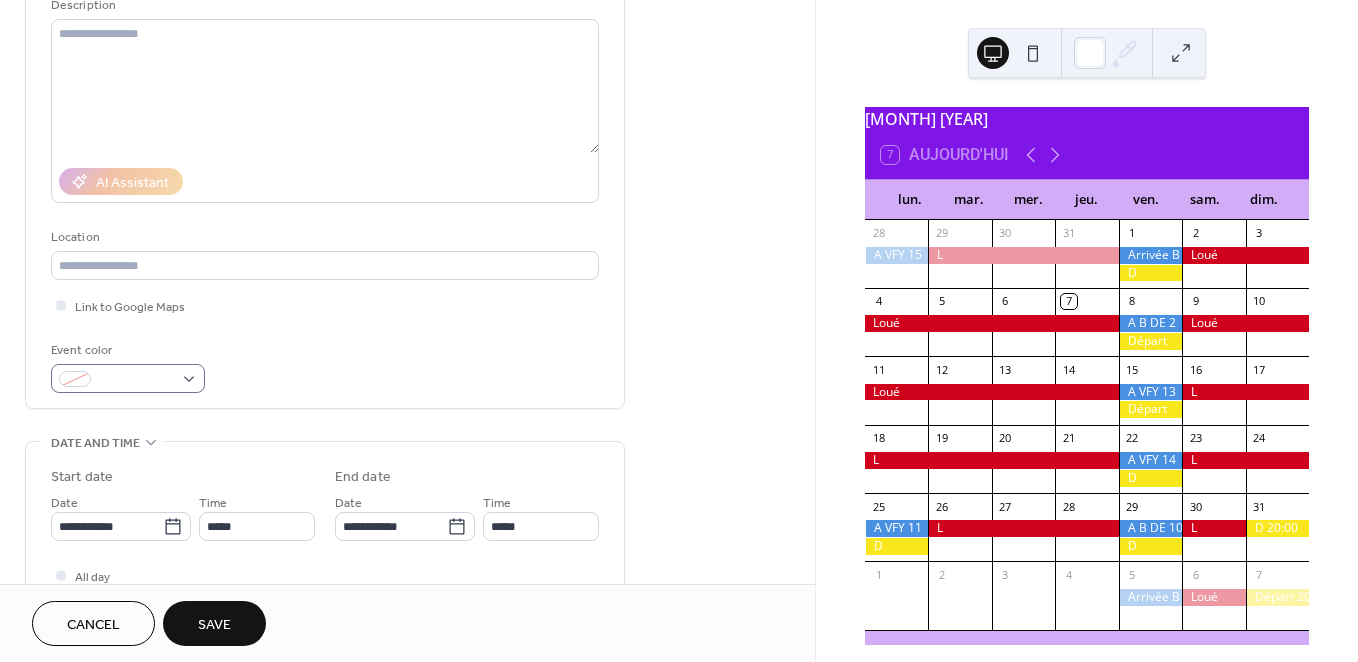 type on "********" 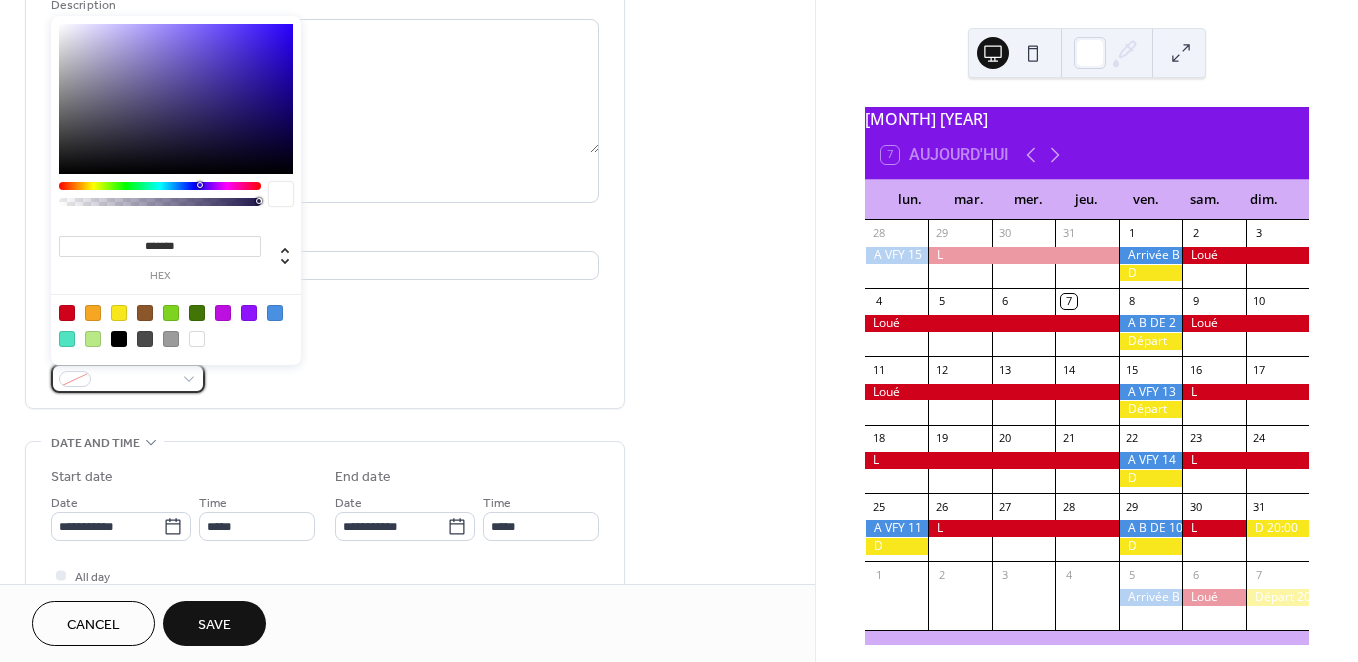 drag, startPoint x: 193, startPoint y: 373, endPoint x: 219, endPoint y: 372, distance: 26.019224 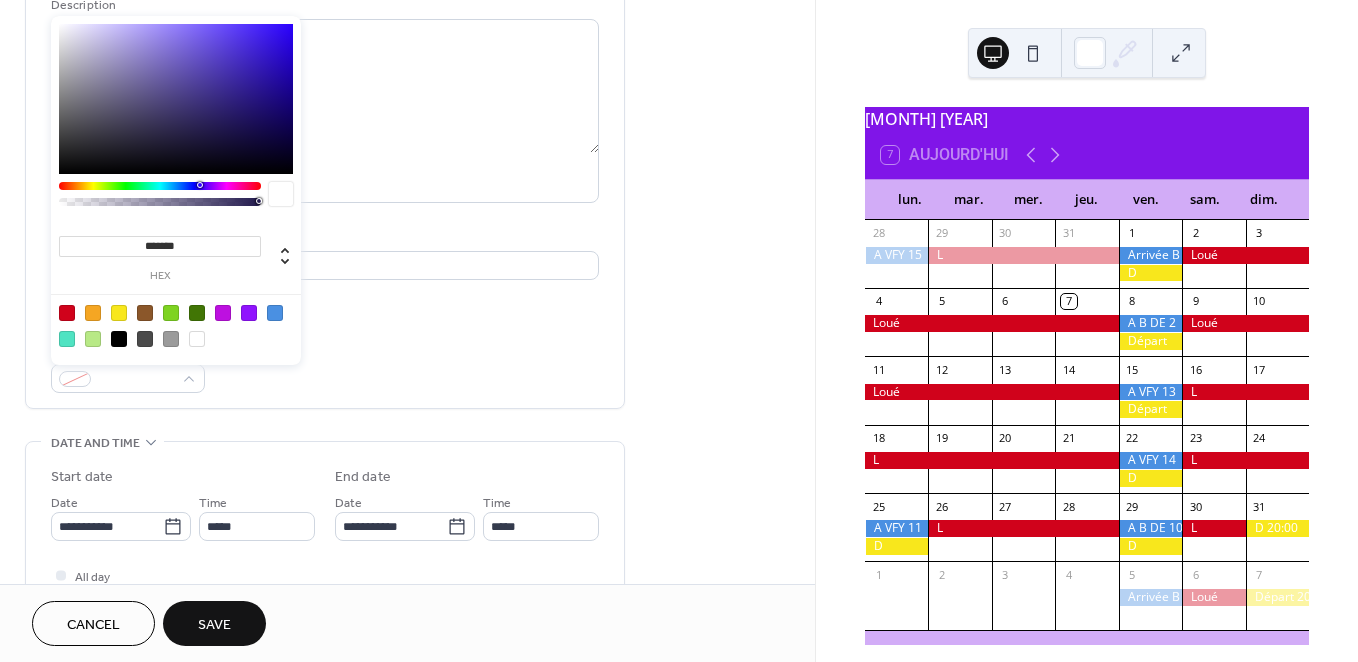 click at bounding box center (275, 313) 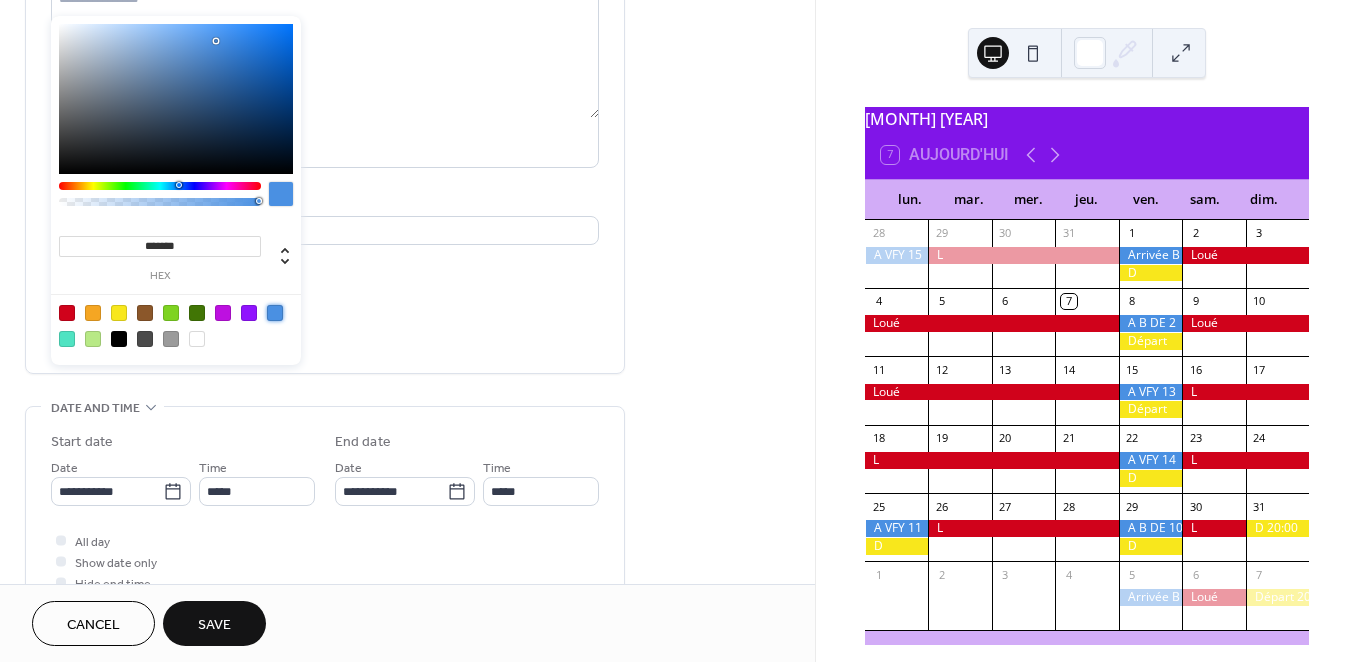 scroll, scrollTop: 298, scrollLeft: 0, axis: vertical 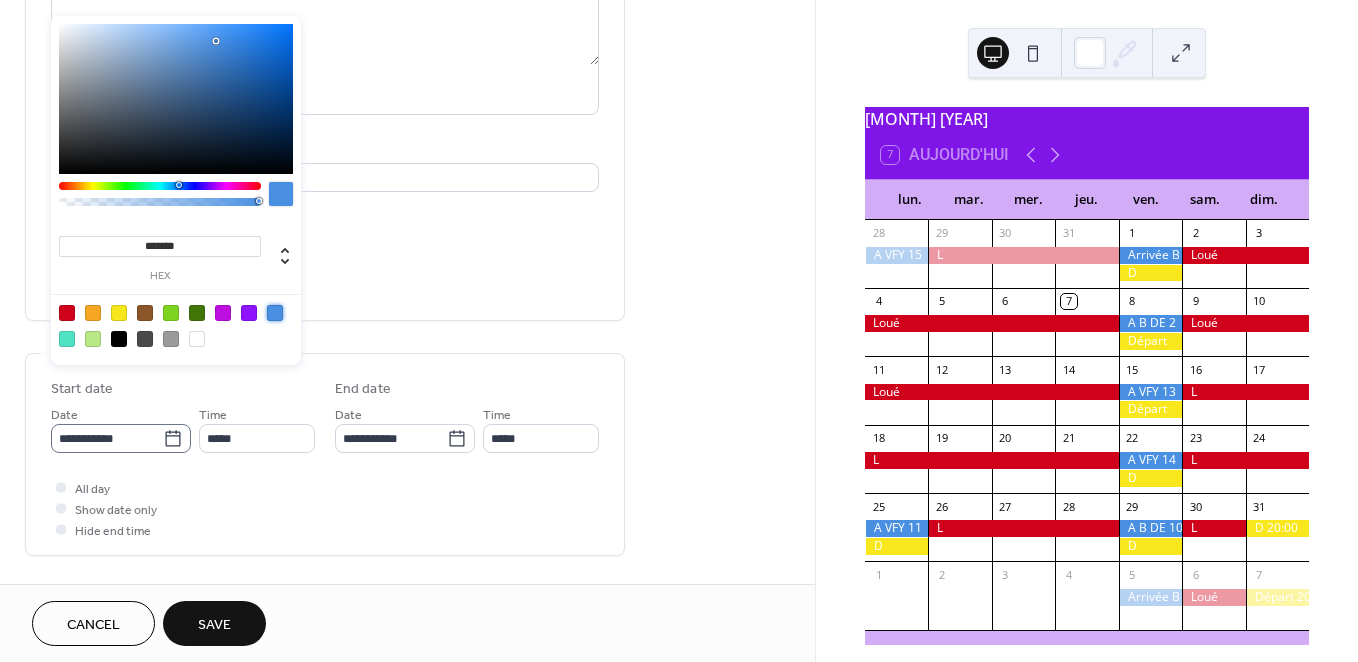 click 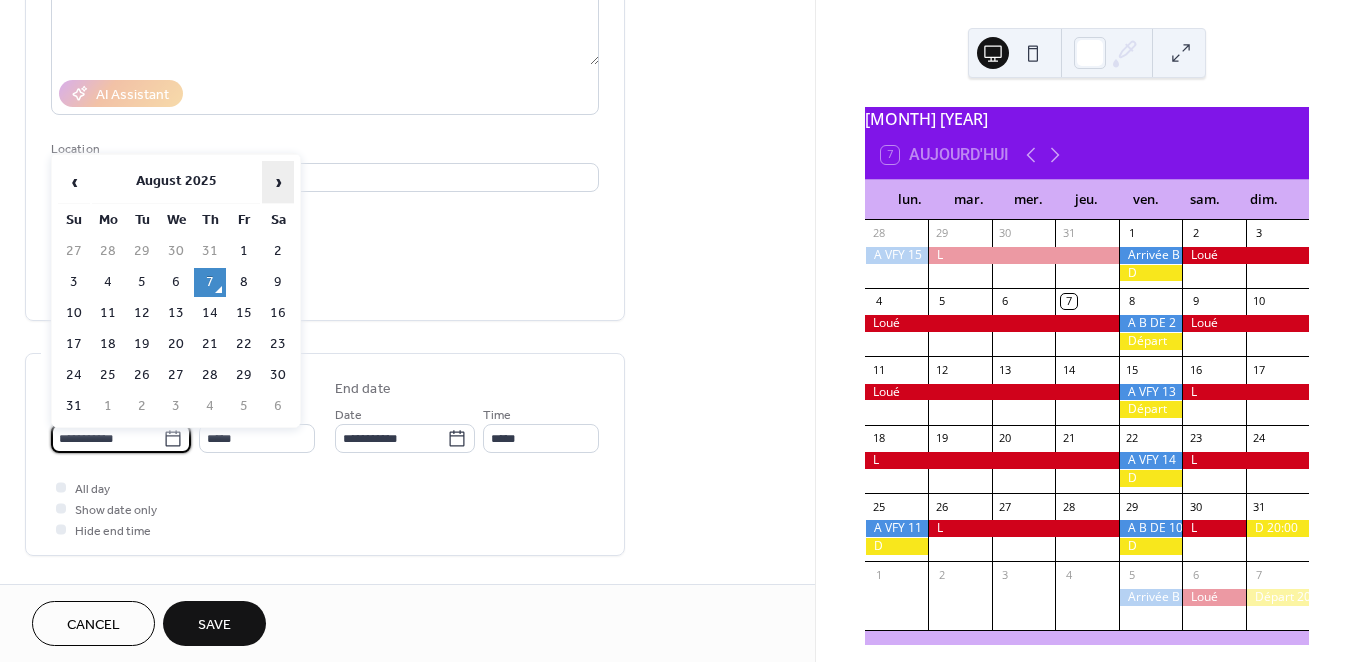 click on "›" at bounding box center (278, 182) 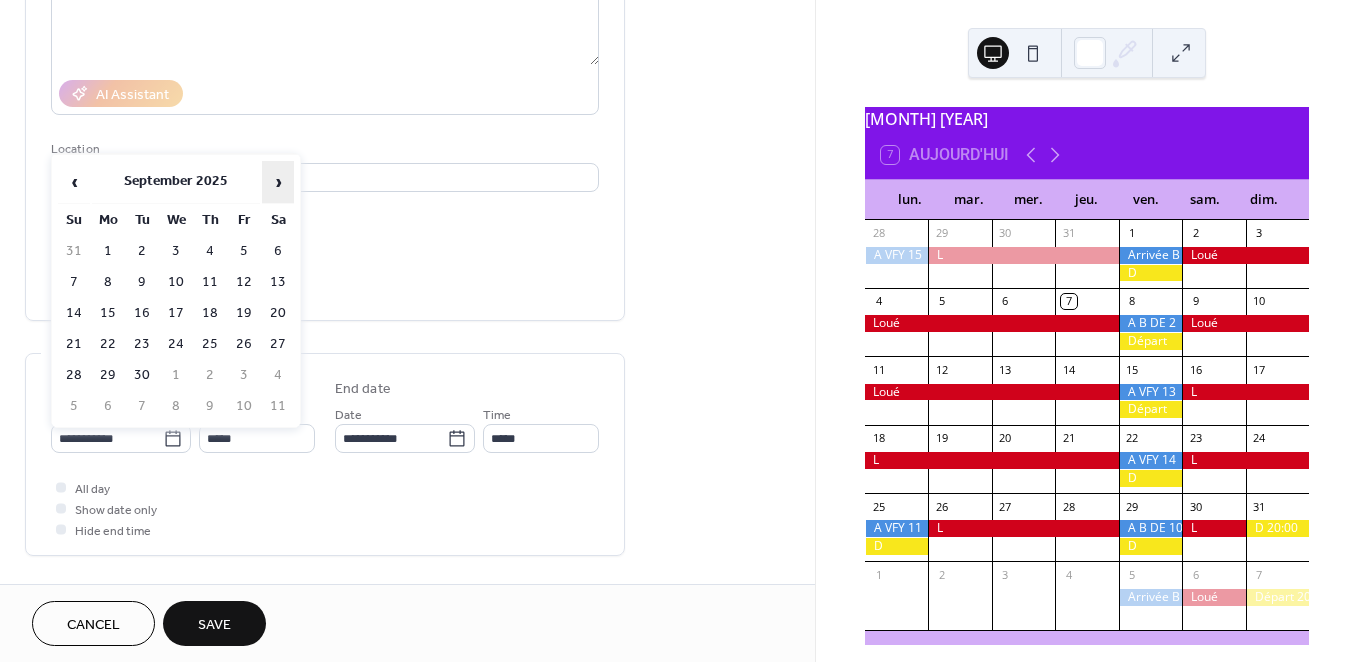 click on "›" at bounding box center [278, 182] 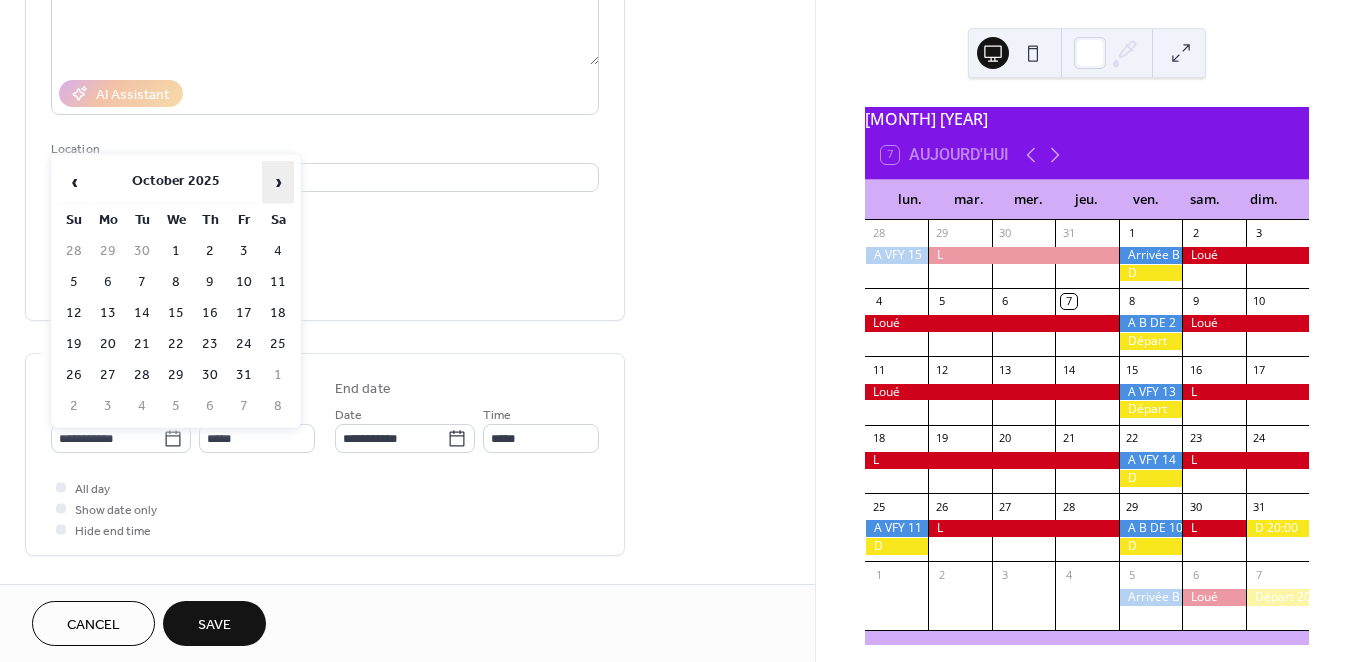click on "›" at bounding box center [278, 182] 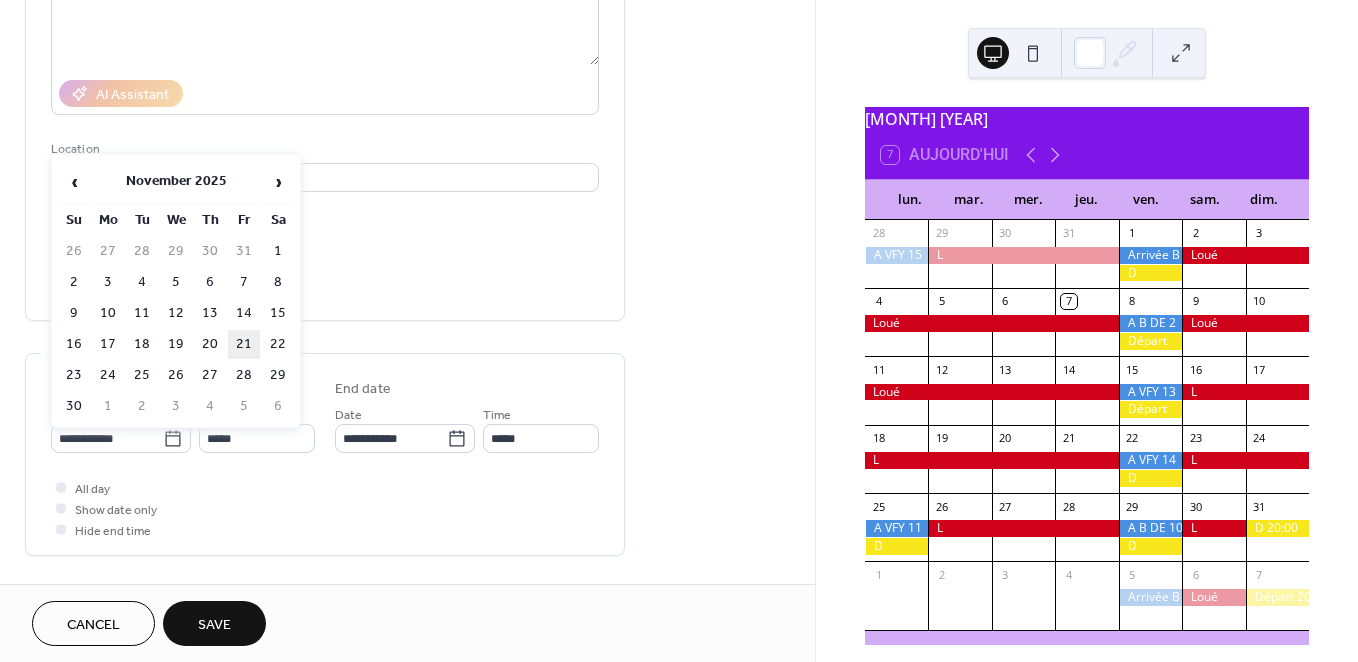 click on "21" at bounding box center (244, 344) 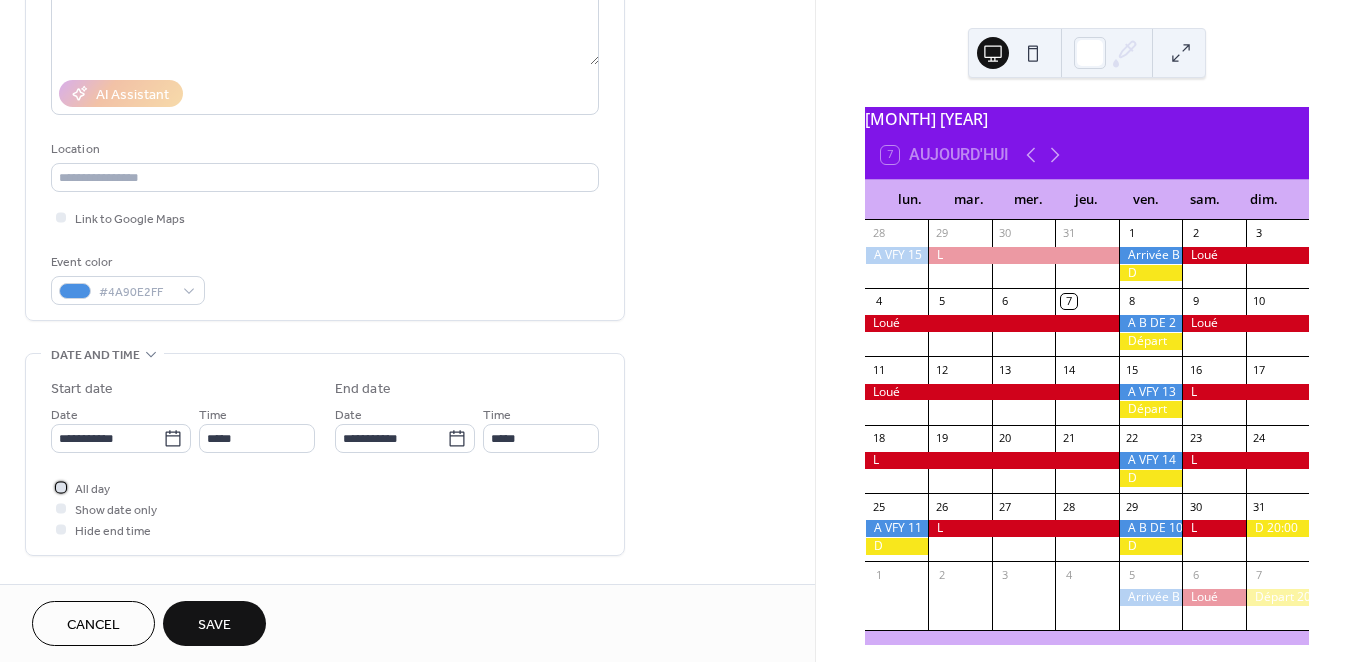 click on "All day" at bounding box center (92, 489) 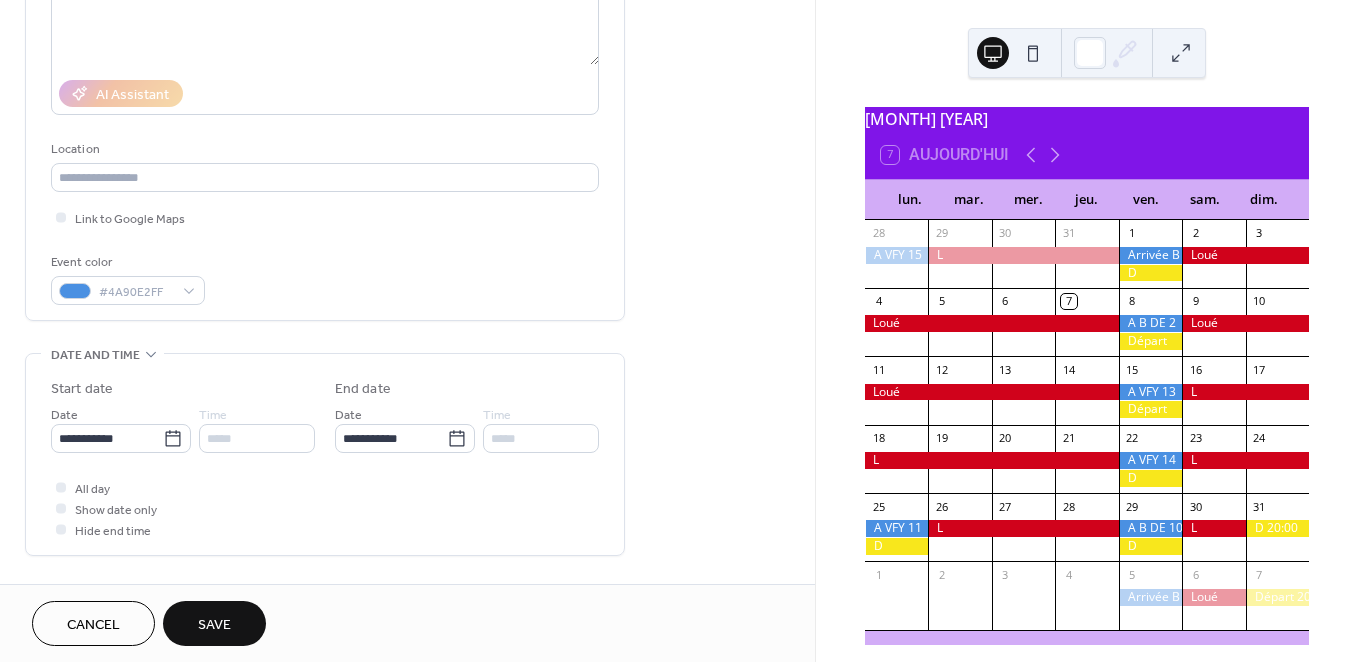 click on "Save" at bounding box center [214, 625] 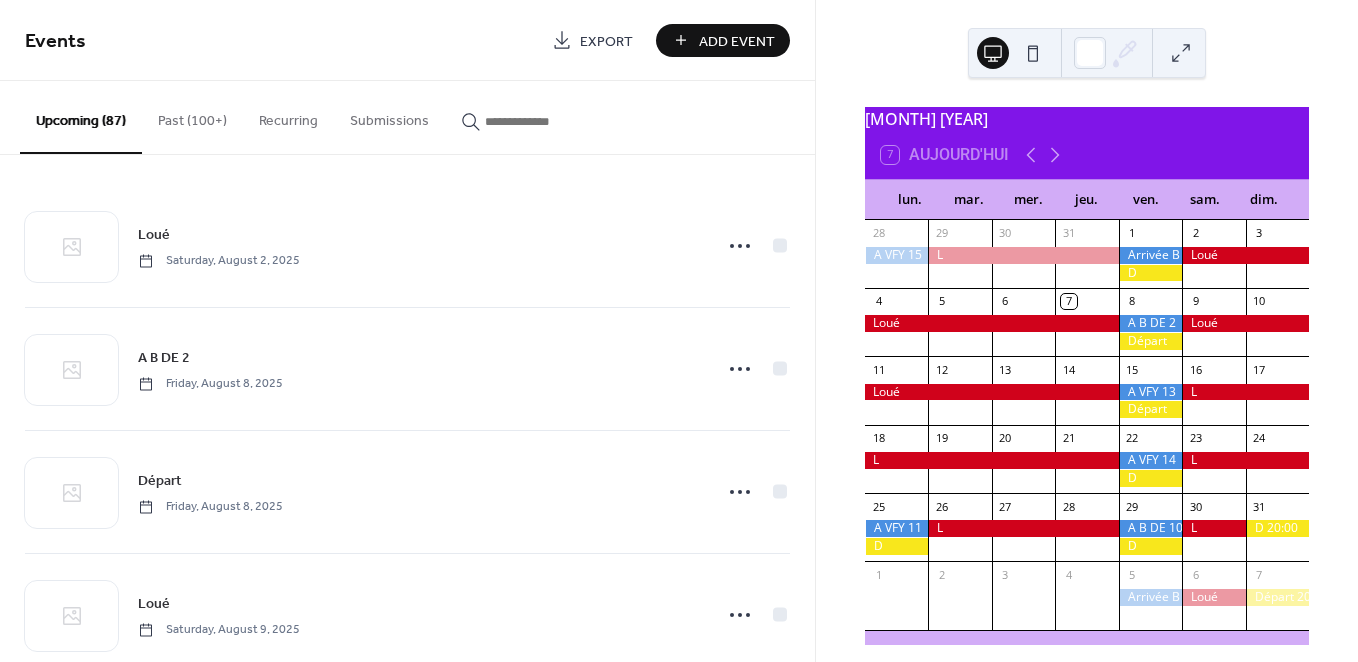 click on "Add Event" at bounding box center (737, 41) 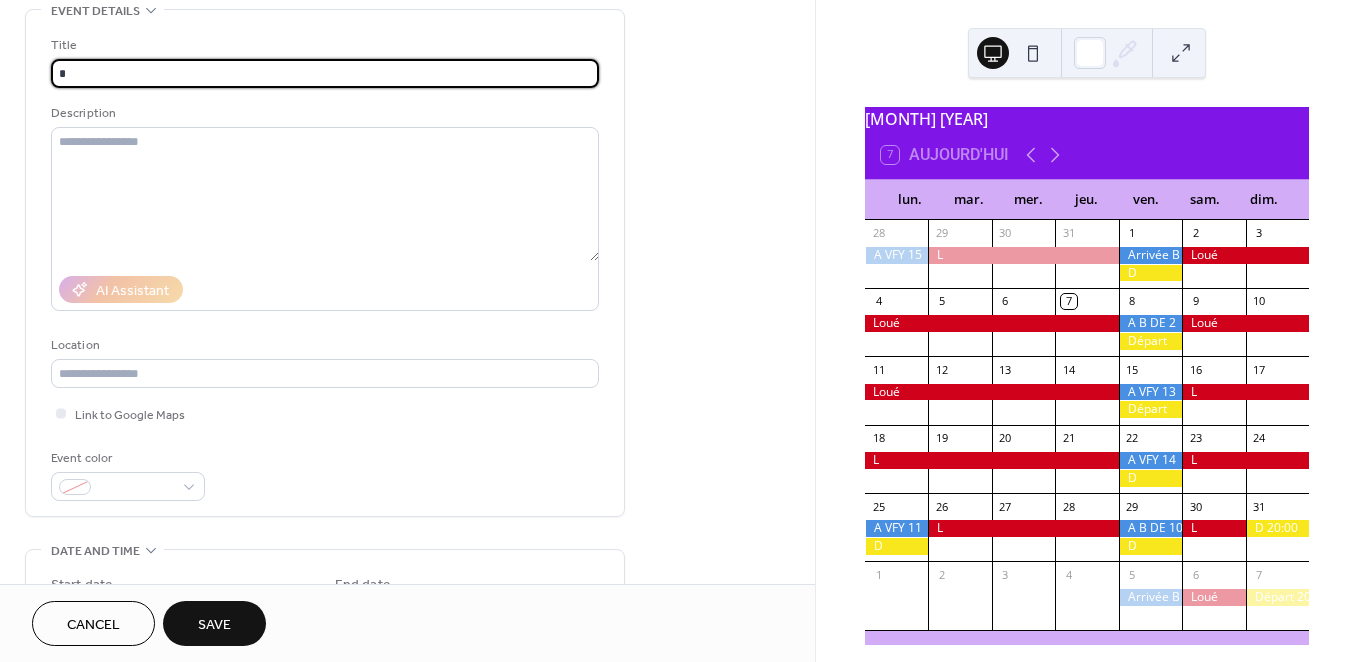 scroll, scrollTop: 110, scrollLeft: 0, axis: vertical 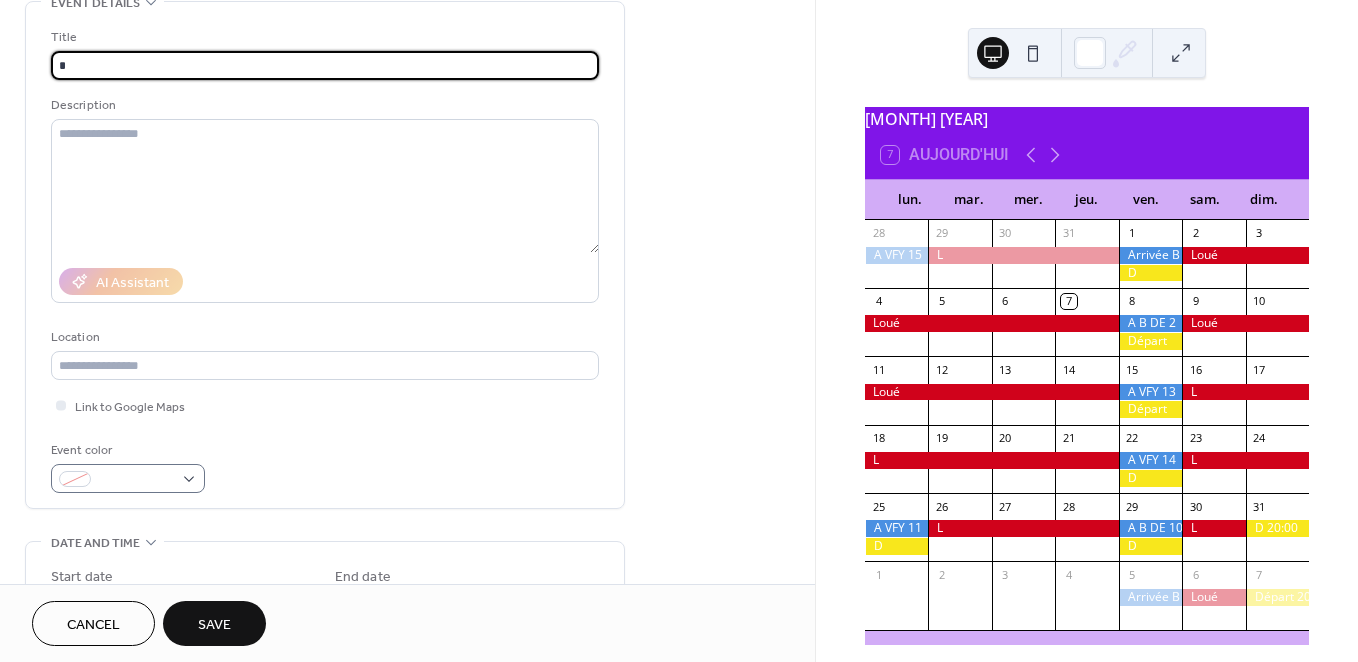 type on "*" 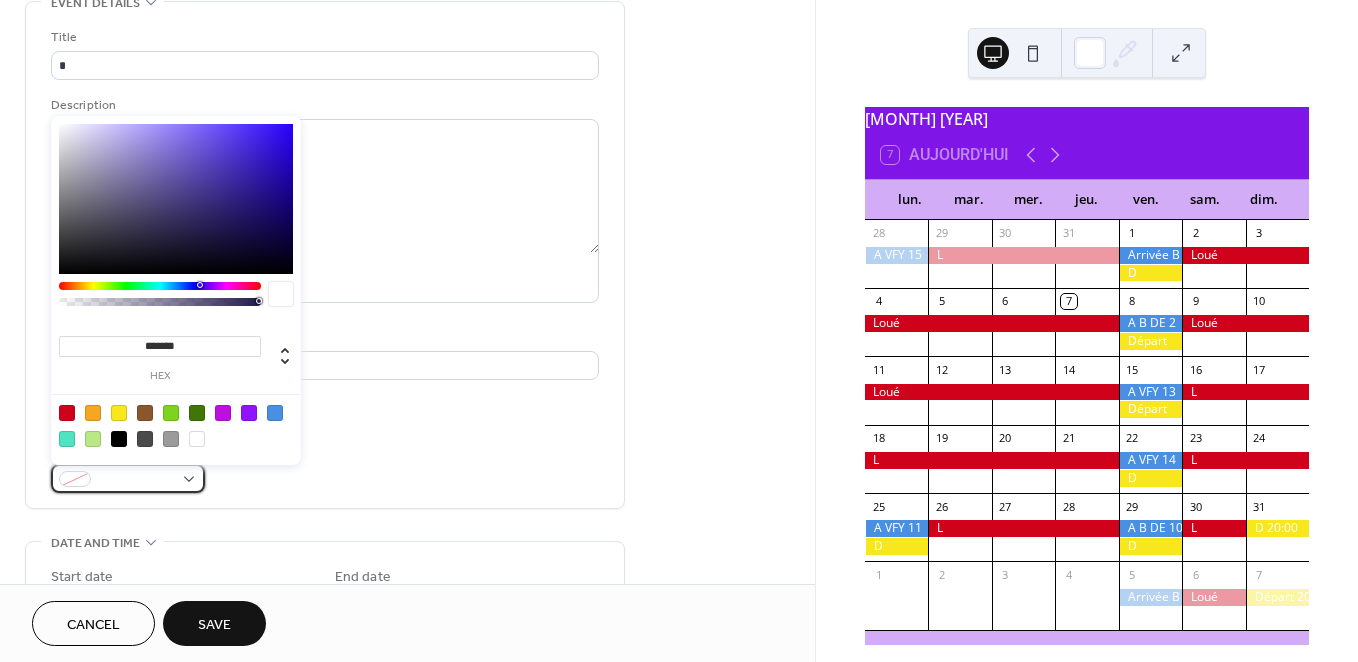 click at bounding box center (128, 478) 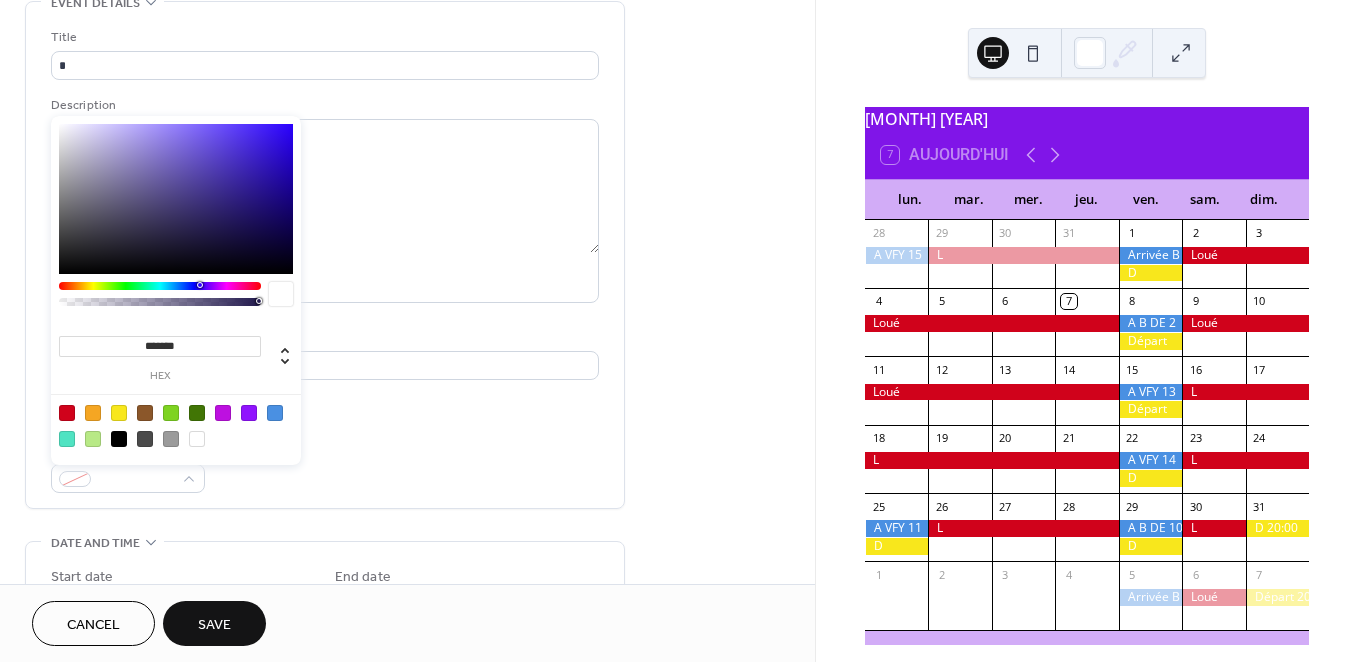 click at bounding box center (67, 413) 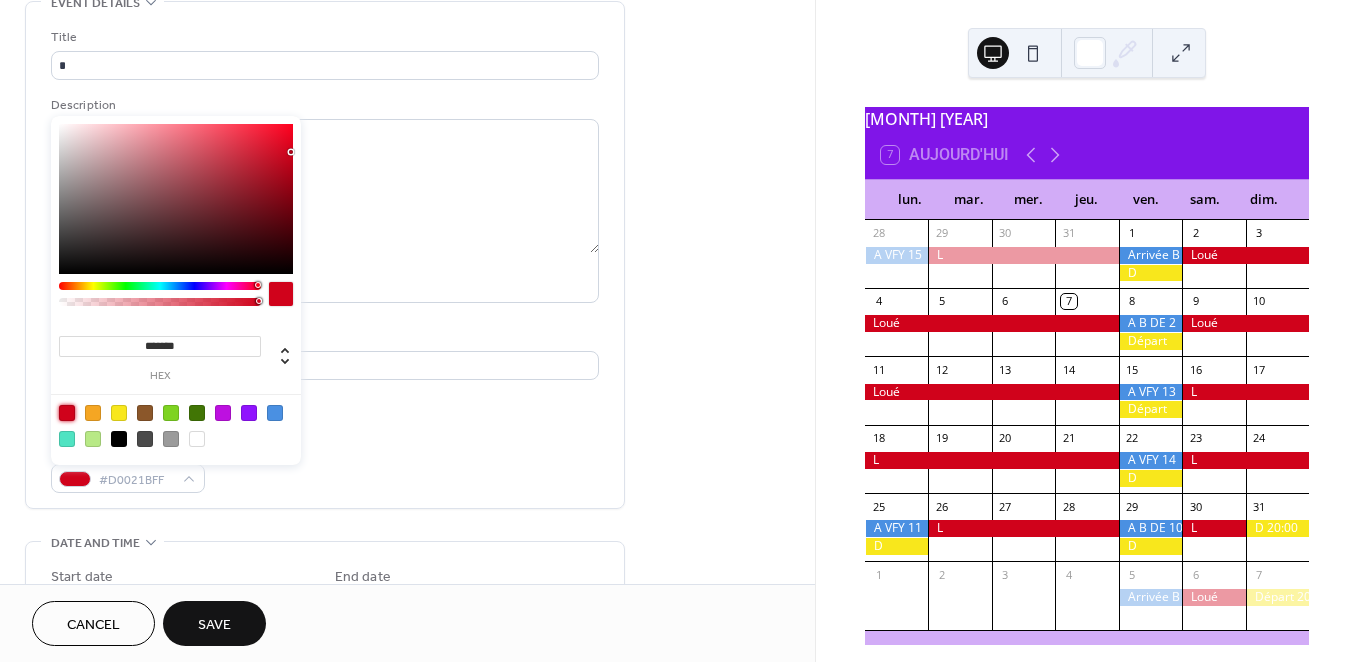 click on "Event color #D0021BFF" at bounding box center [325, 466] 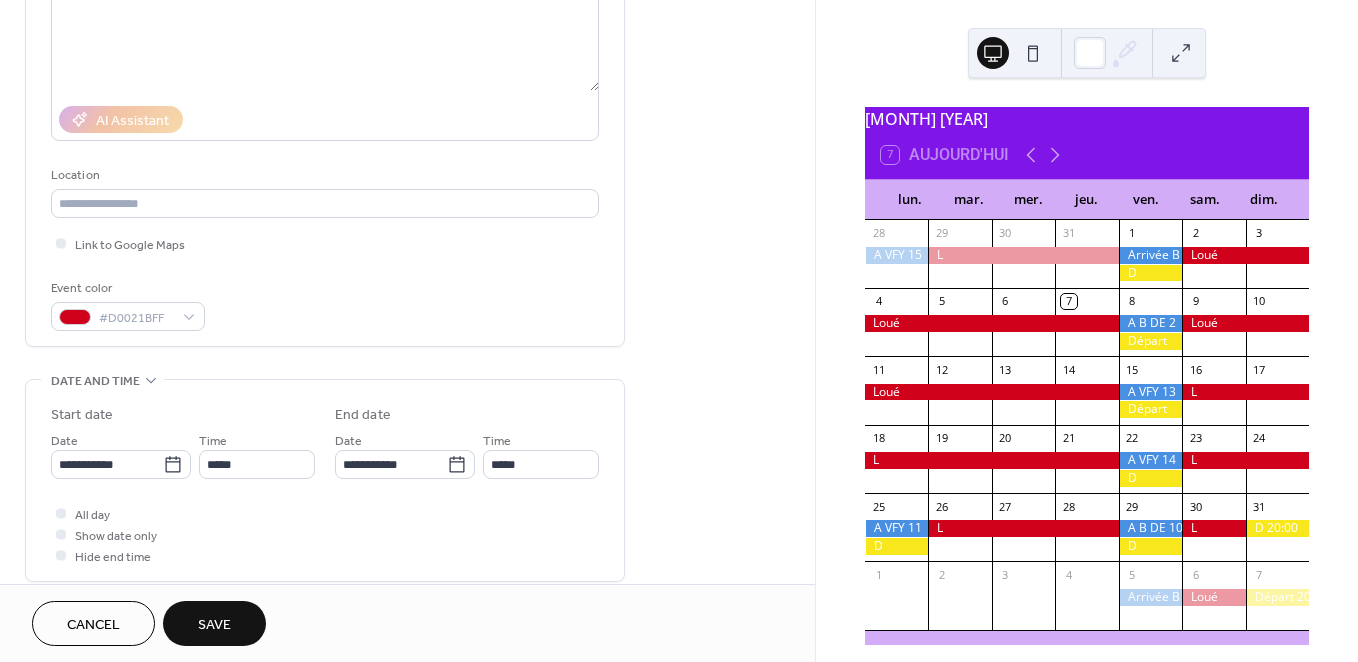 scroll, scrollTop: 280, scrollLeft: 0, axis: vertical 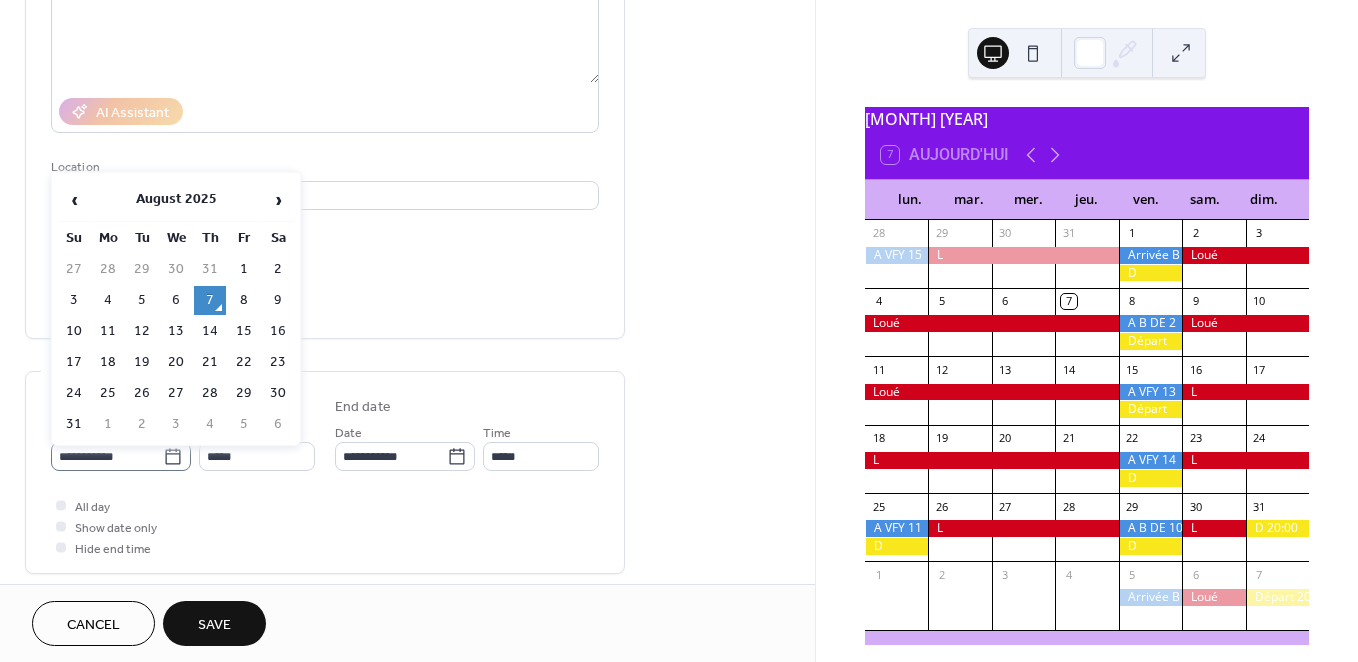 click 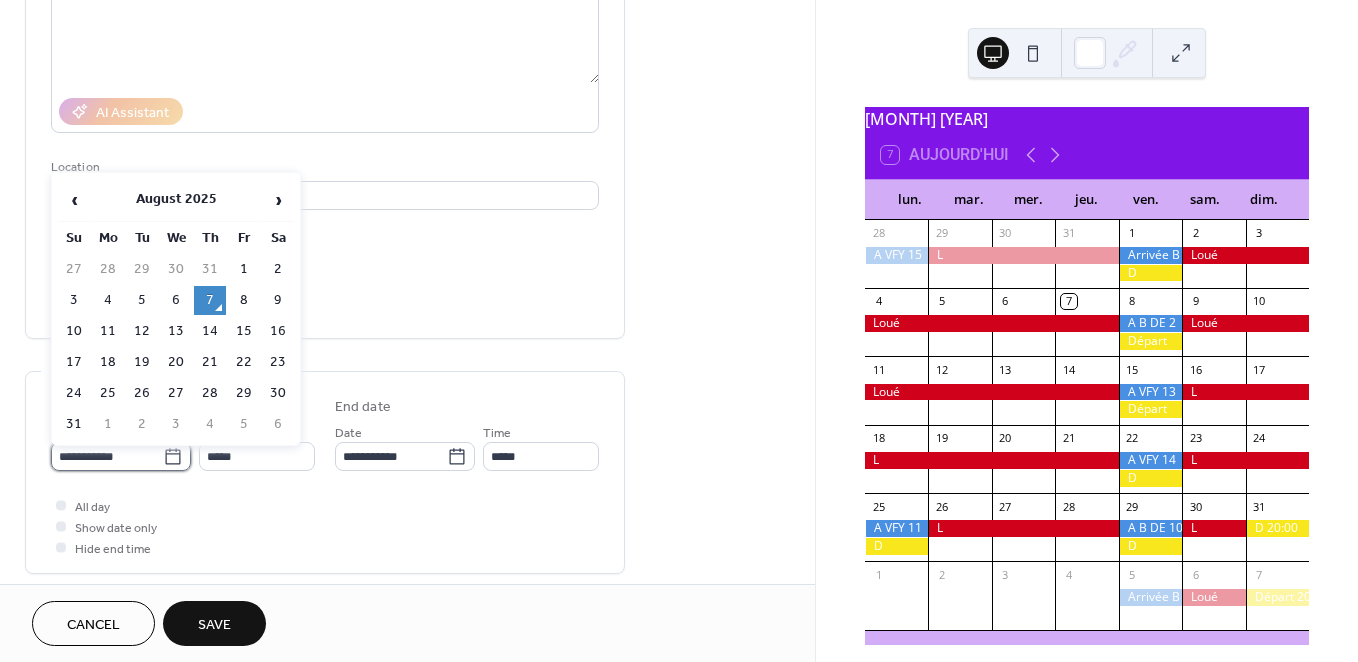 click on "**********" at bounding box center (107, 456) 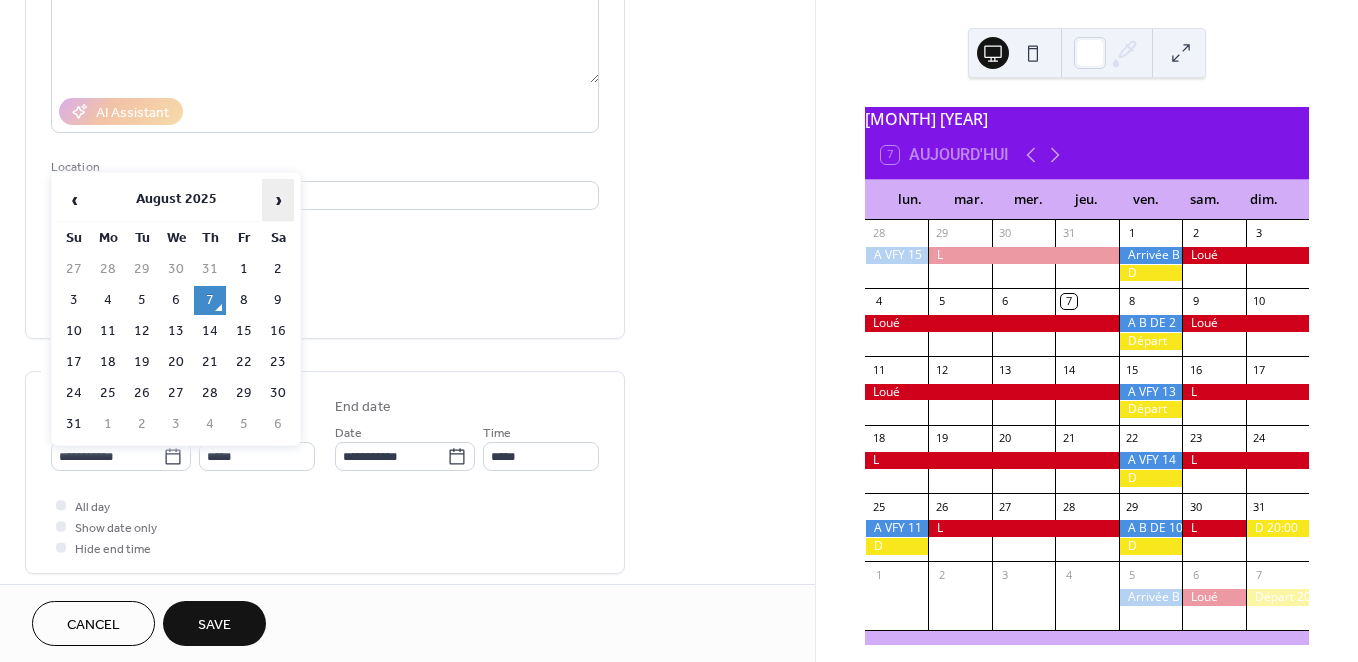 click on "›" at bounding box center (278, 200) 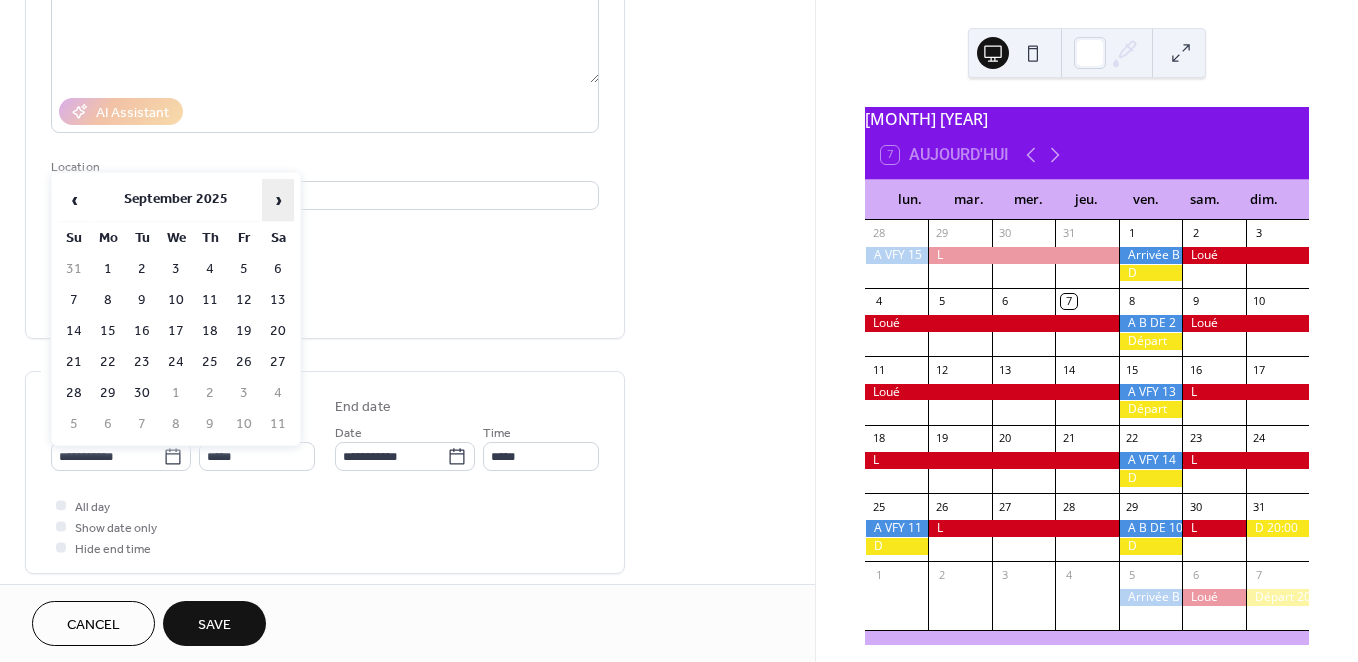 click on "›" at bounding box center (278, 200) 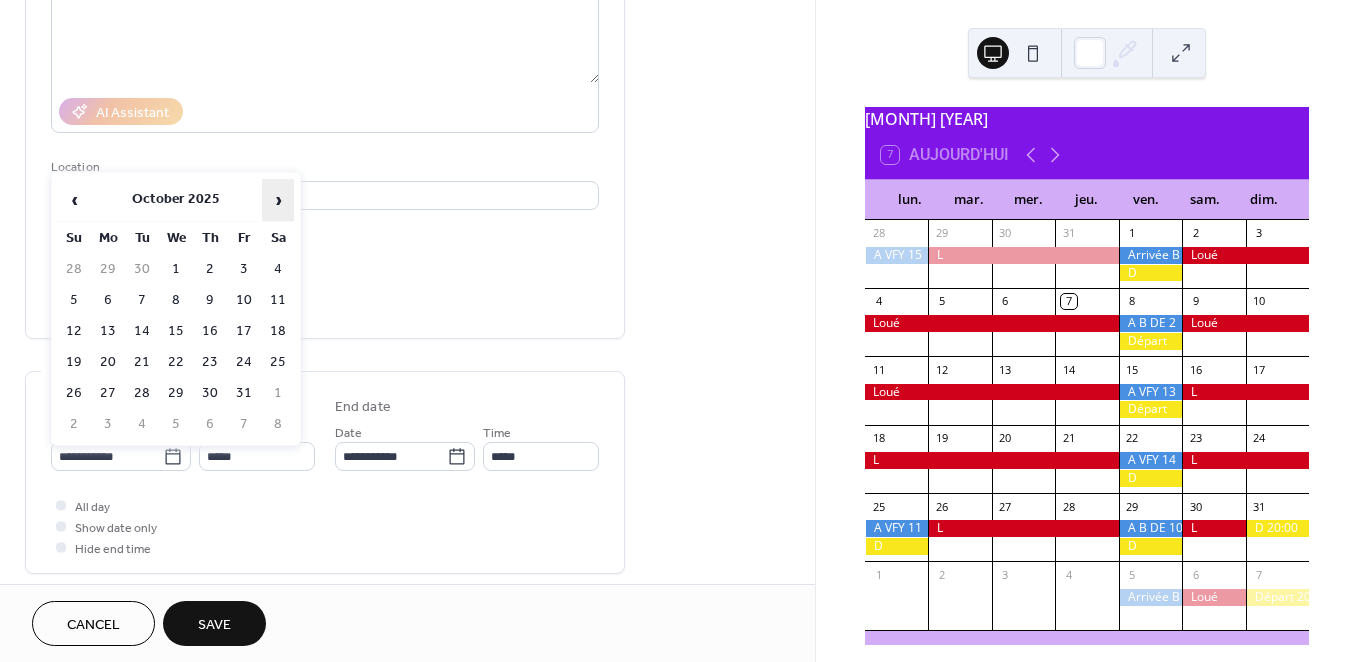 click on "›" at bounding box center [278, 200] 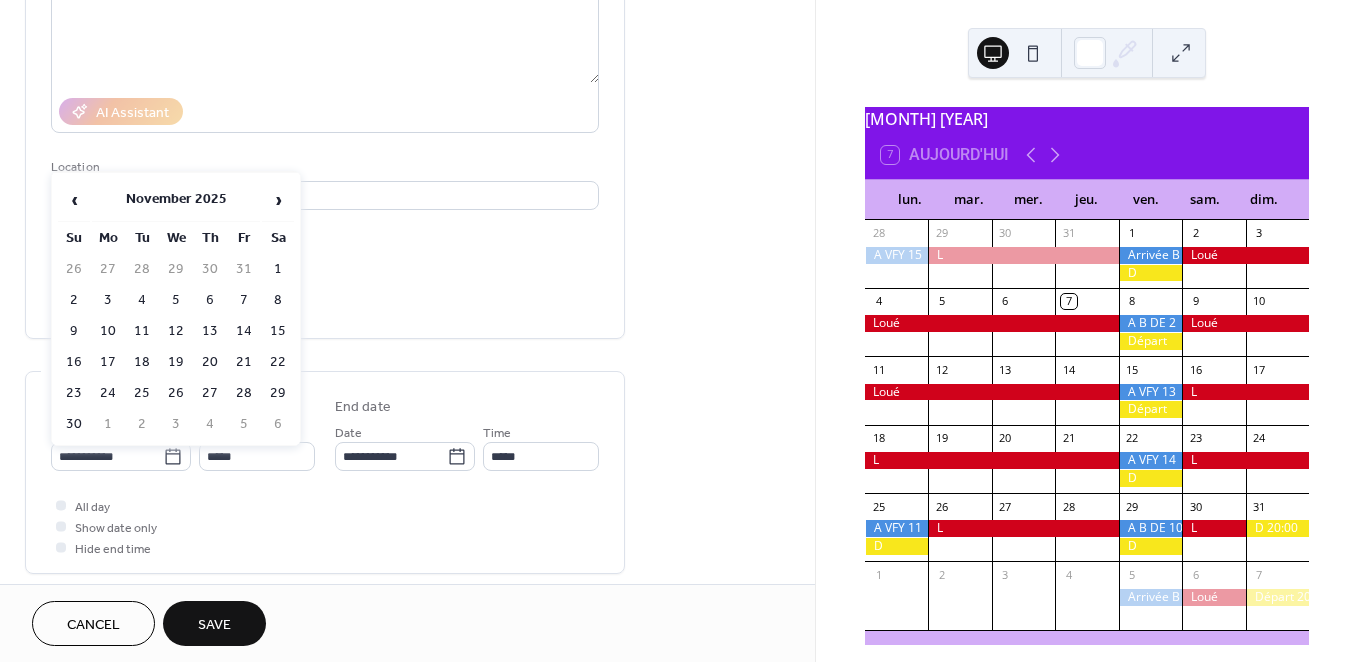 drag, startPoint x: 272, startPoint y: 358, endPoint x: 257, endPoint y: 362, distance: 15.524175 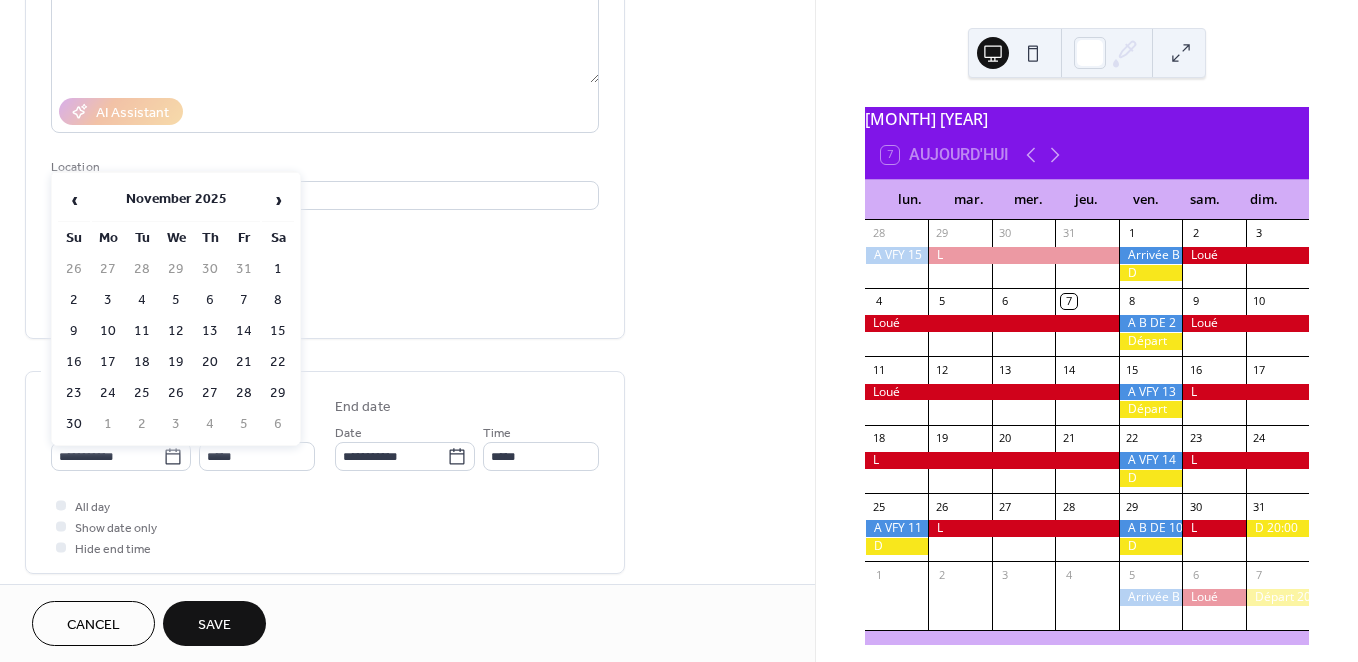 click on "22" at bounding box center (278, 362) 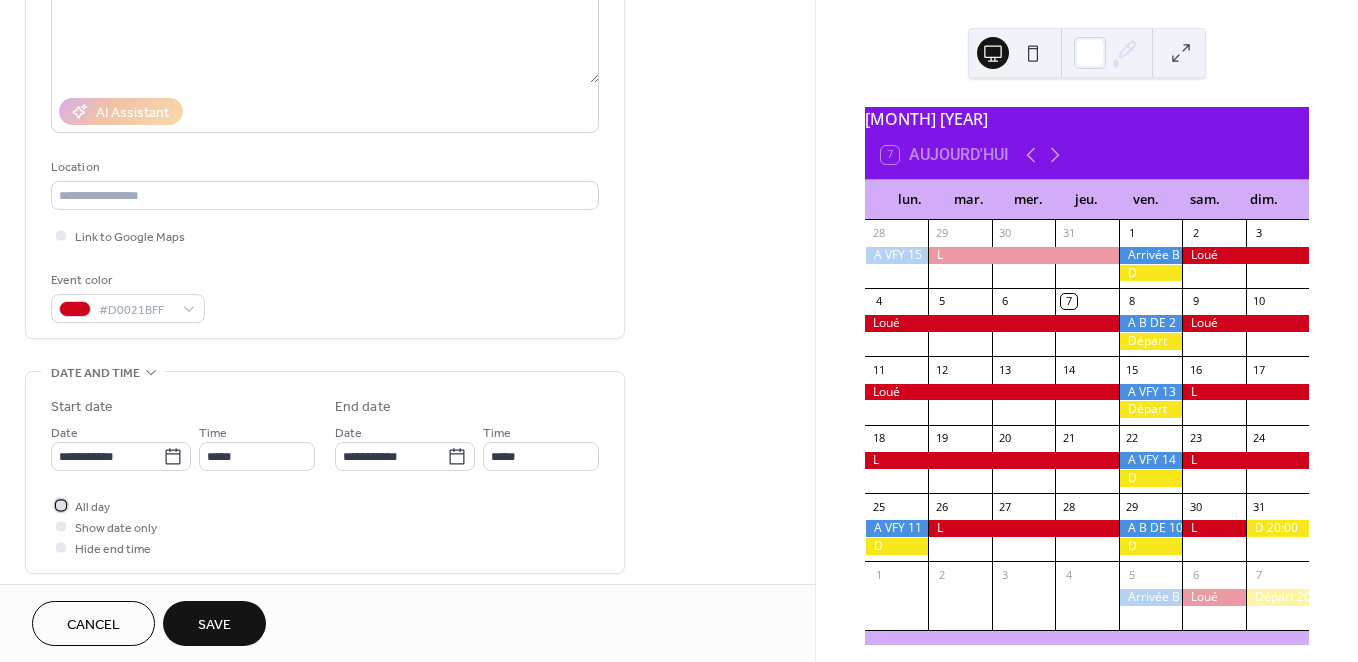 click on "All day" at bounding box center (92, 507) 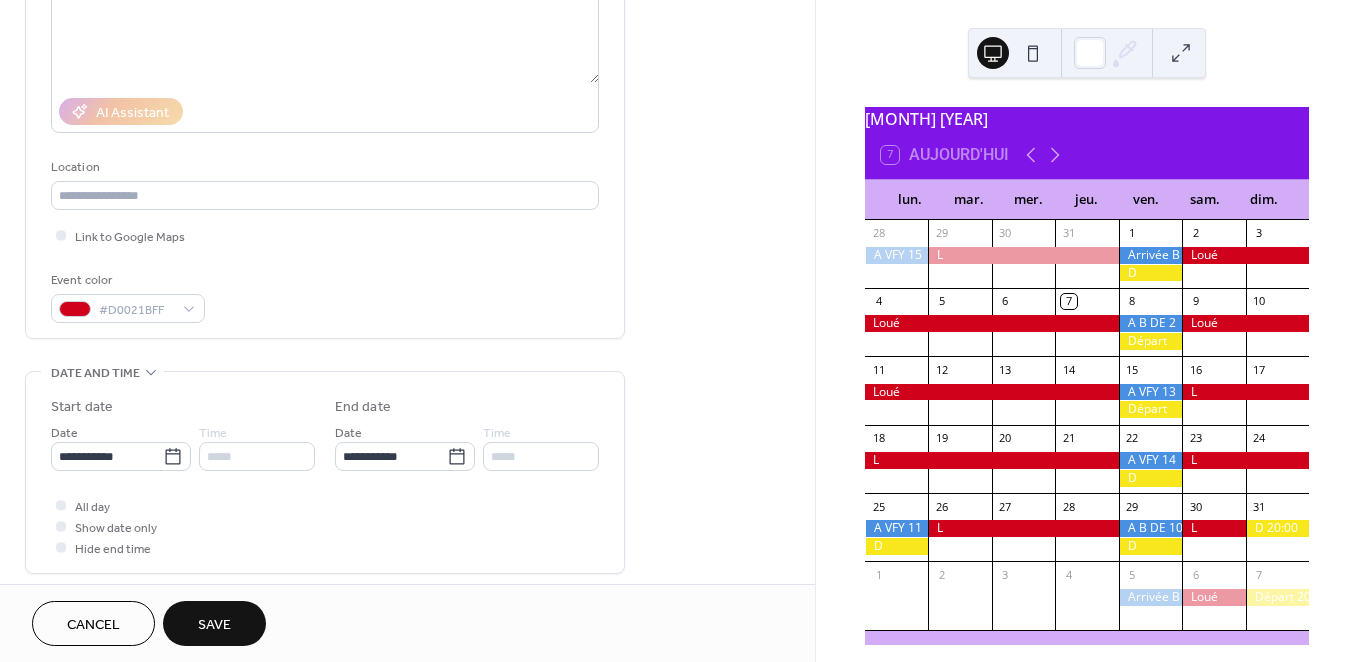 drag, startPoint x: 219, startPoint y: 622, endPoint x: 311, endPoint y: 567, distance: 107.18675 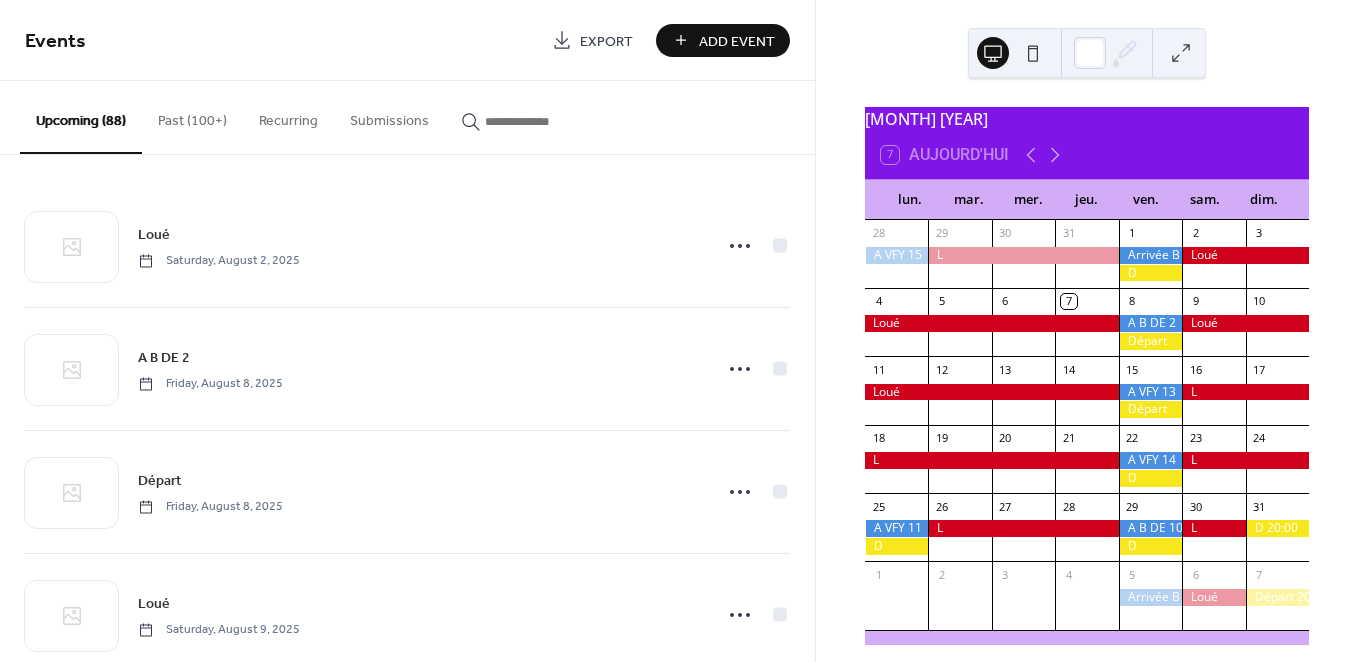 click on "Add Event" at bounding box center [737, 41] 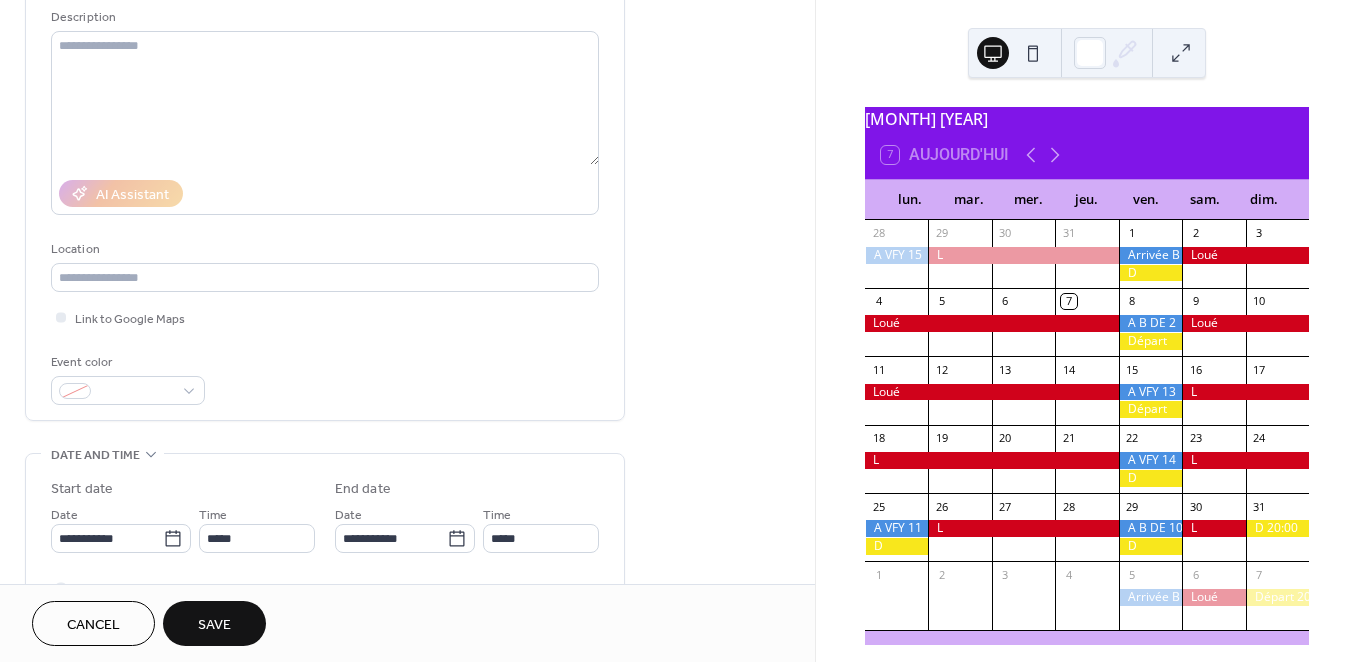 scroll, scrollTop: 216, scrollLeft: 0, axis: vertical 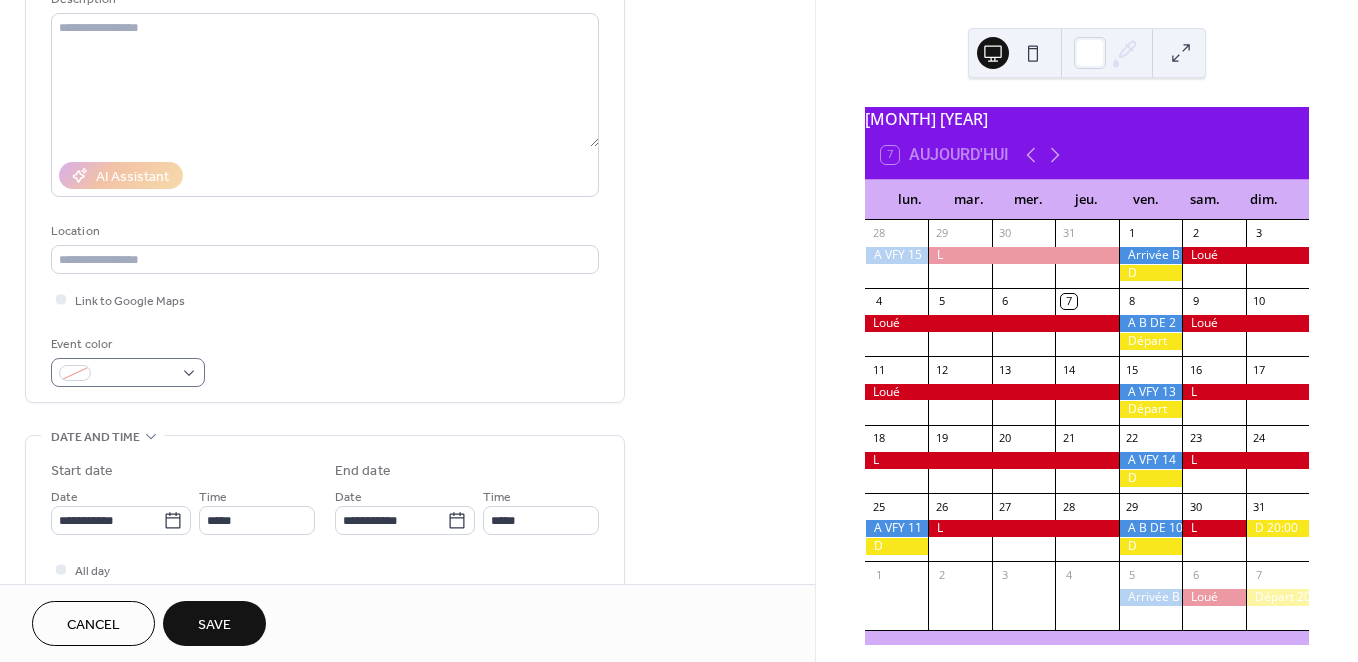 type on "*******" 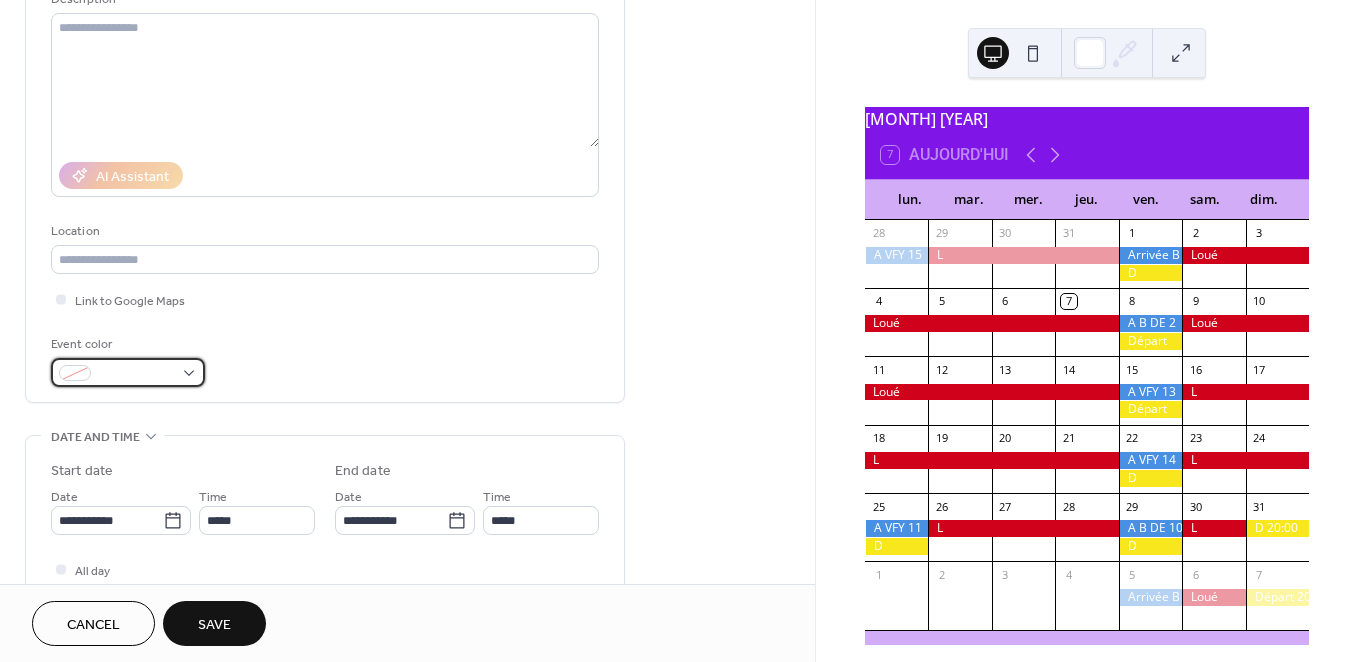 click at bounding box center [128, 372] 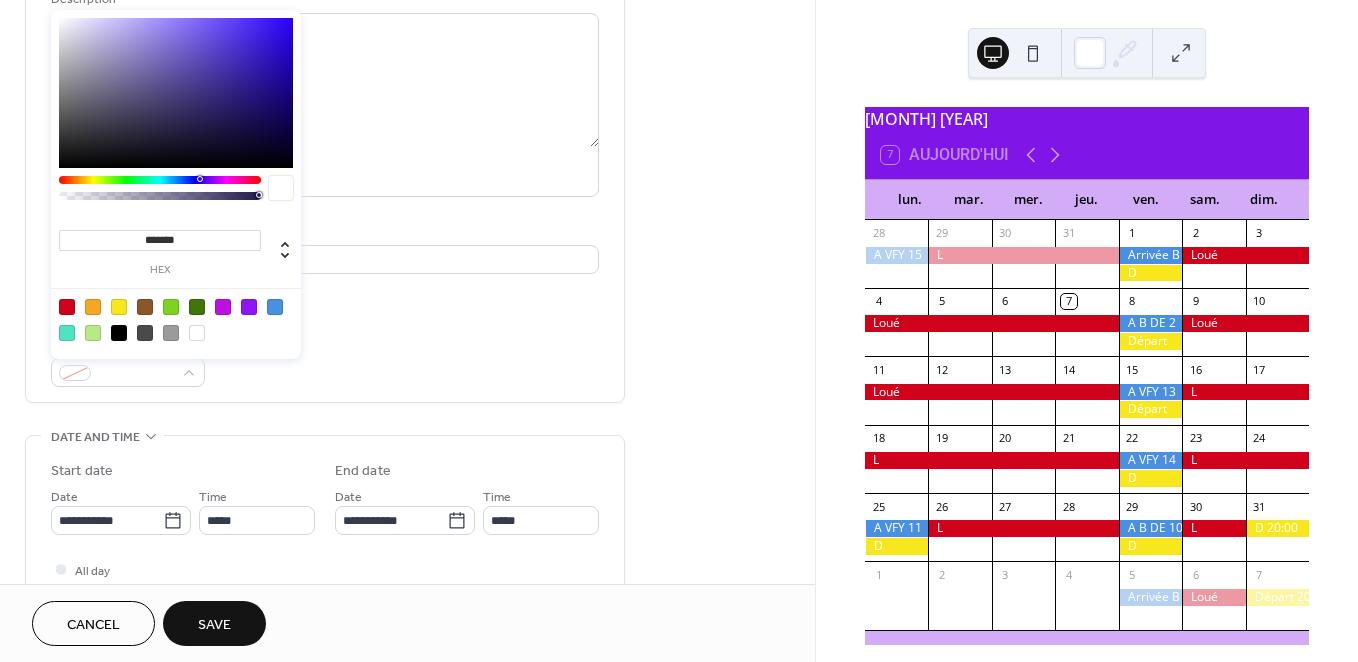 click at bounding box center [119, 307] 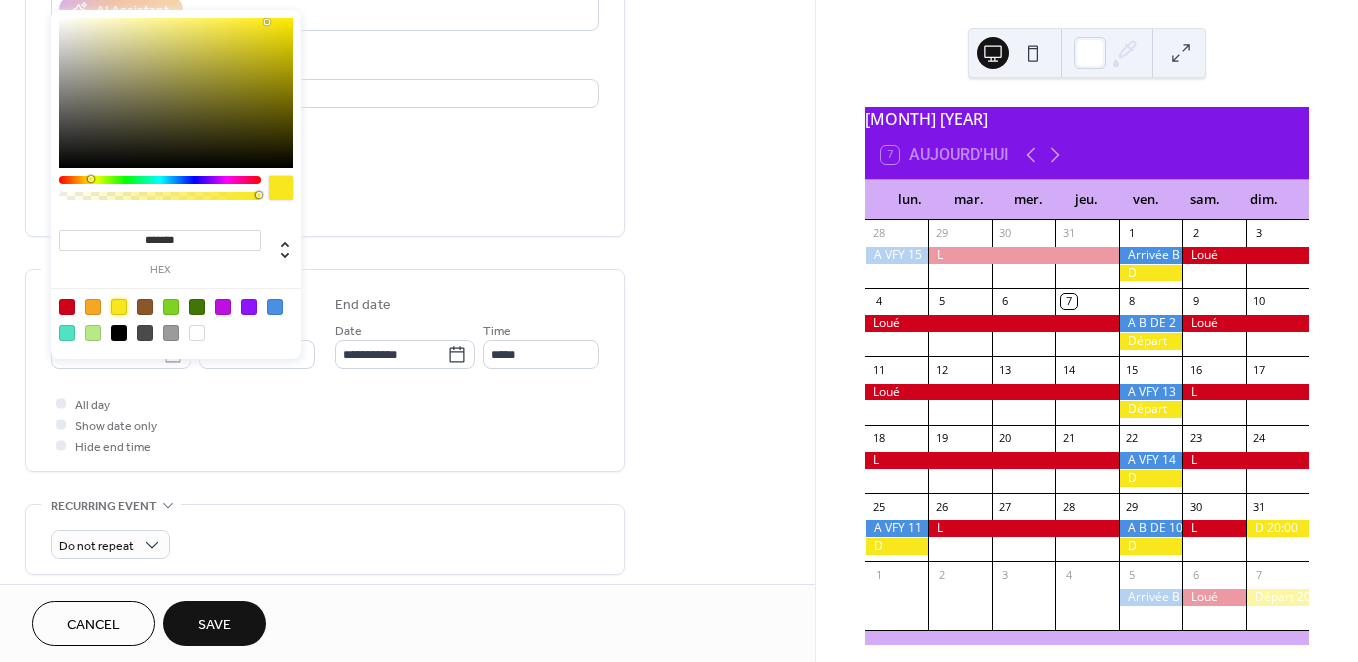 scroll, scrollTop: 447, scrollLeft: 0, axis: vertical 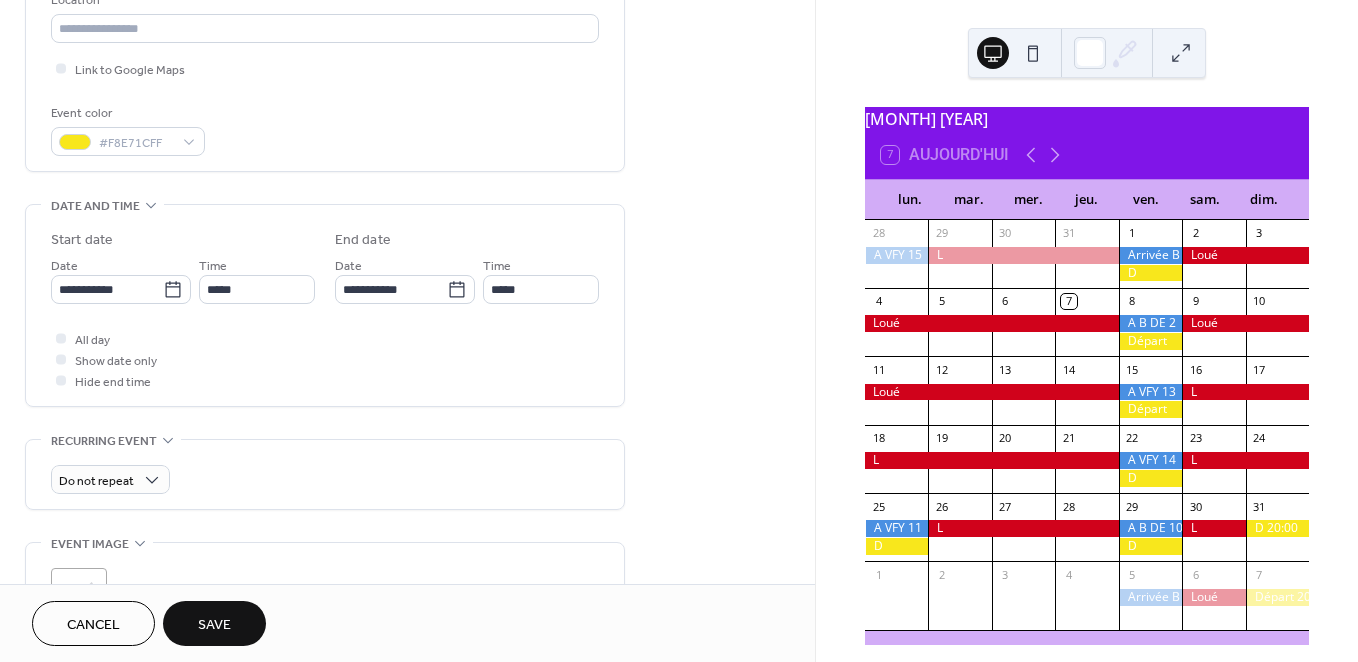 click on "All day Show date only Hide end time" at bounding box center (325, 359) 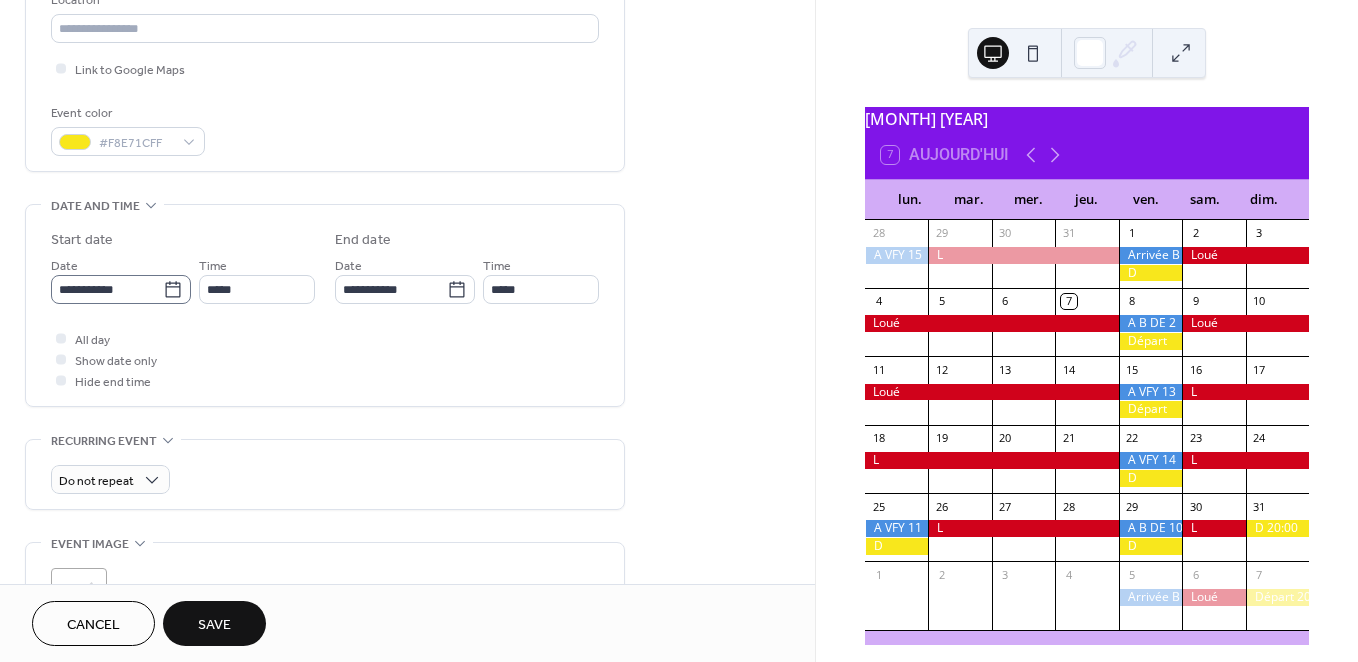 click 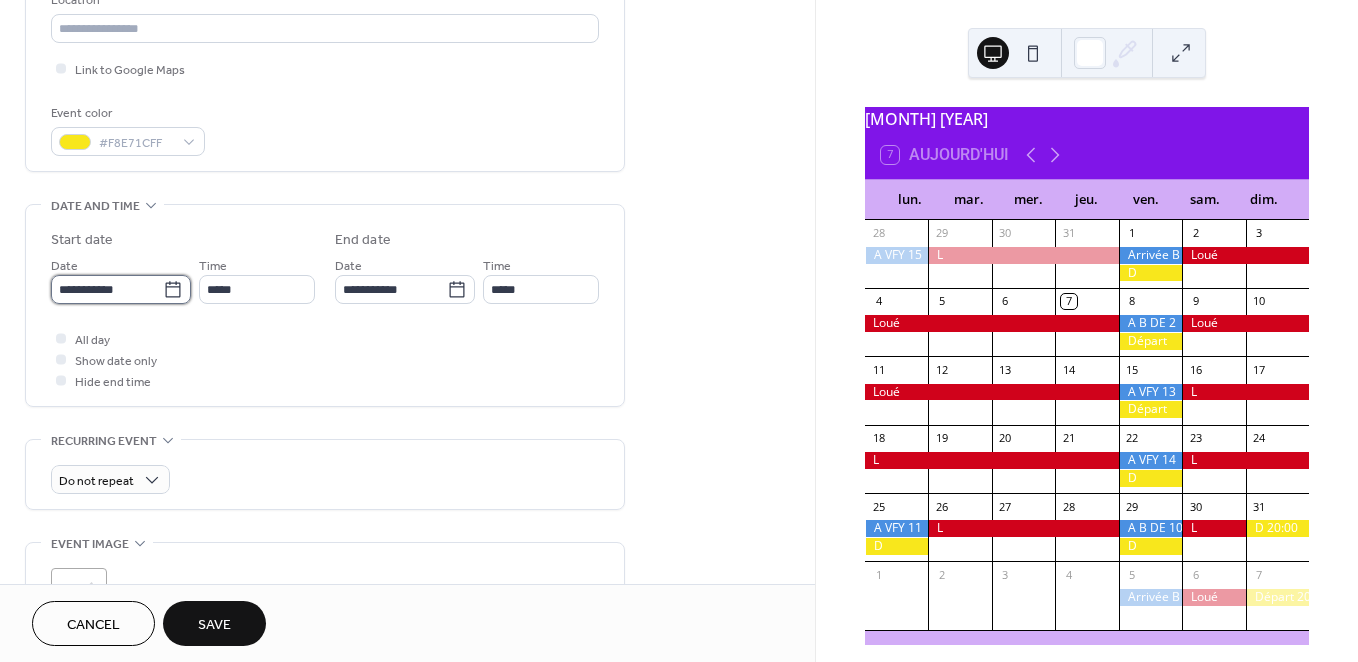 click on "**********" at bounding box center (107, 289) 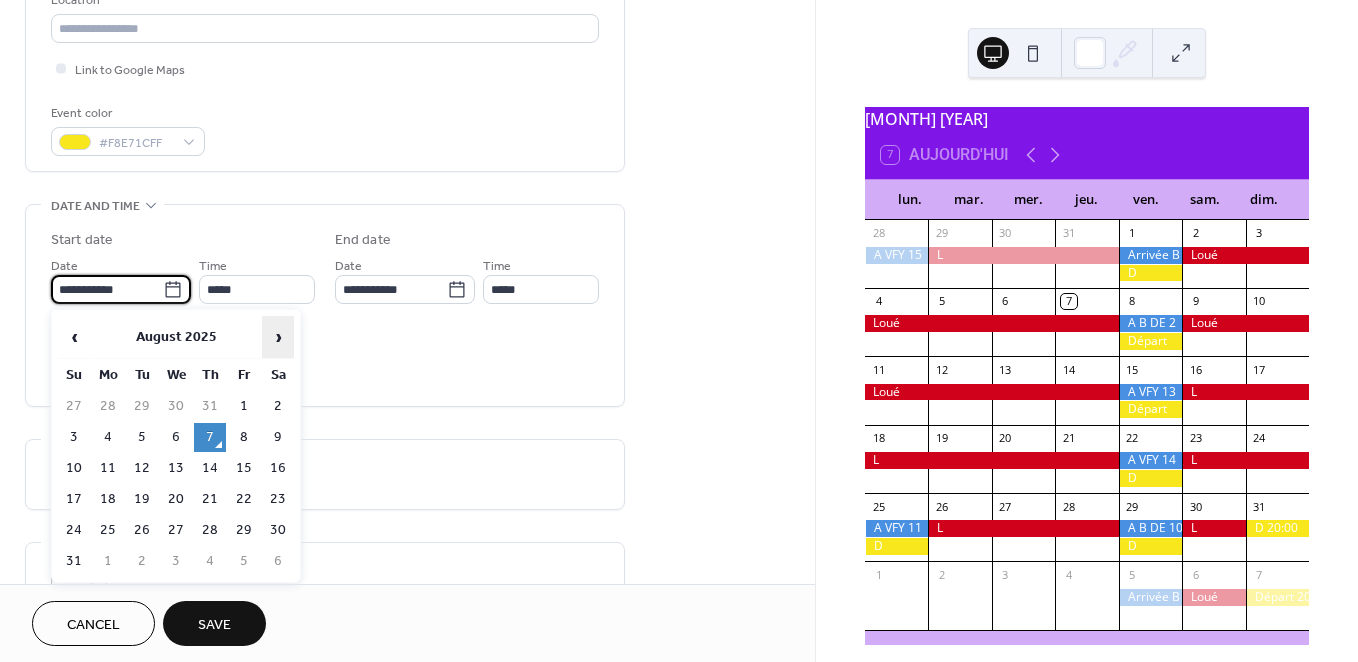 click on "›" at bounding box center (278, 337) 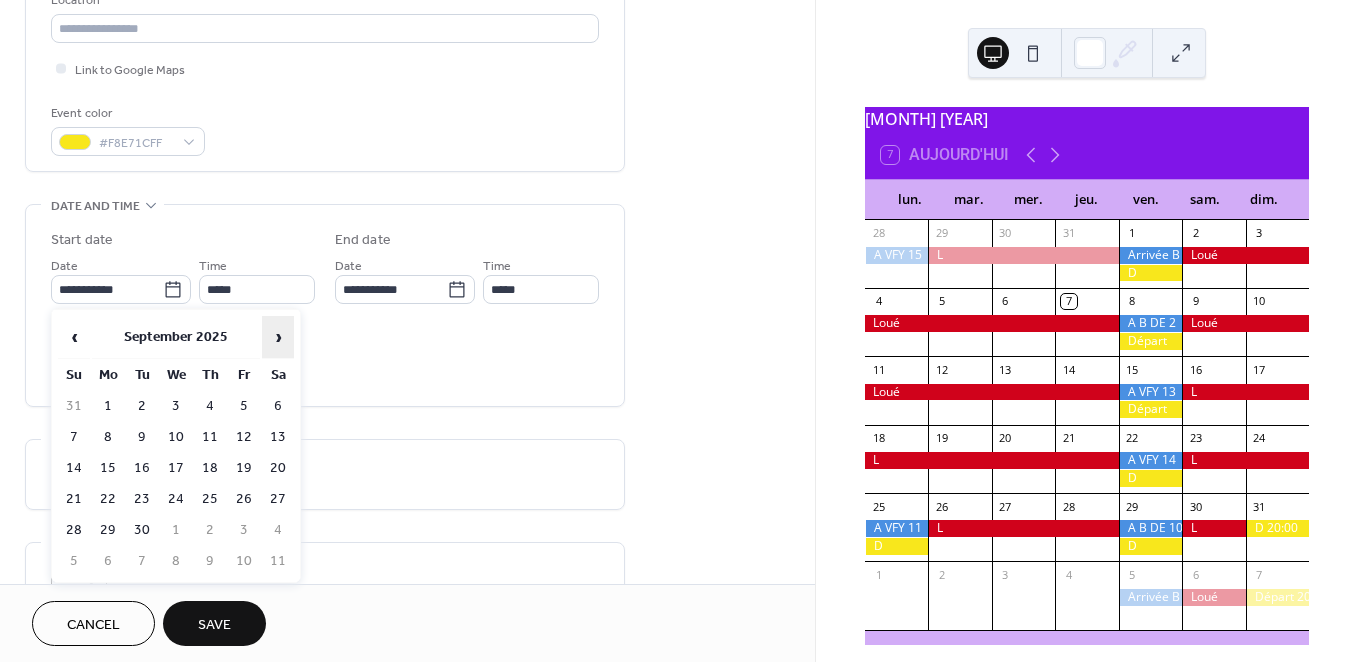 click on "›" at bounding box center (278, 337) 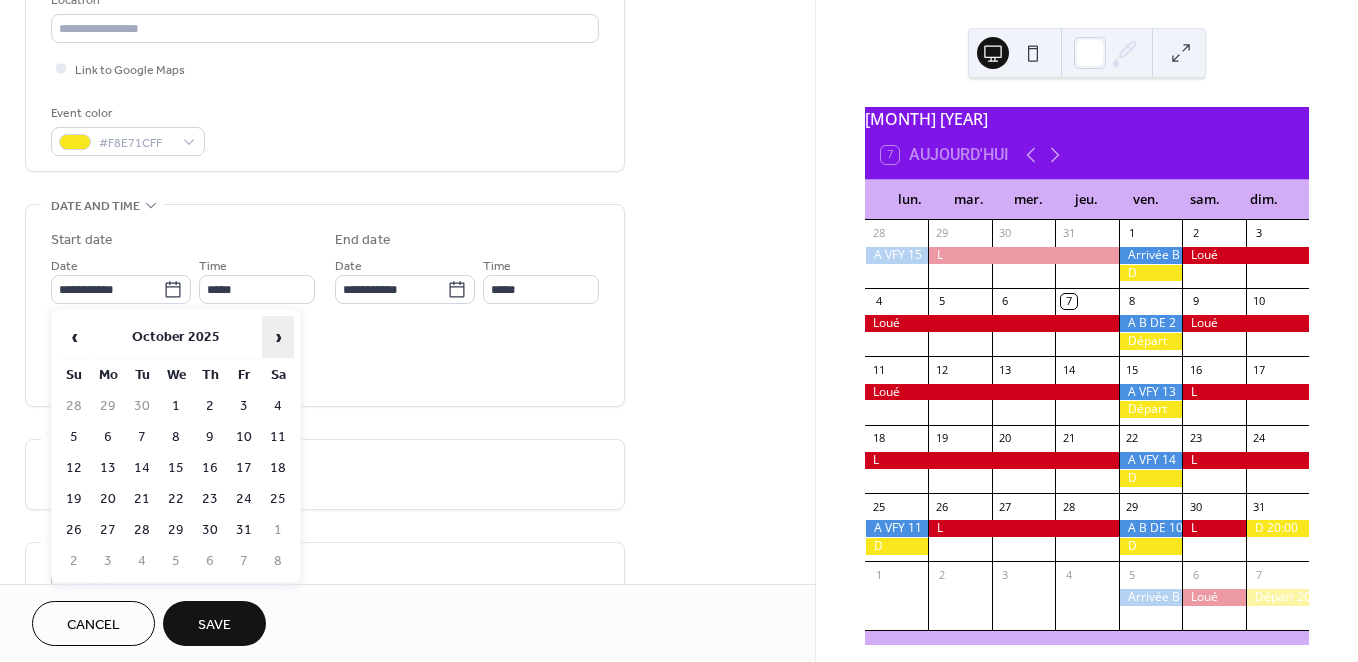click on "›" at bounding box center (278, 337) 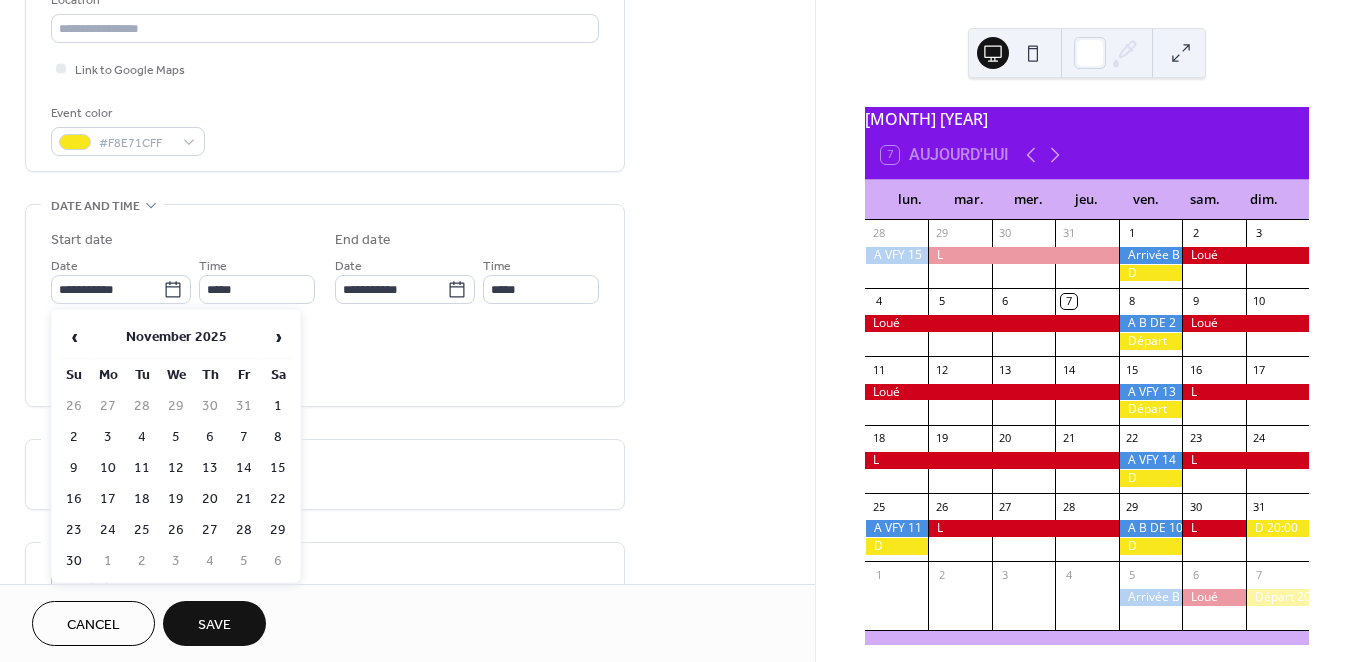 drag, startPoint x: 76, startPoint y: 524, endPoint x: 93, endPoint y: 512, distance: 20.808653 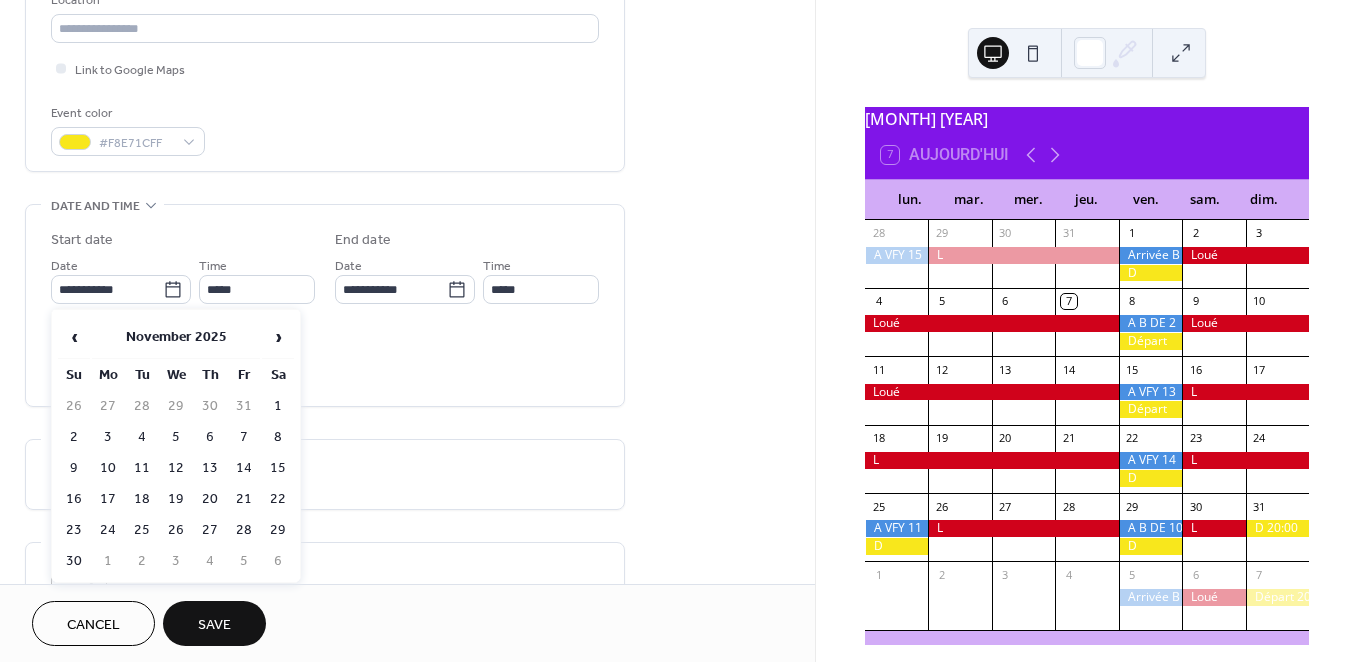 click on "23" at bounding box center (74, 530) 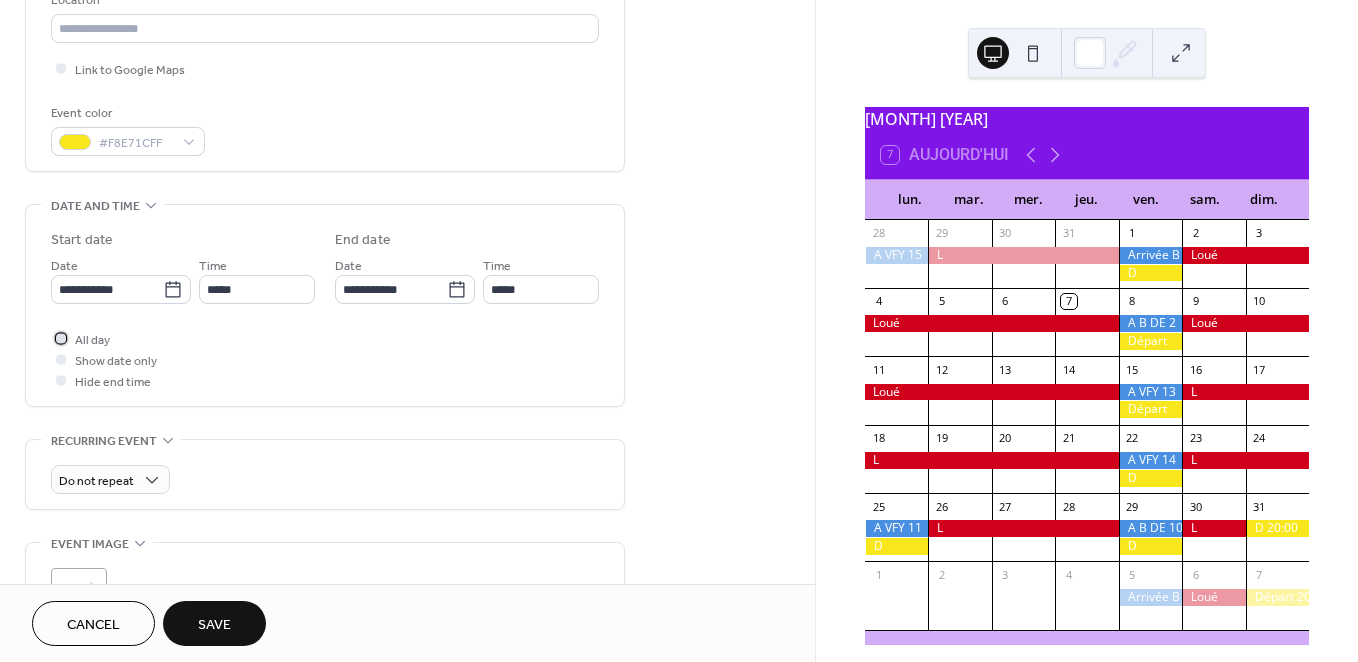 click on "All day" at bounding box center [92, 340] 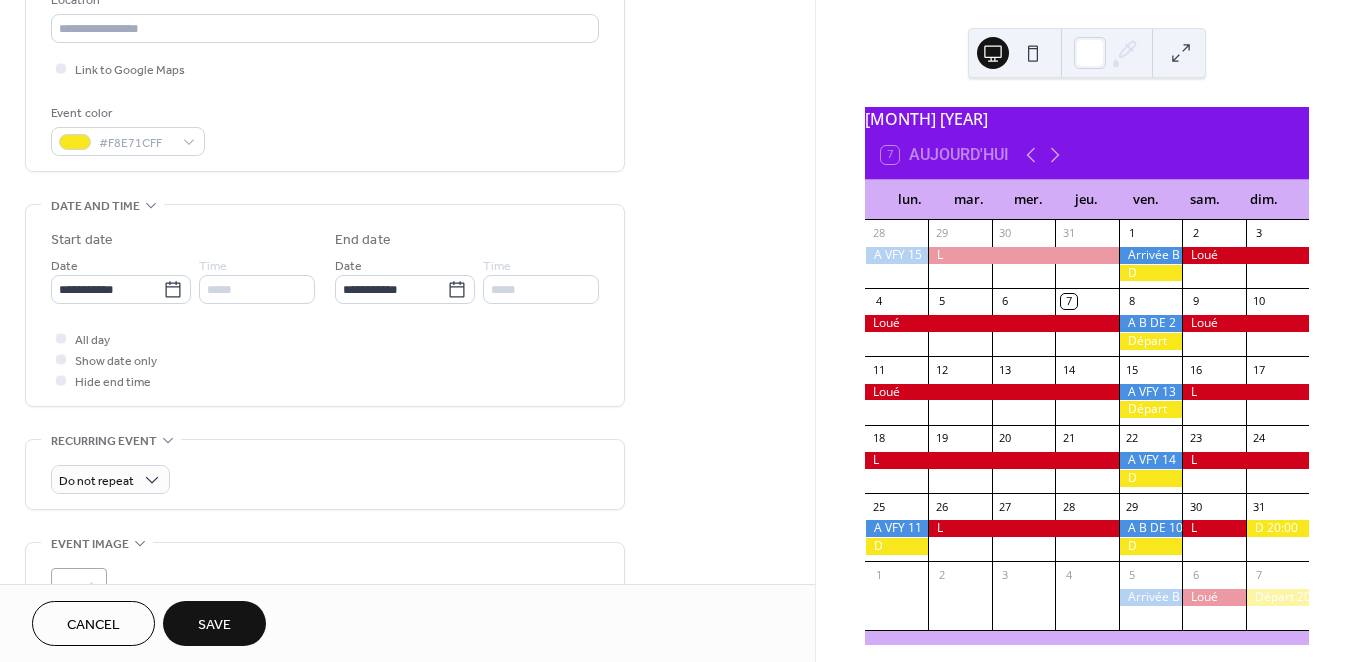 click on "Save" at bounding box center (214, 625) 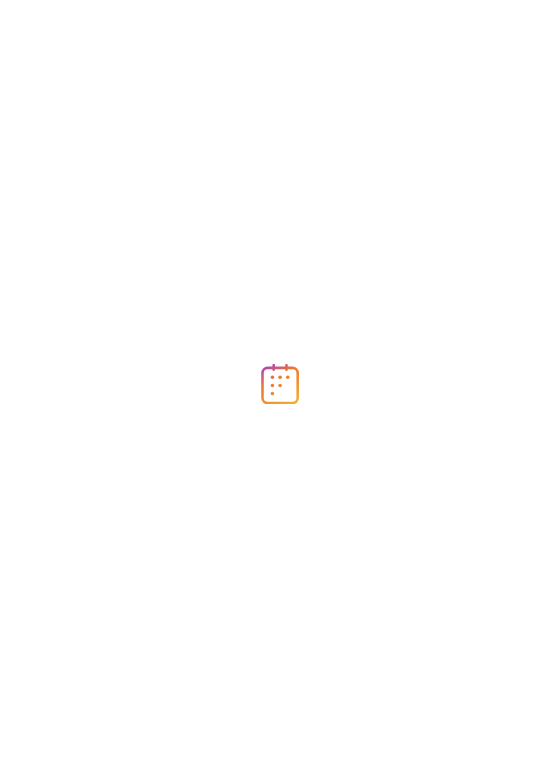 scroll, scrollTop: 0, scrollLeft: 0, axis: both 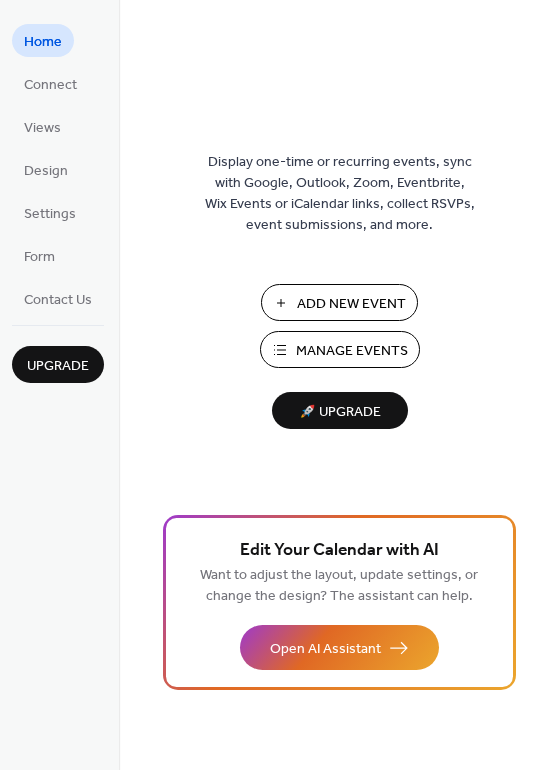 click on "Add New Event" at bounding box center (351, 304) 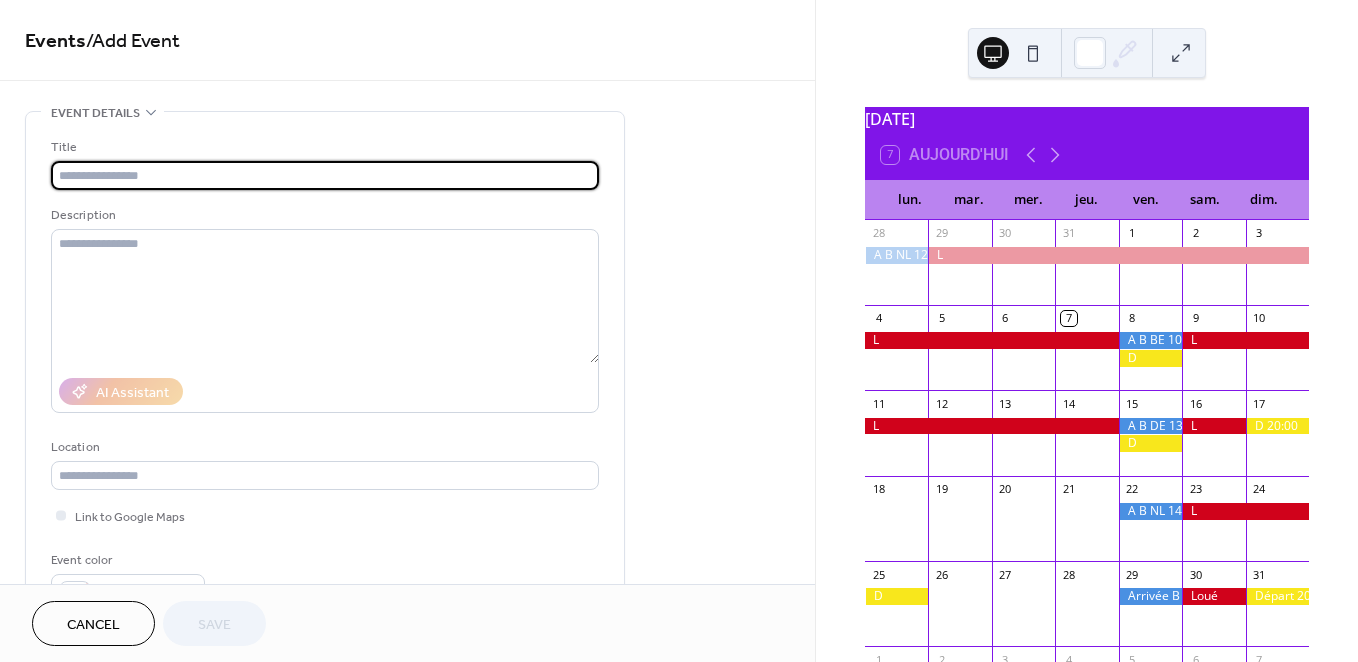 scroll, scrollTop: 0, scrollLeft: 0, axis: both 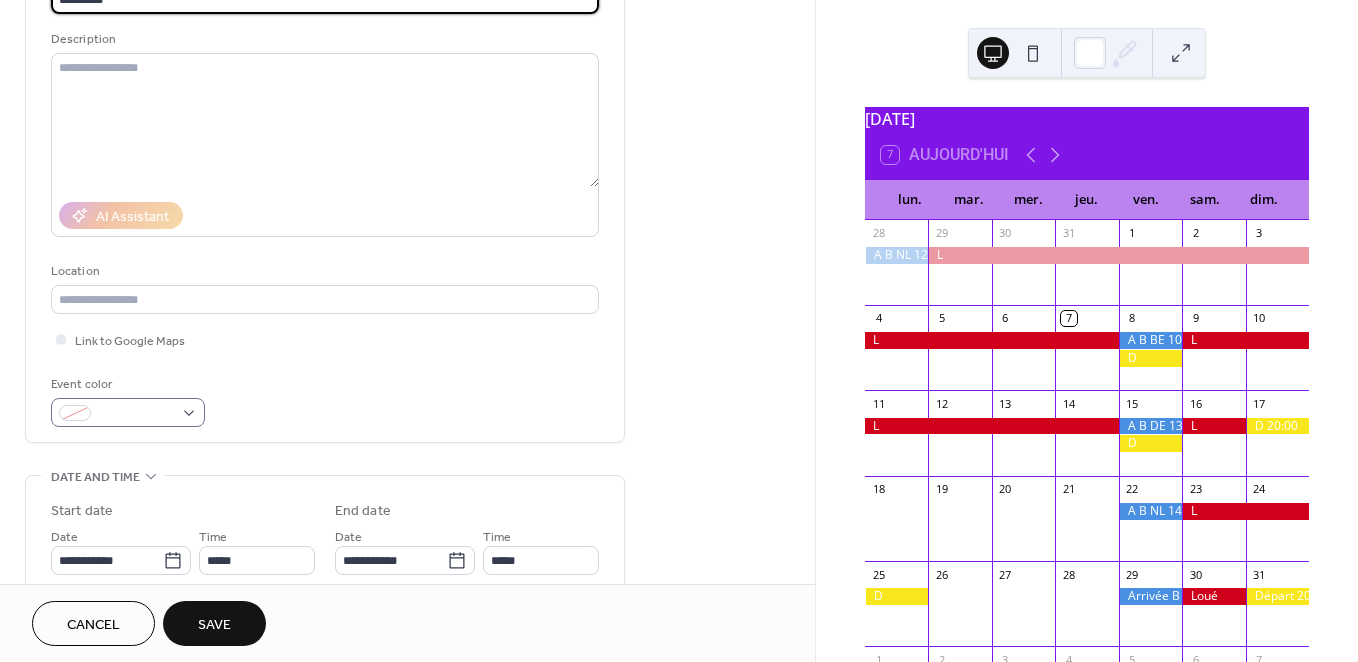 type on "*********" 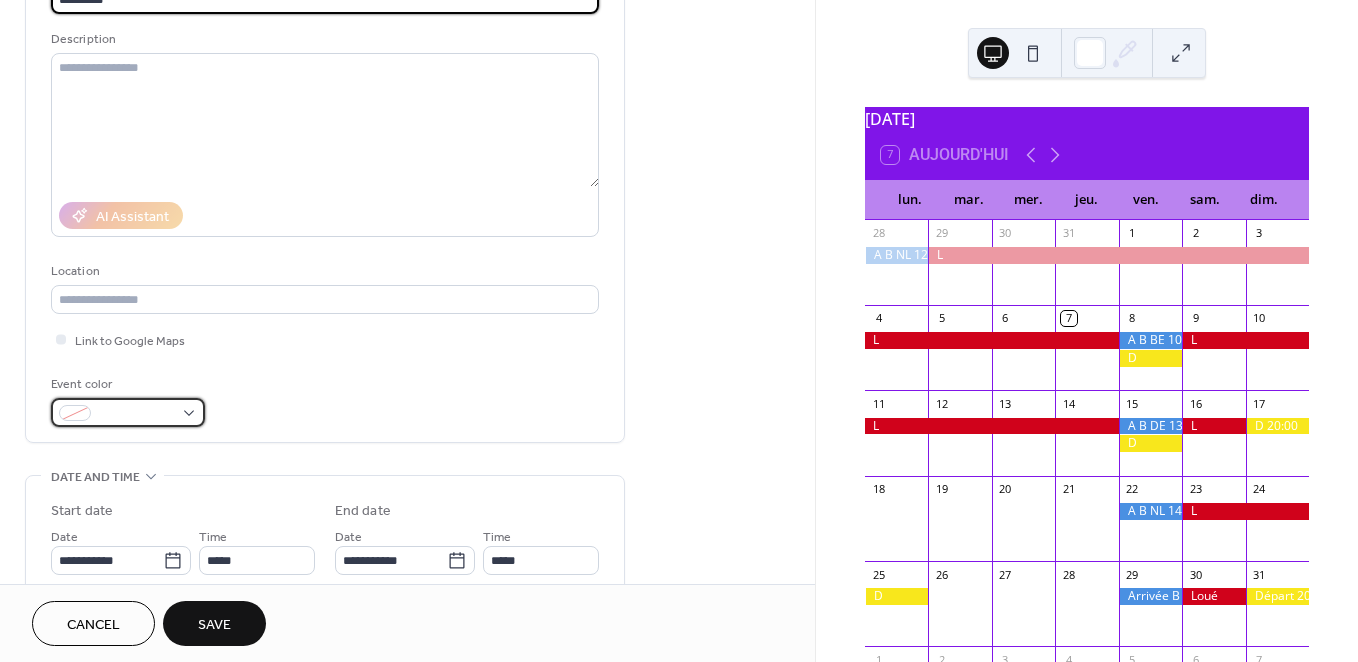 click at bounding box center (128, 412) 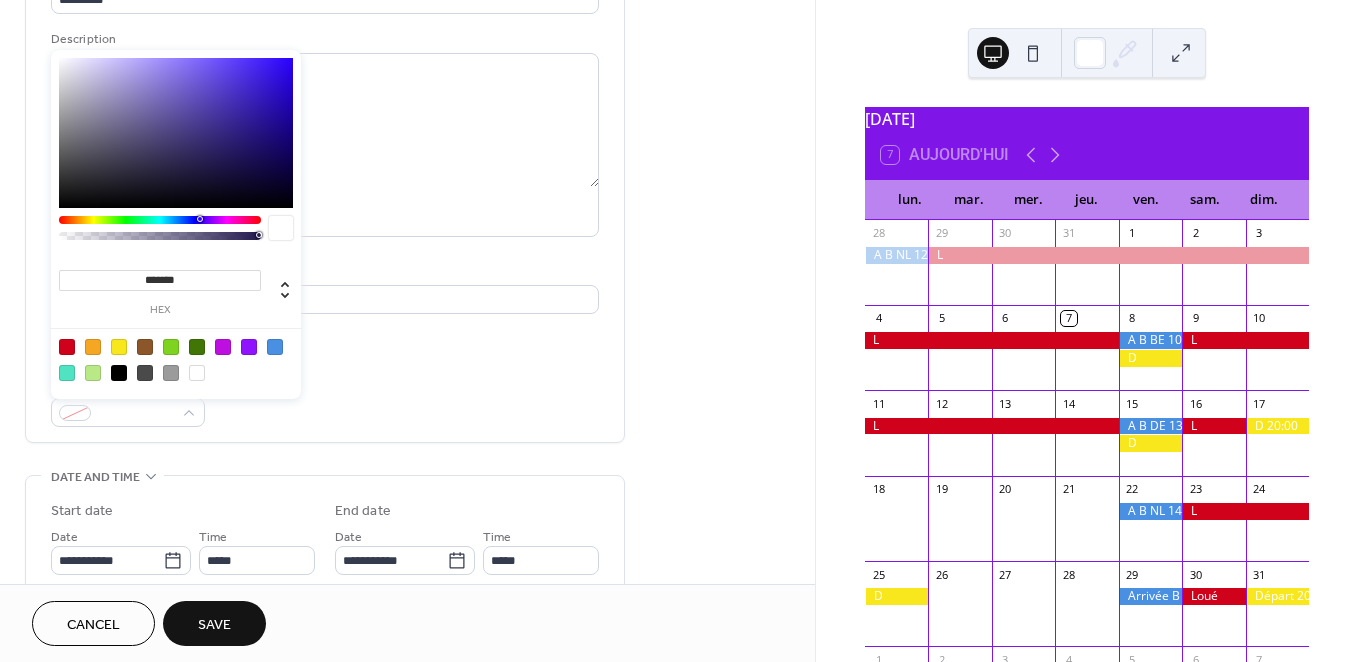 click at bounding box center [275, 347] 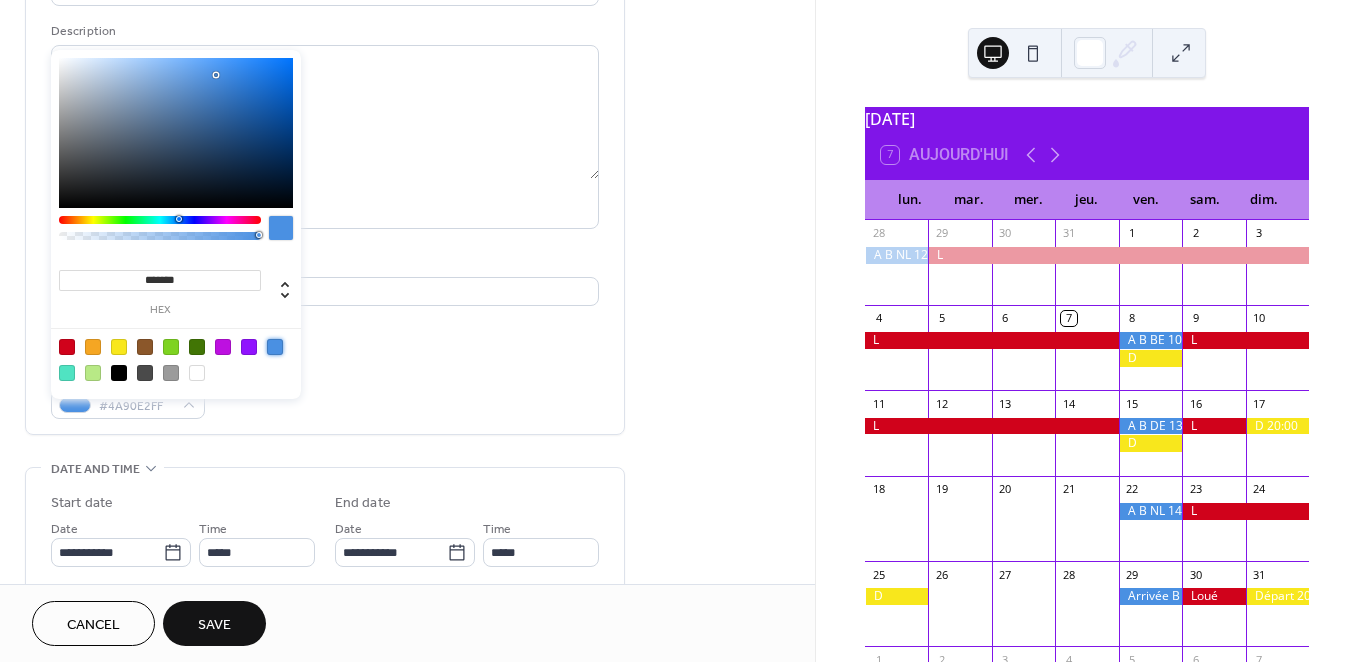 click on "Event color #4A90E2FF" at bounding box center [325, 392] 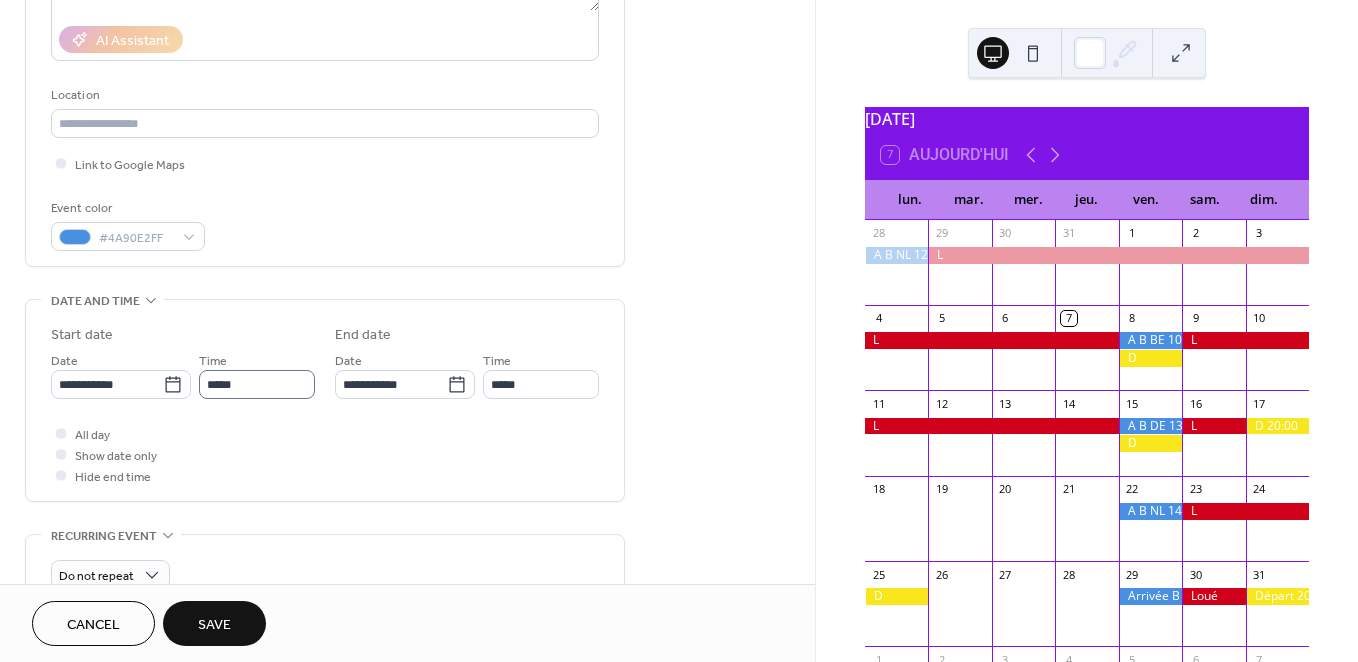 scroll, scrollTop: 383, scrollLeft: 0, axis: vertical 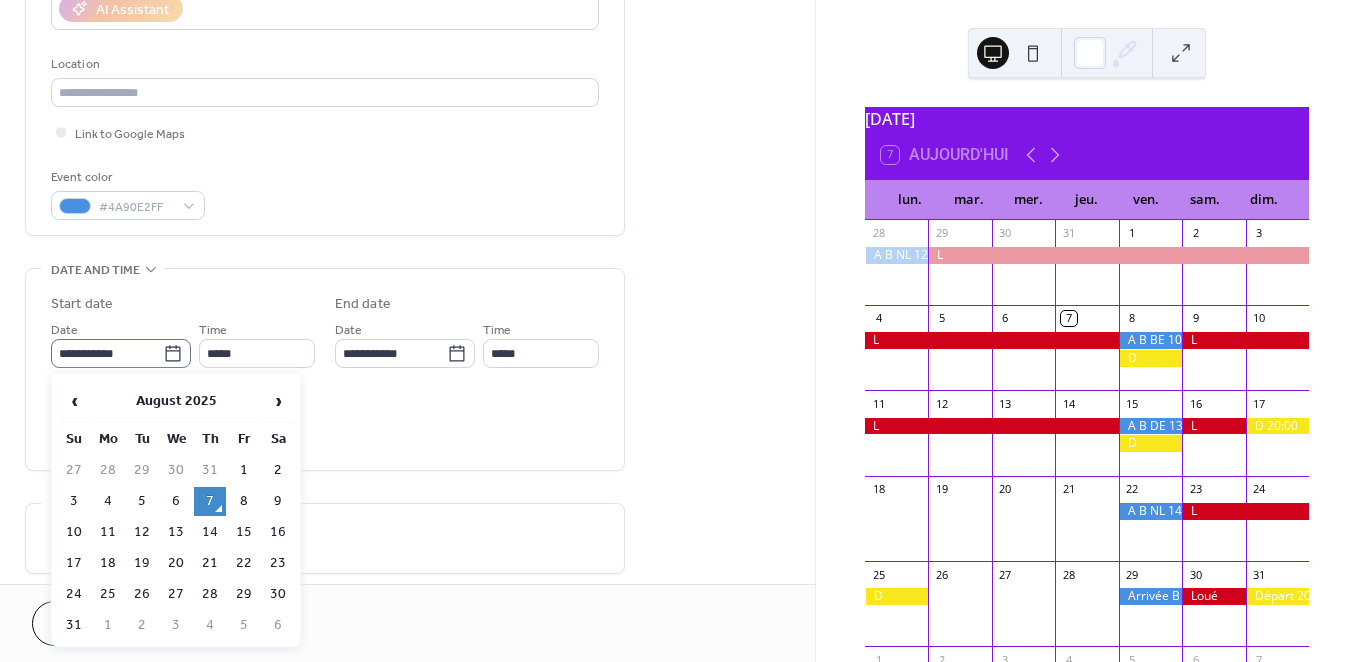 click 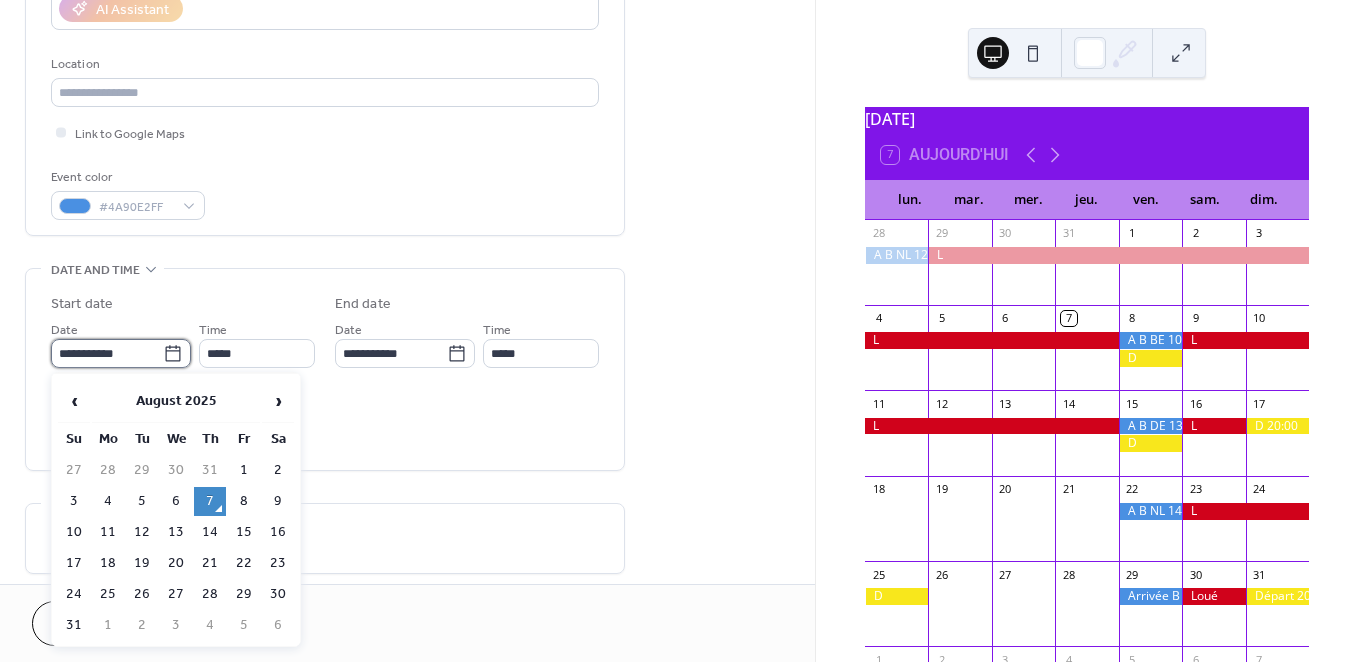 click on "**********" at bounding box center (107, 353) 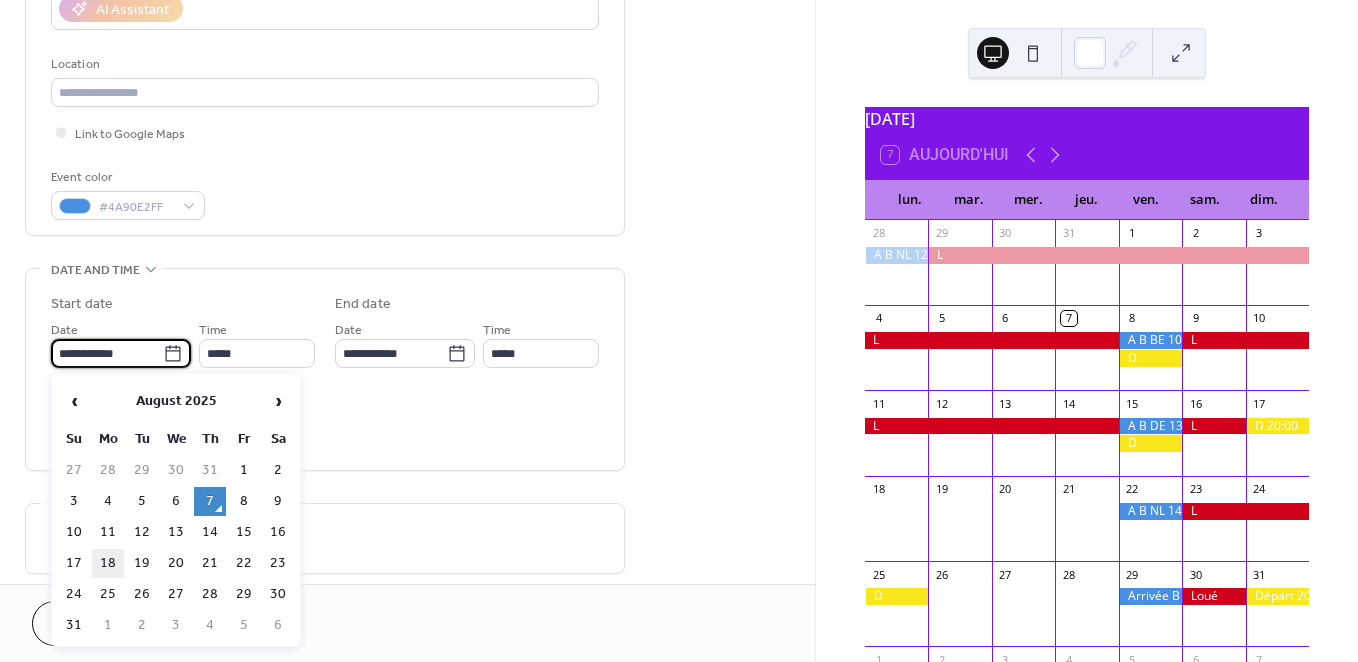 click on "18" at bounding box center (108, 563) 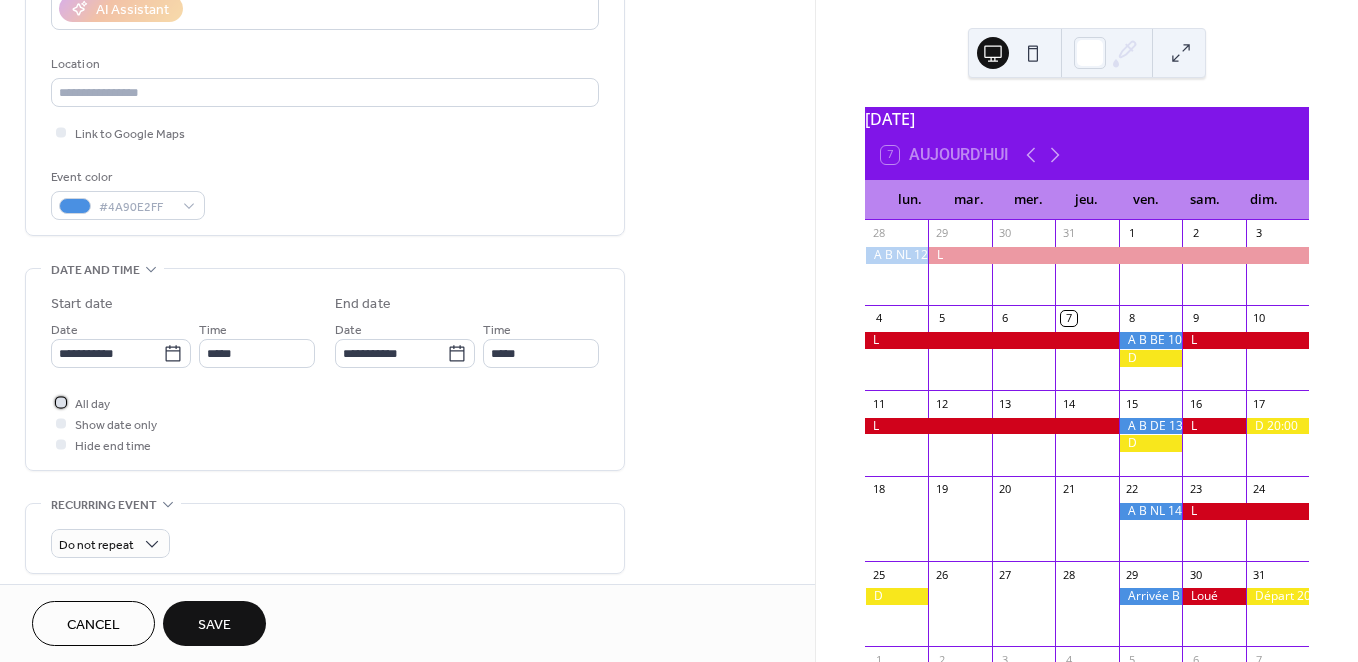click on "All day" at bounding box center [92, 404] 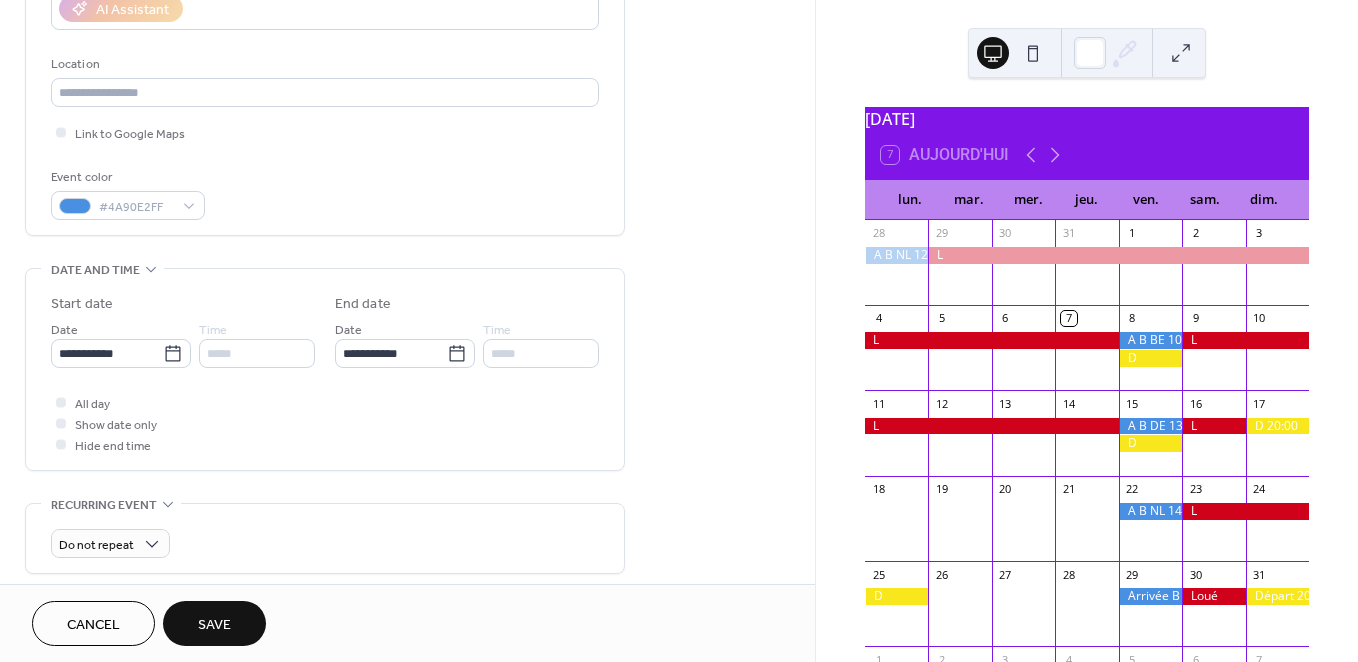 click on "Save" at bounding box center [214, 625] 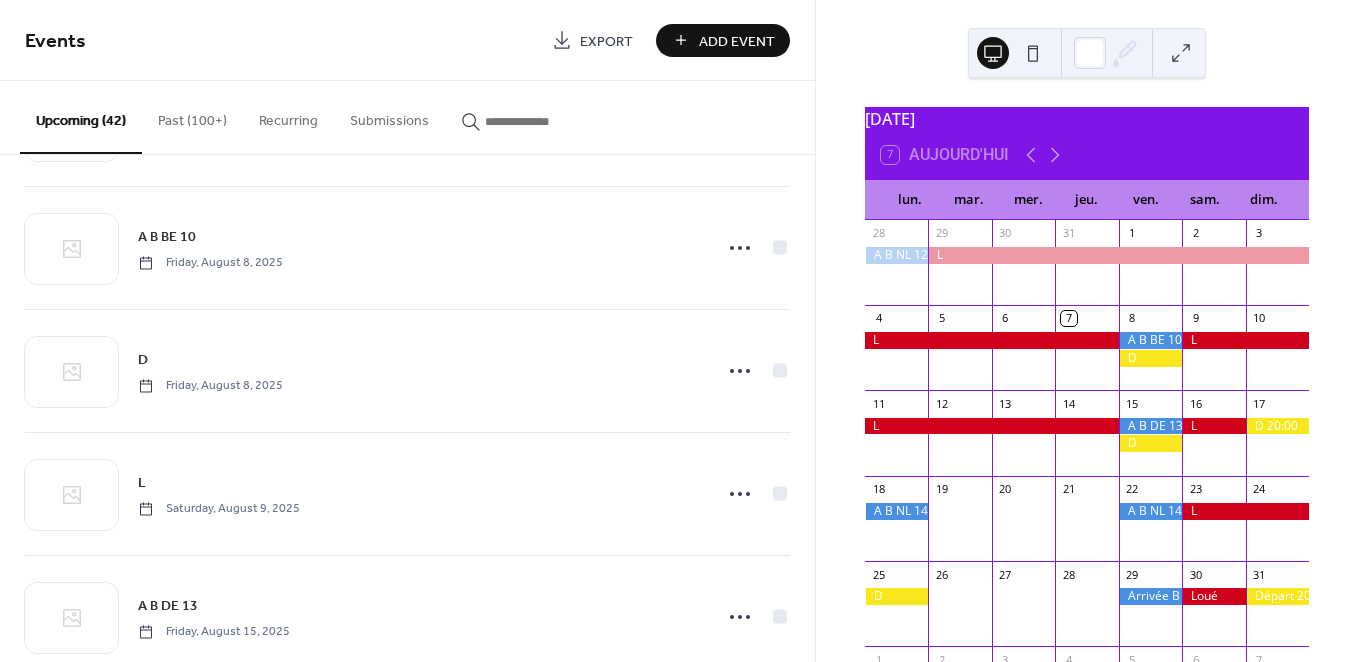 scroll, scrollTop: 124, scrollLeft: 0, axis: vertical 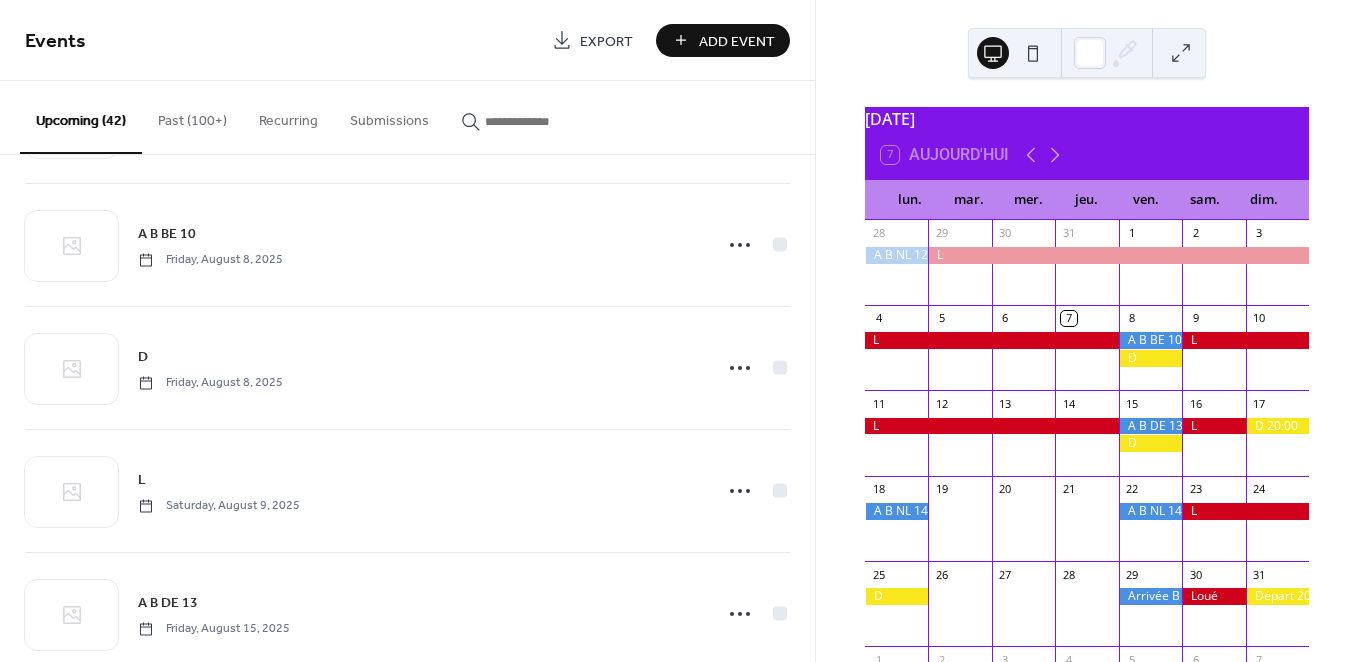 click on "Add Event" at bounding box center (737, 41) 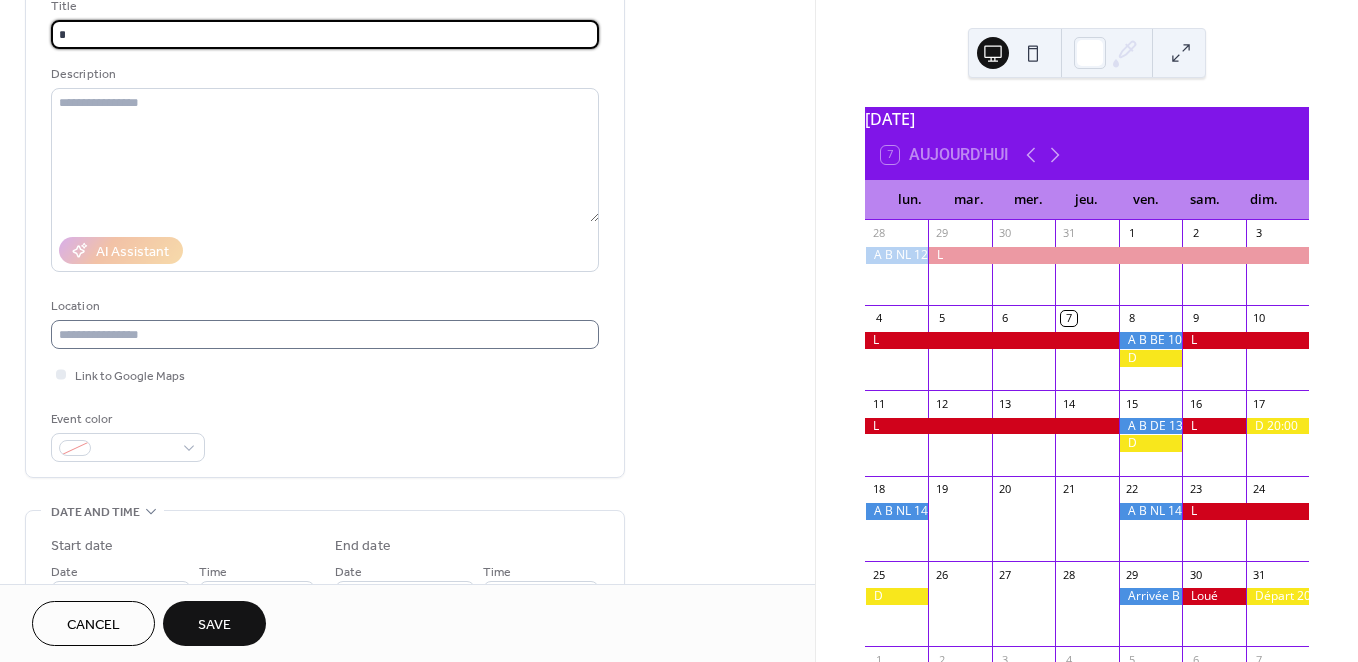 scroll, scrollTop: 156, scrollLeft: 0, axis: vertical 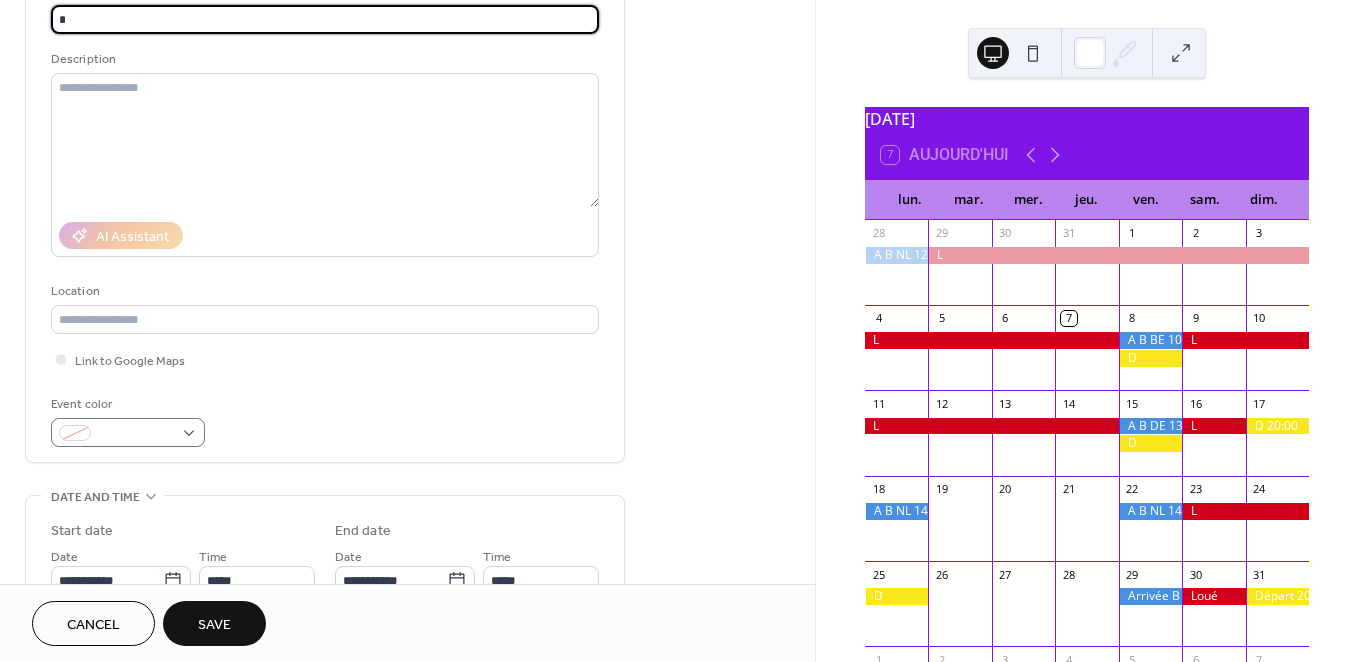 type on "*" 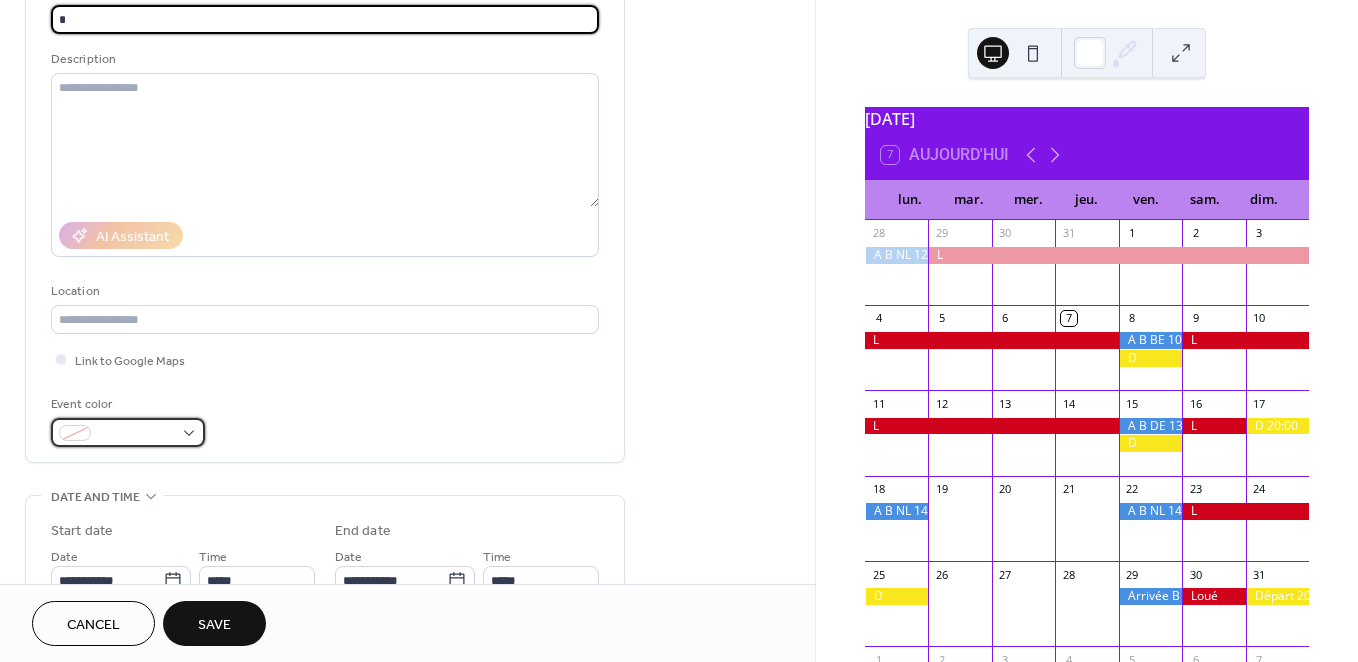click at bounding box center [128, 432] 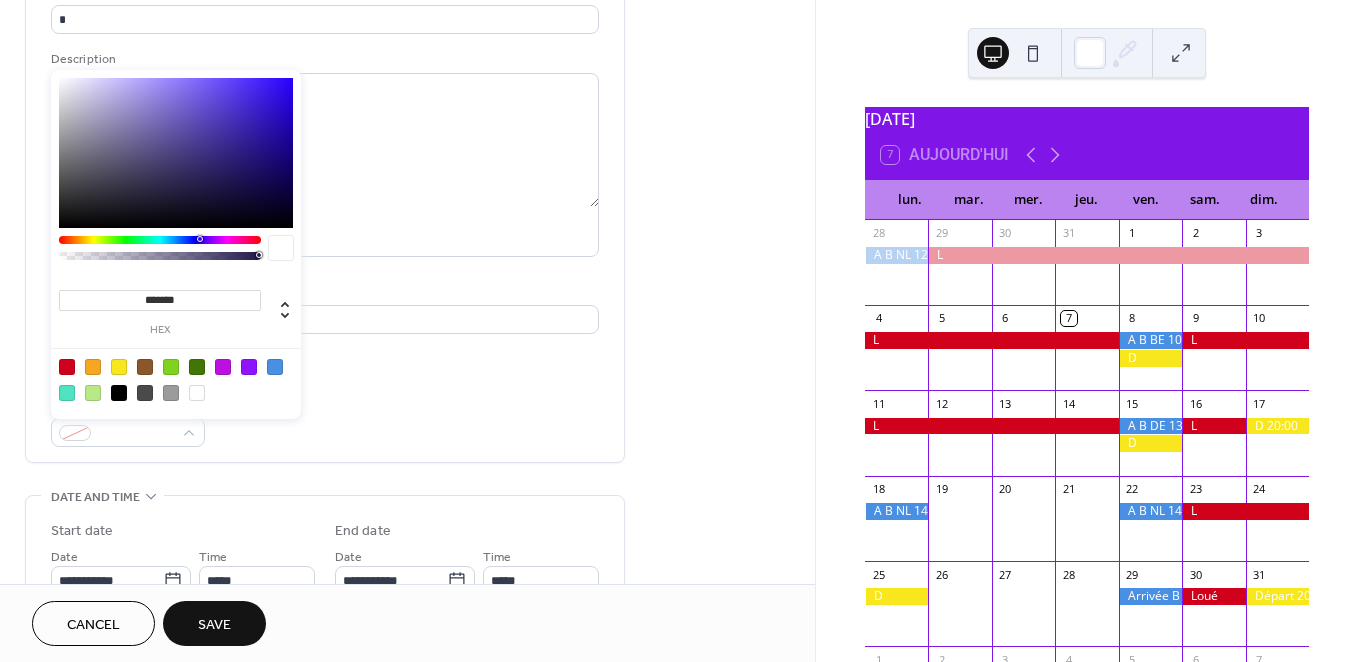 click at bounding box center (67, 367) 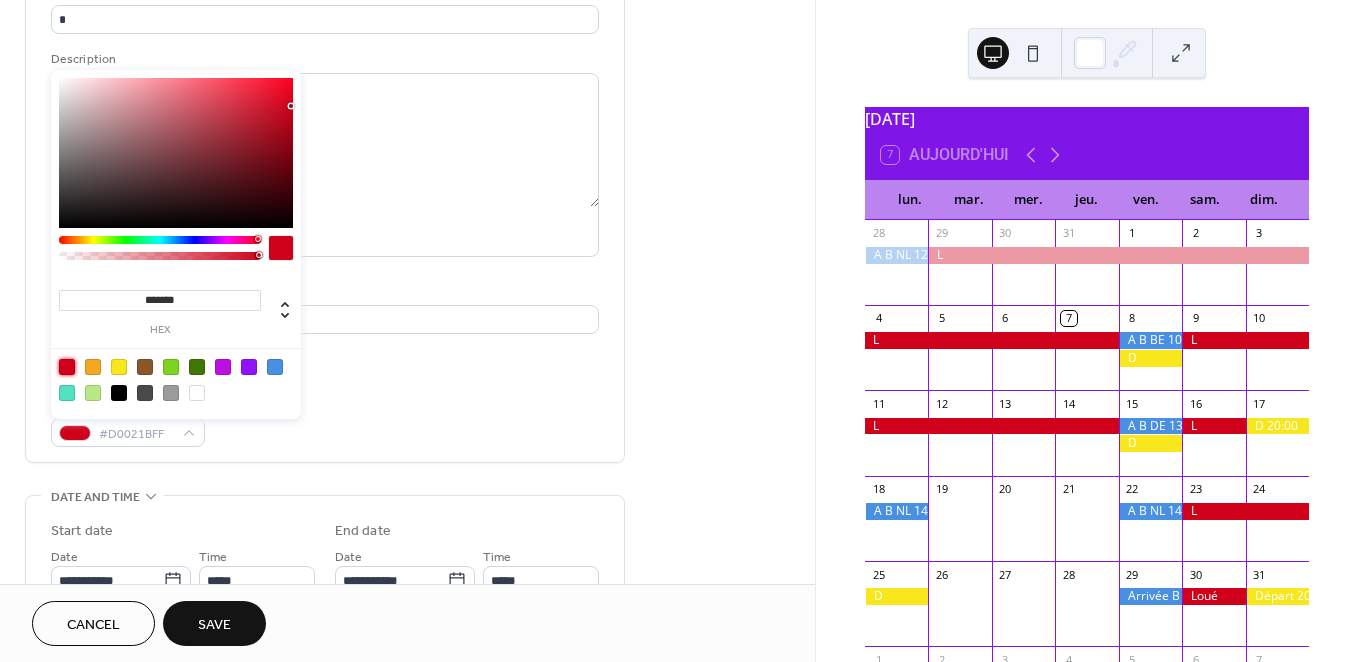 click on "Event color #D0021BFF" at bounding box center [325, 420] 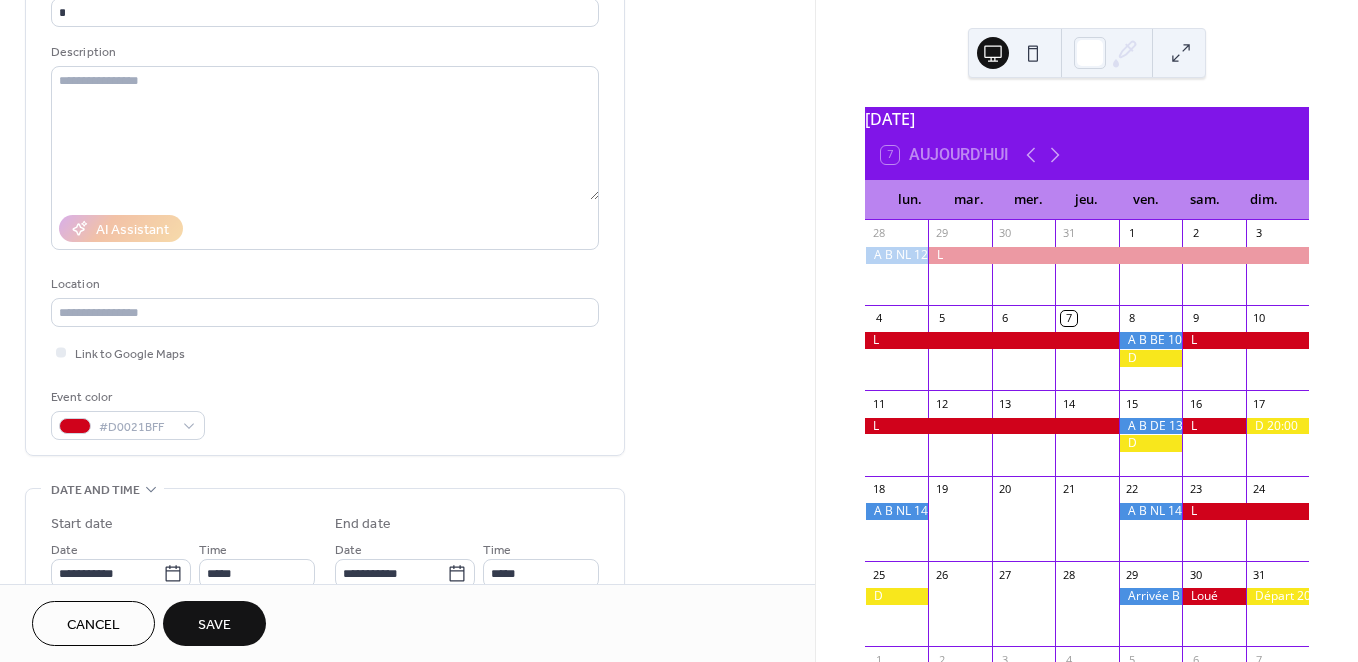 scroll, scrollTop: 241, scrollLeft: 0, axis: vertical 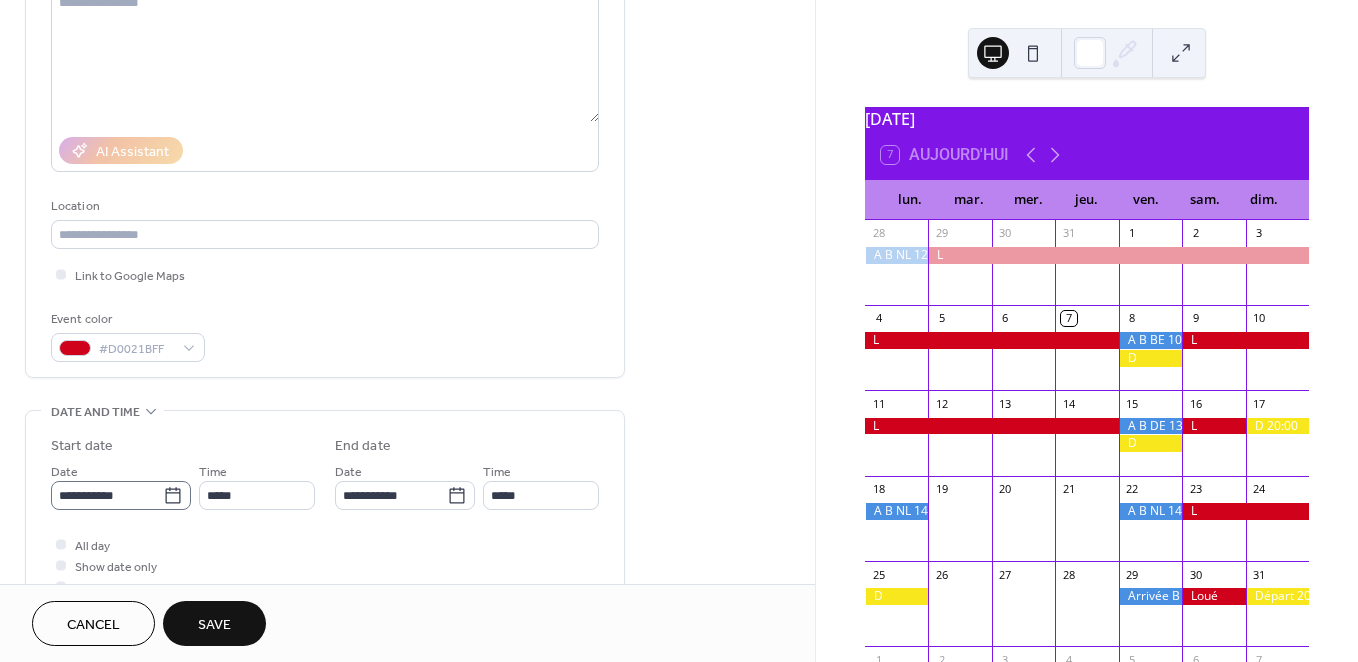 click 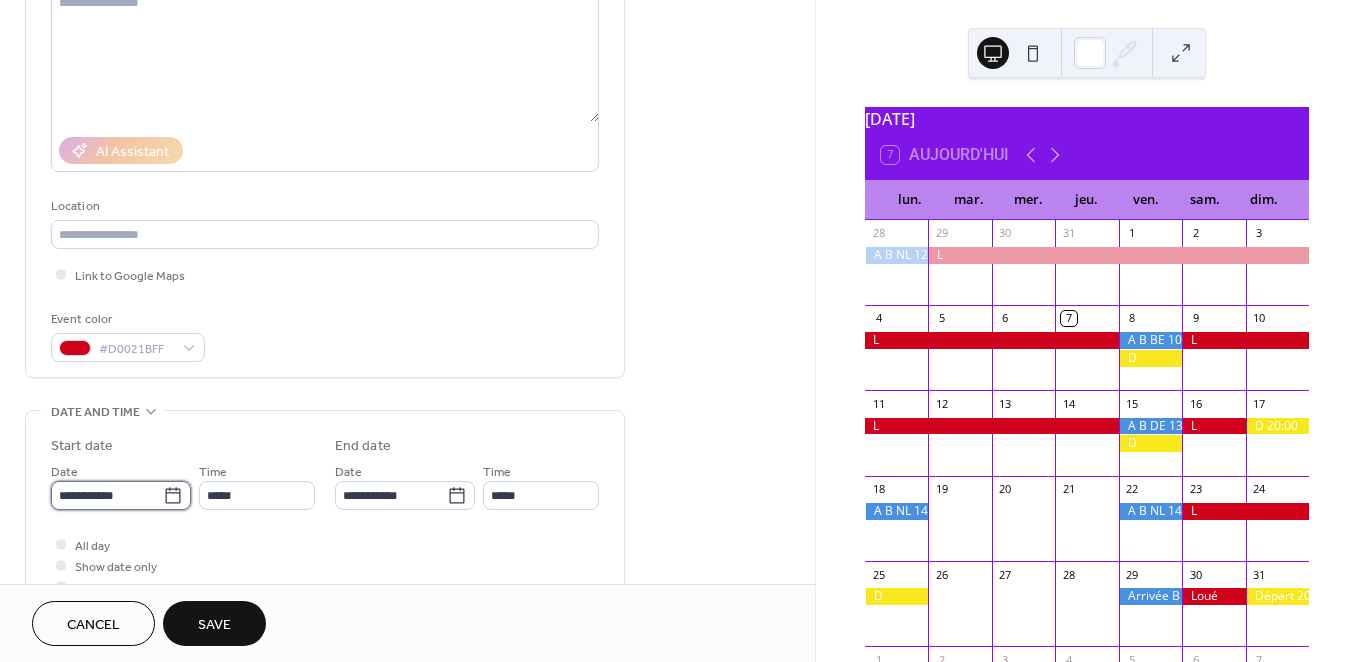 click on "**********" at bounding box center (107, 495) 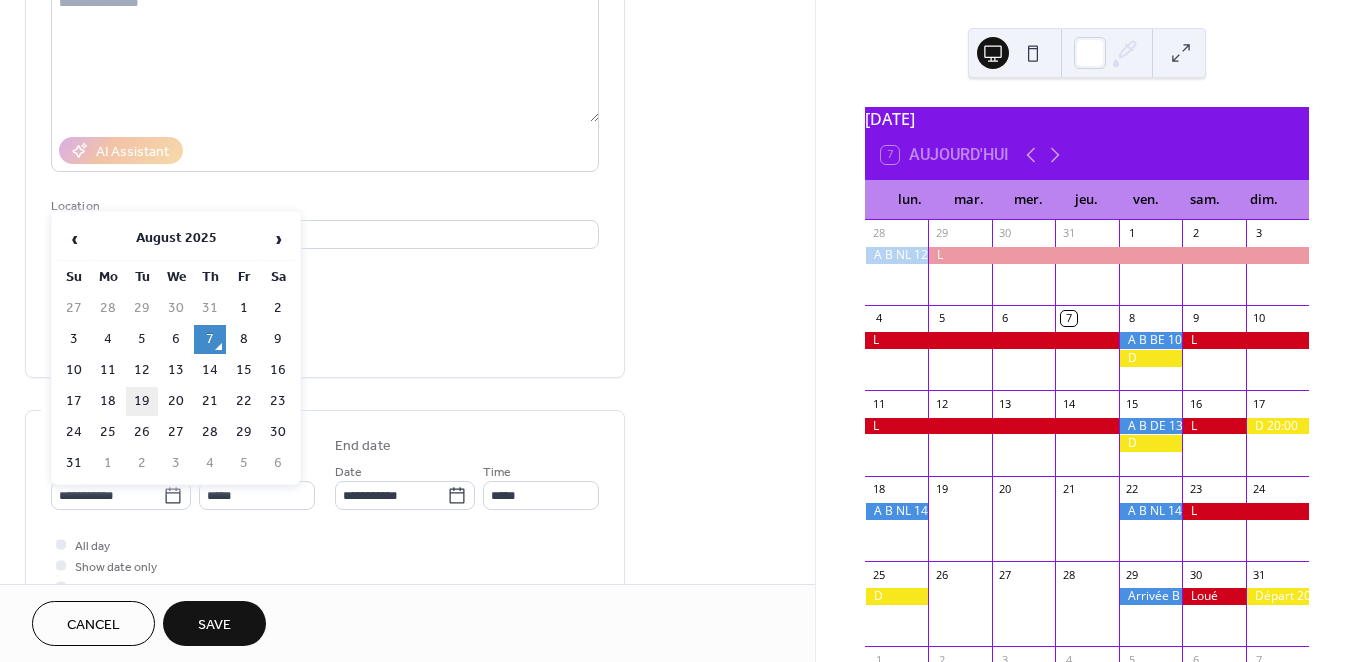 click on "19" at bounding box center (142, 401) 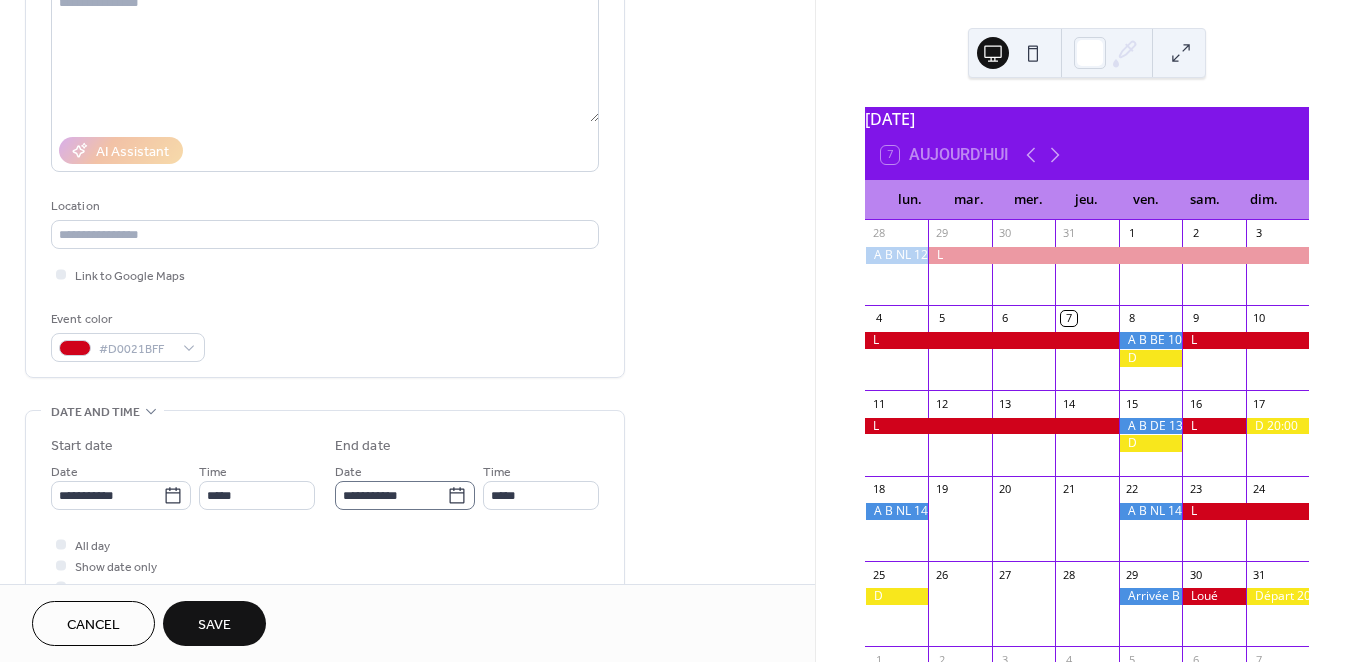 click 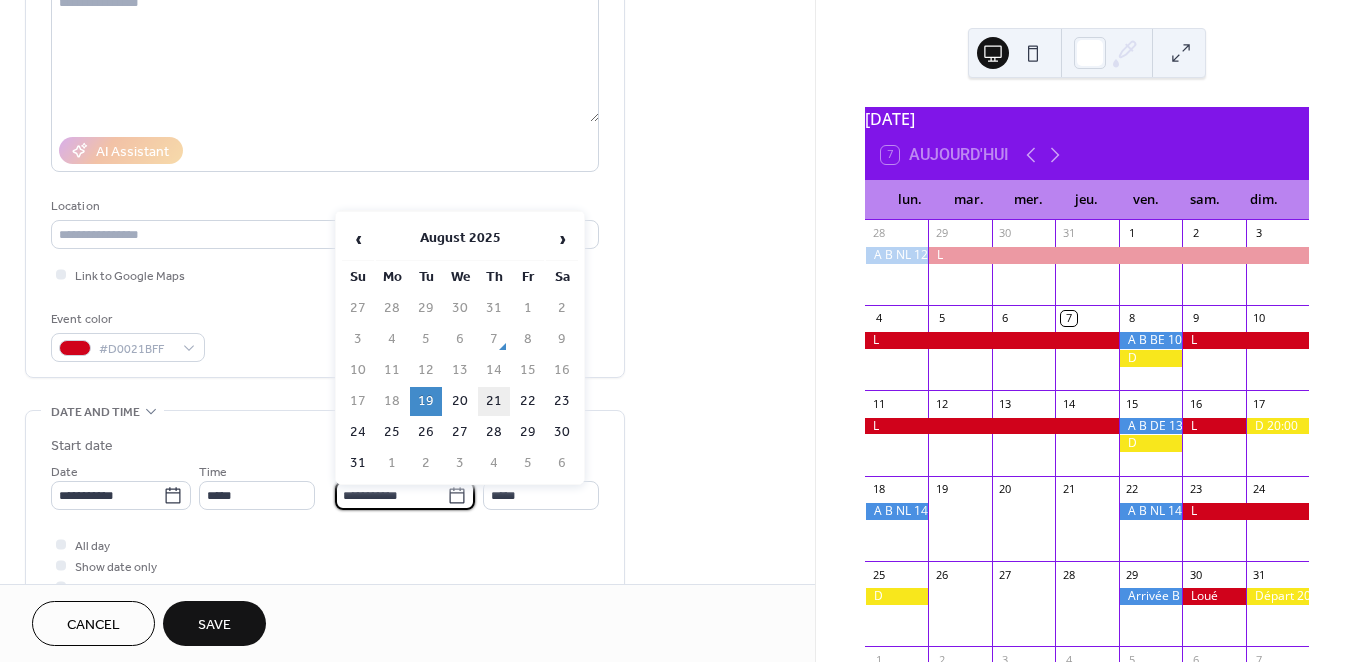 click on "21" at bounding box center (494, 401) 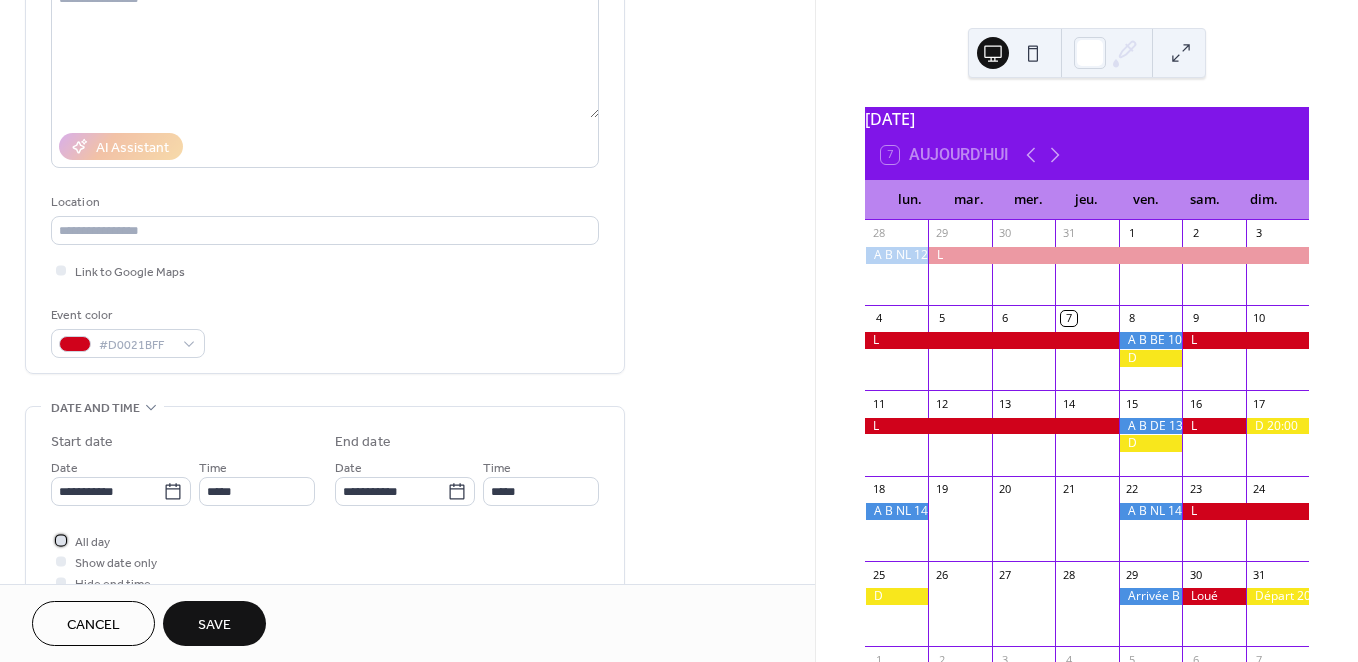 scroll, scrollTop: 253, scrollLeft: 0, axis: vertical 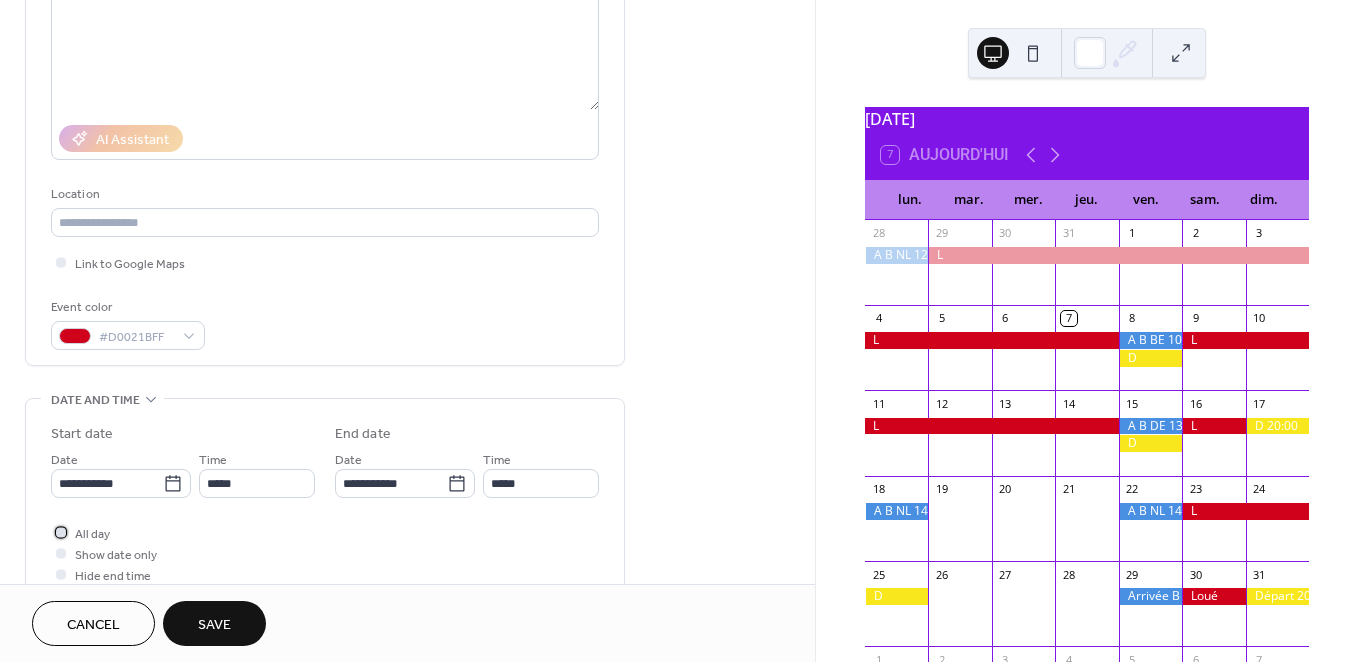 click on "All day" at bounding box center (92, 534) 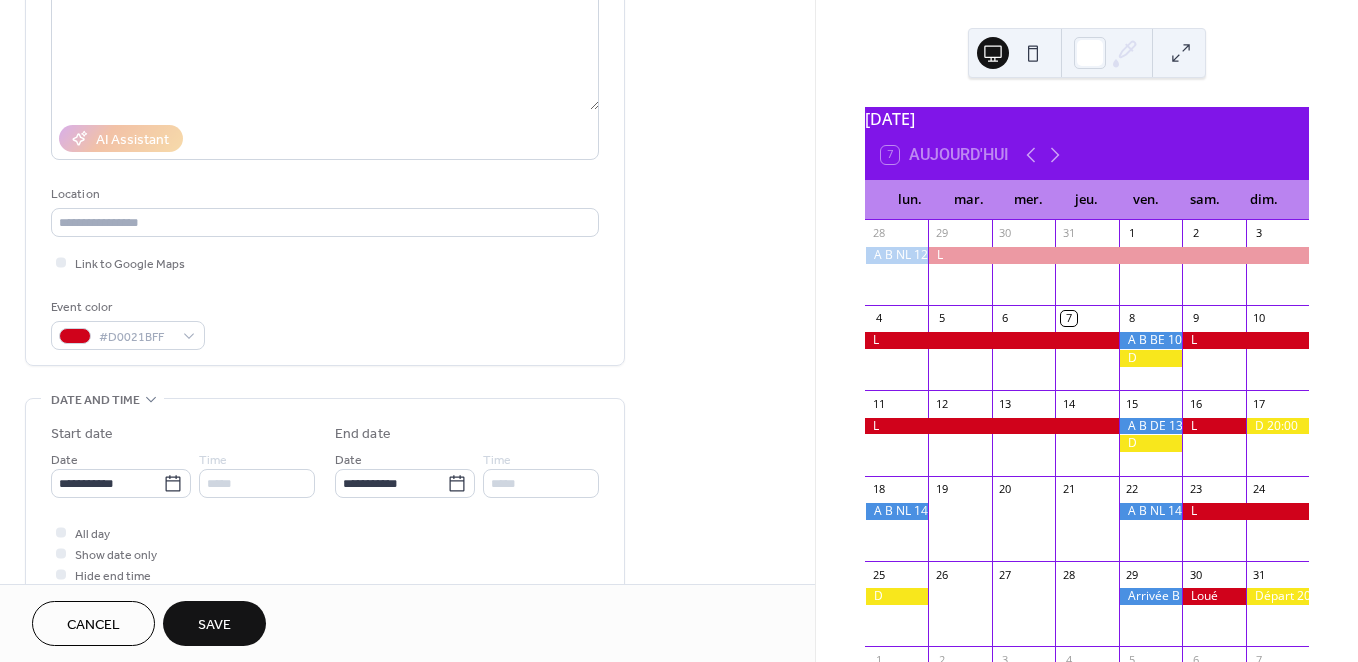 click on "Save" at bounding box center [214, 623] 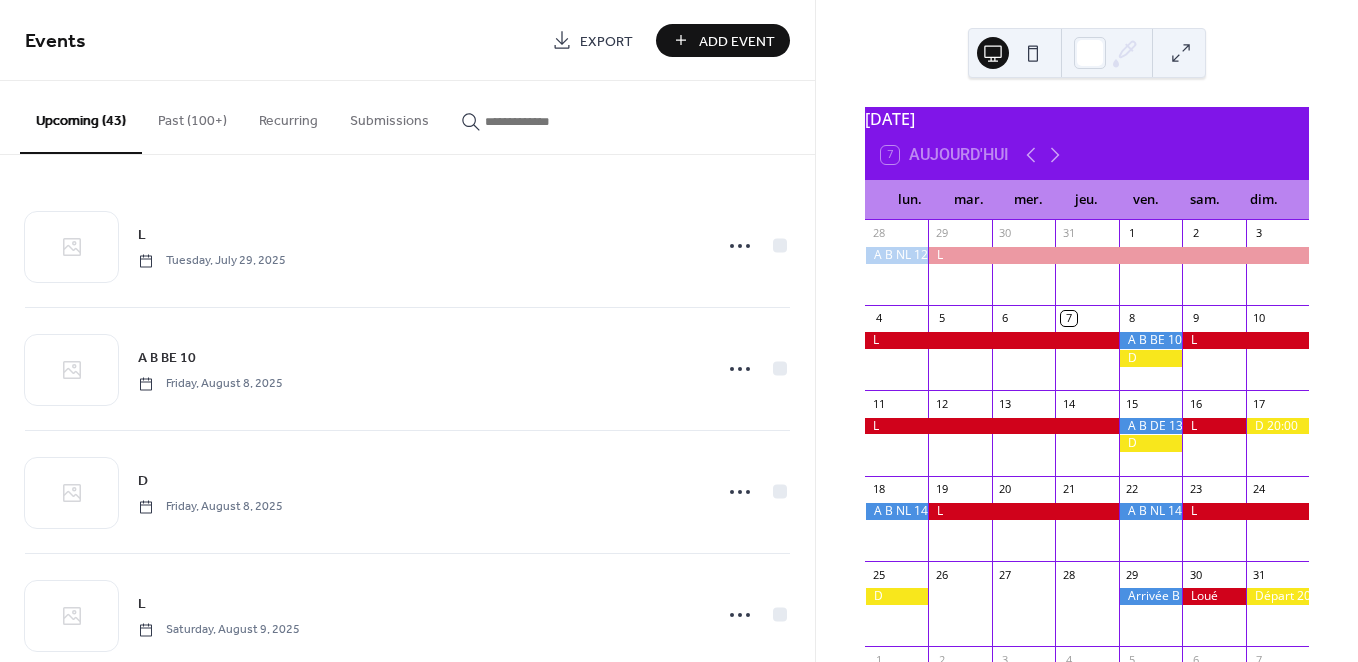 click on "Add Event" at bounding box center [737, 41] 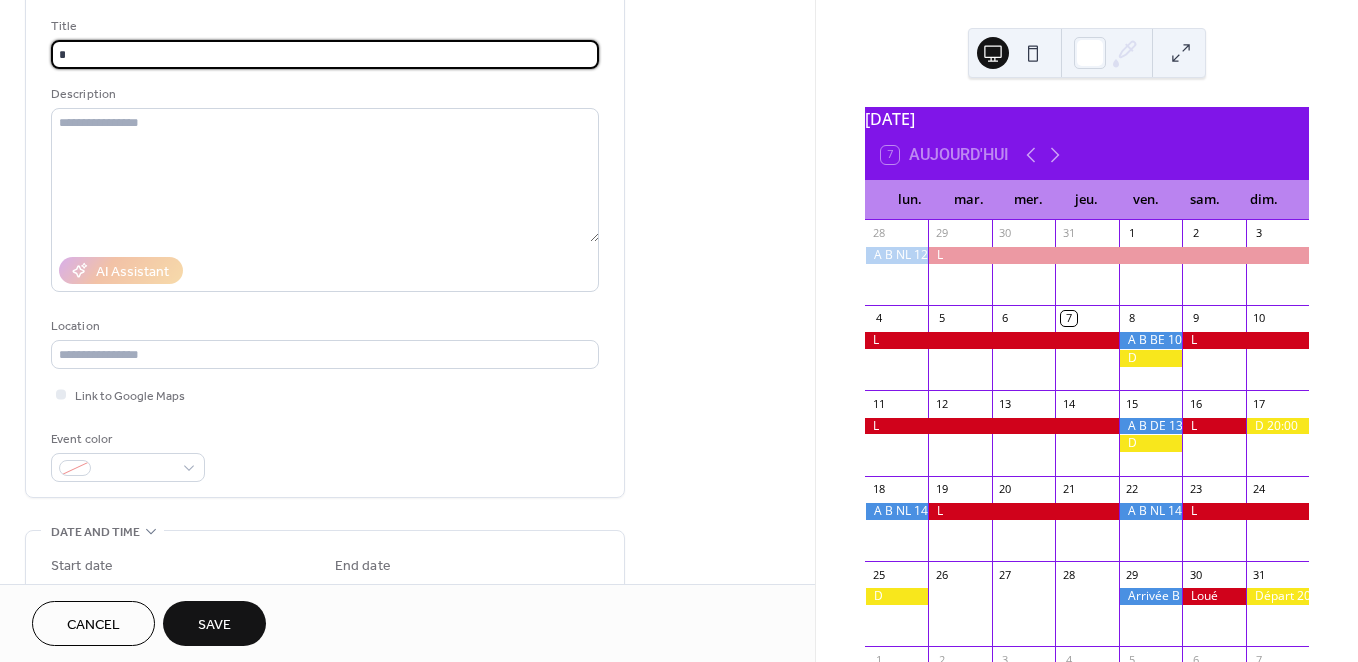 scroll, scrollTop: 134, scrollLeft: 0, axis: vertical 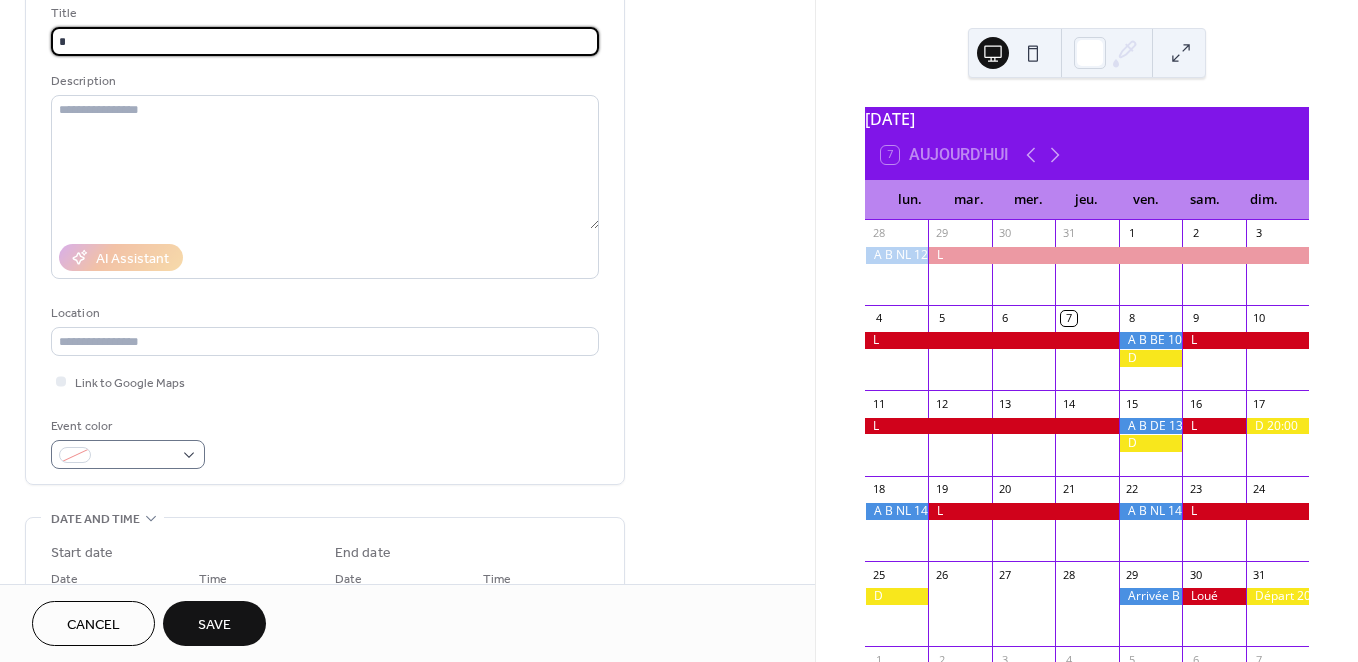 type on "*" 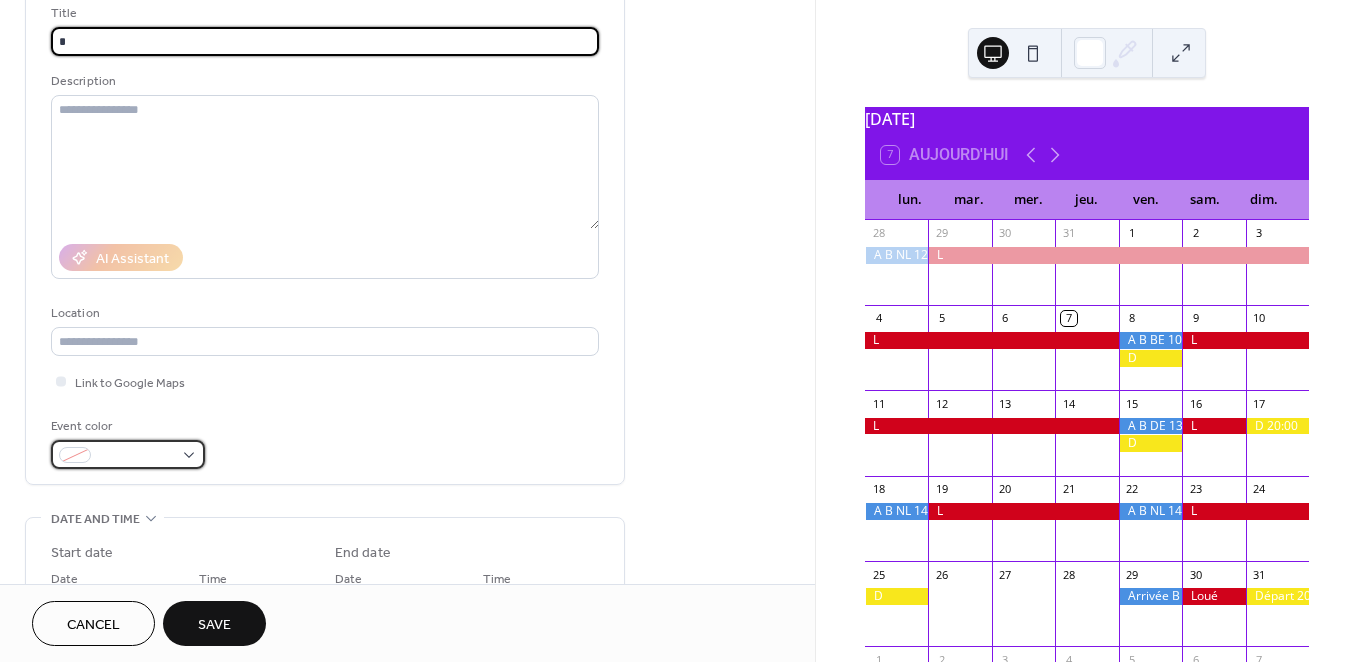 click at bounding box center [128, 454] 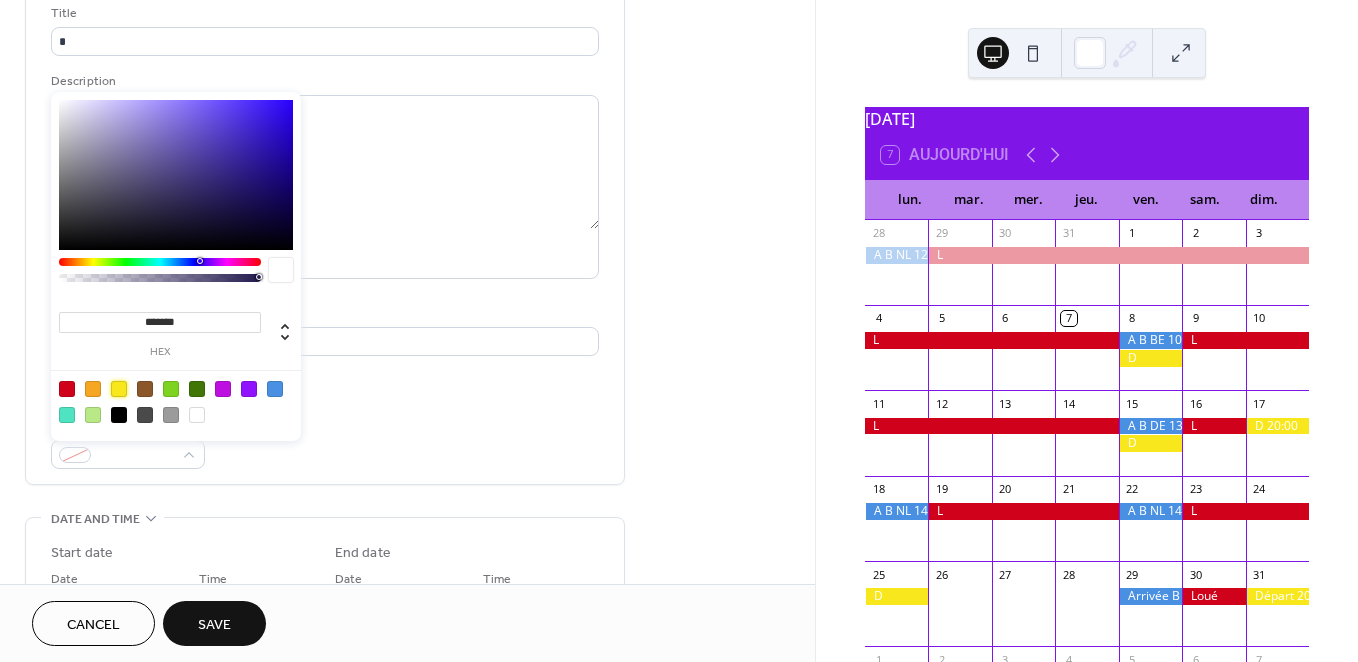 drag, startPoint x: 117, startPoint y: 386, endPoint x: 263, endPoint y: 445, distance: 157.47063 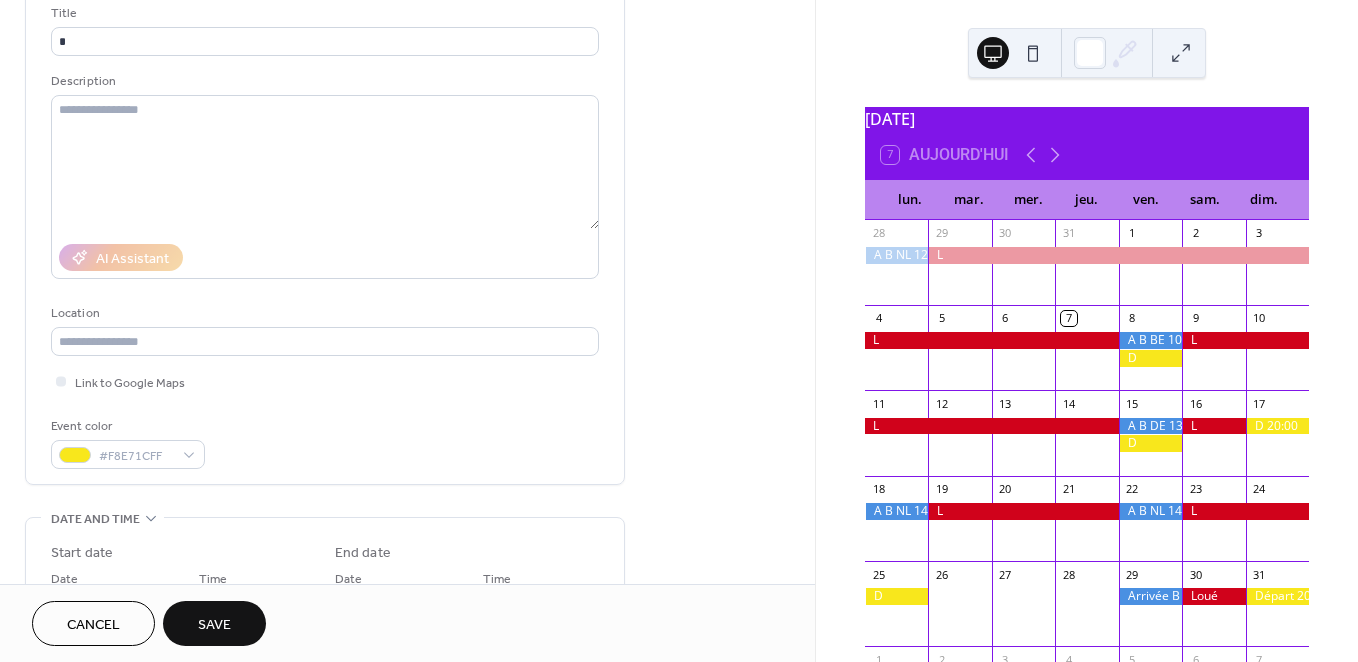 click on "Event color #F8E71CFF" at bounding box center (325, 442) 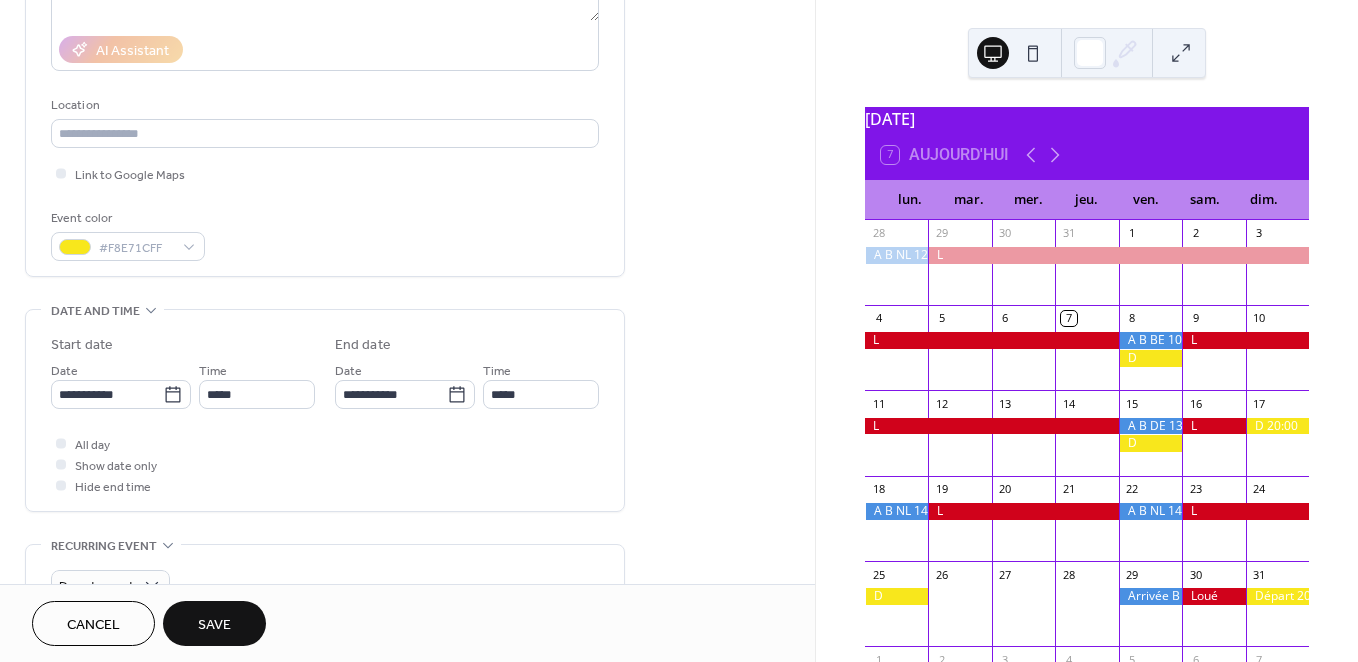 scroll, scrollTop: 380, scrollLeft: 0, axis: vertical 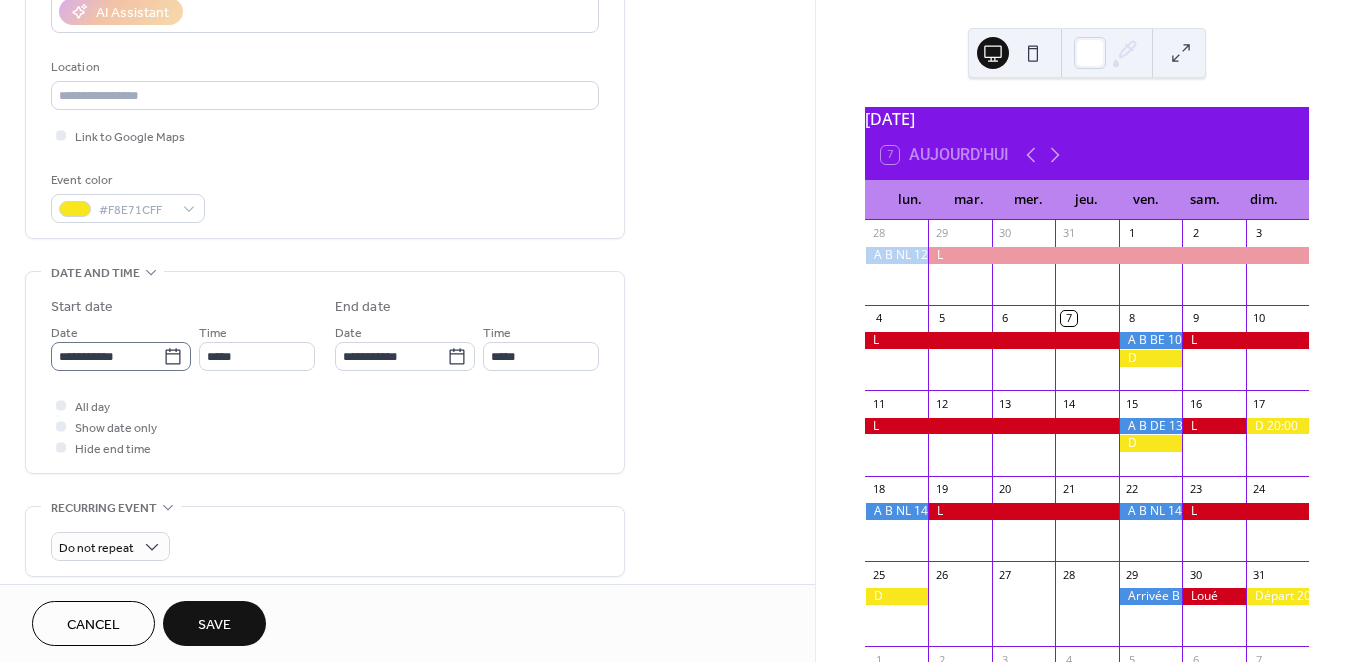 click 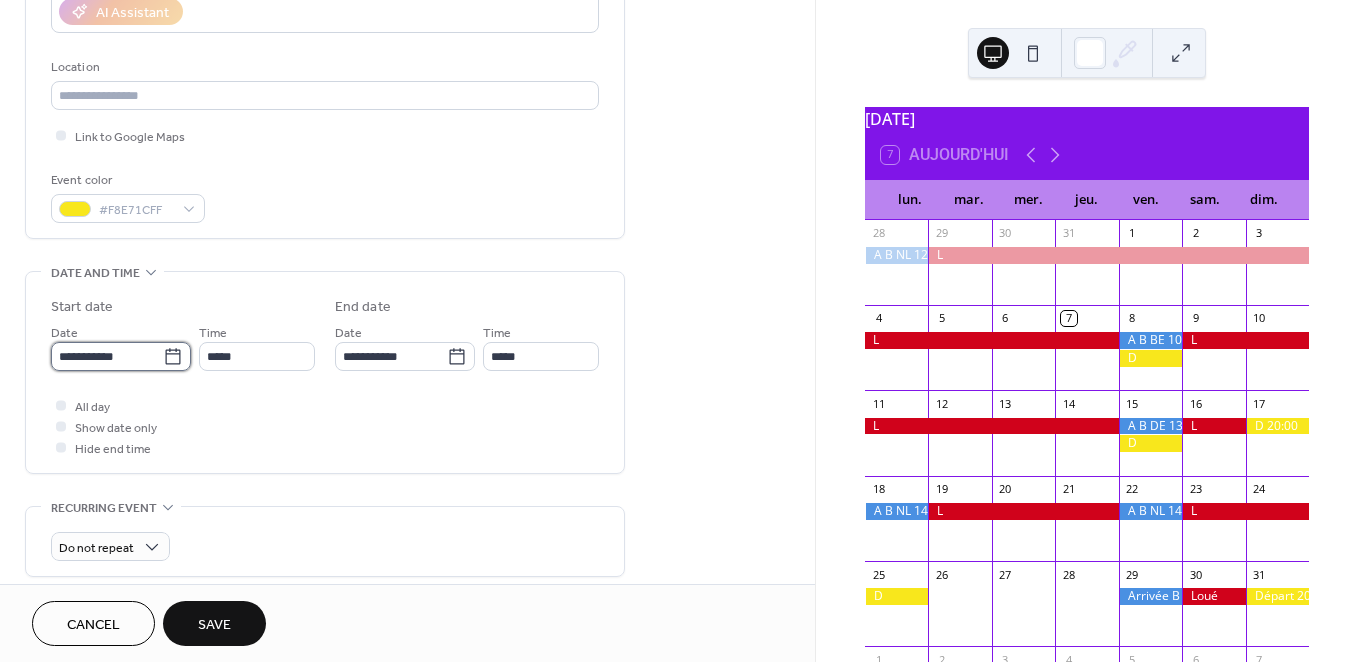 click on "**********" at bounding box center (107, 356) 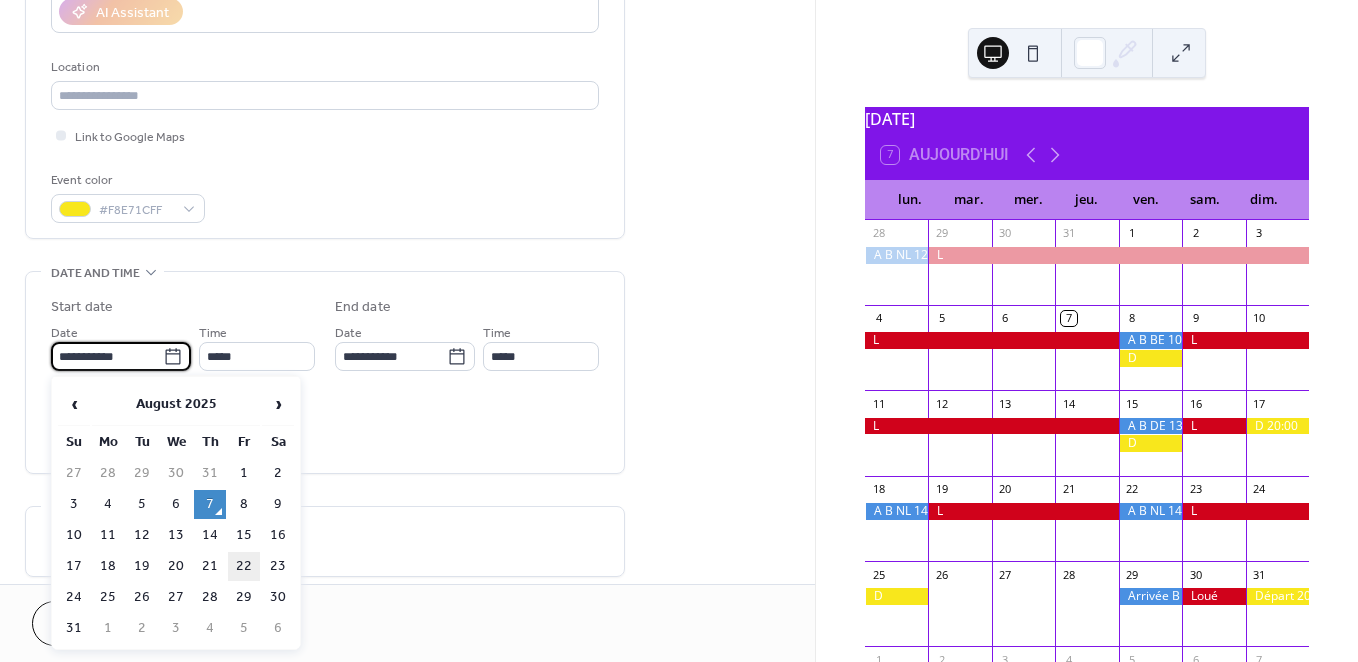 click on "22" at bounding box center (244, 566) 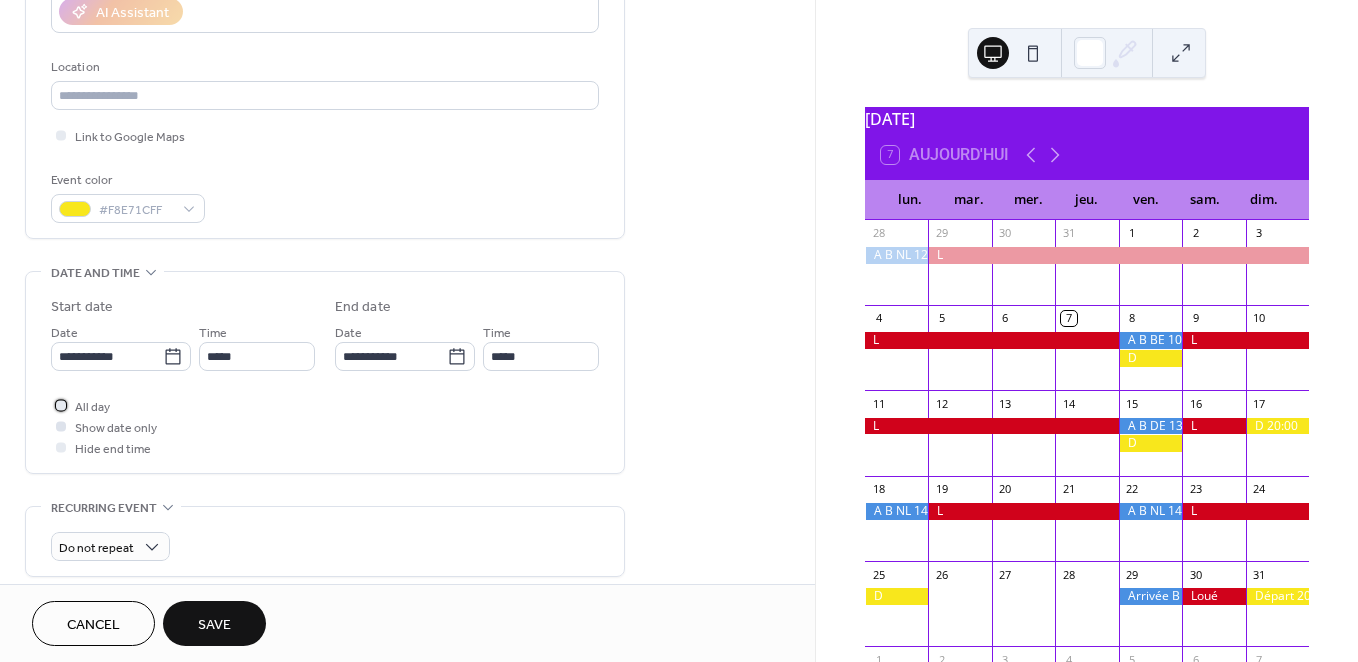 drag, startPoint x: 102, startPoint y: 402, endPoint x: 110, endPoint y: 419, distance: 18.788294 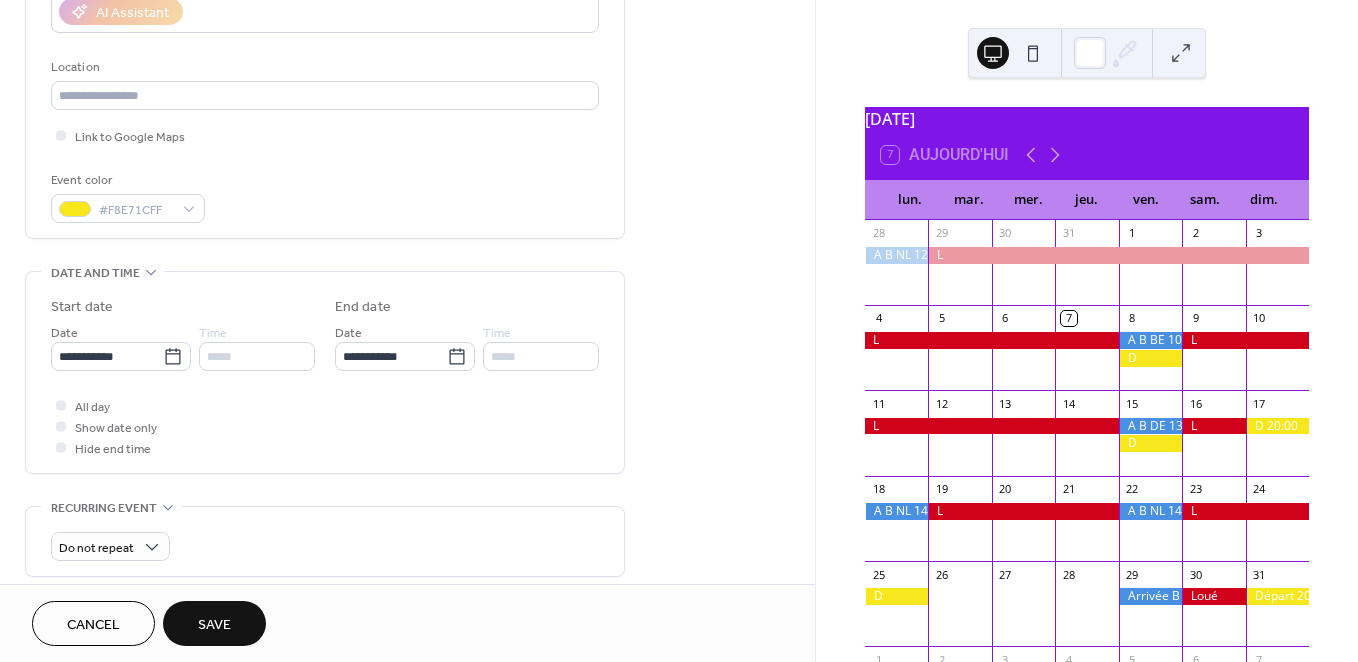 drag, startPoint x: 223, startPoint y: 636, endPoint x: 274, endPoint y: 621, distance: 53.160137 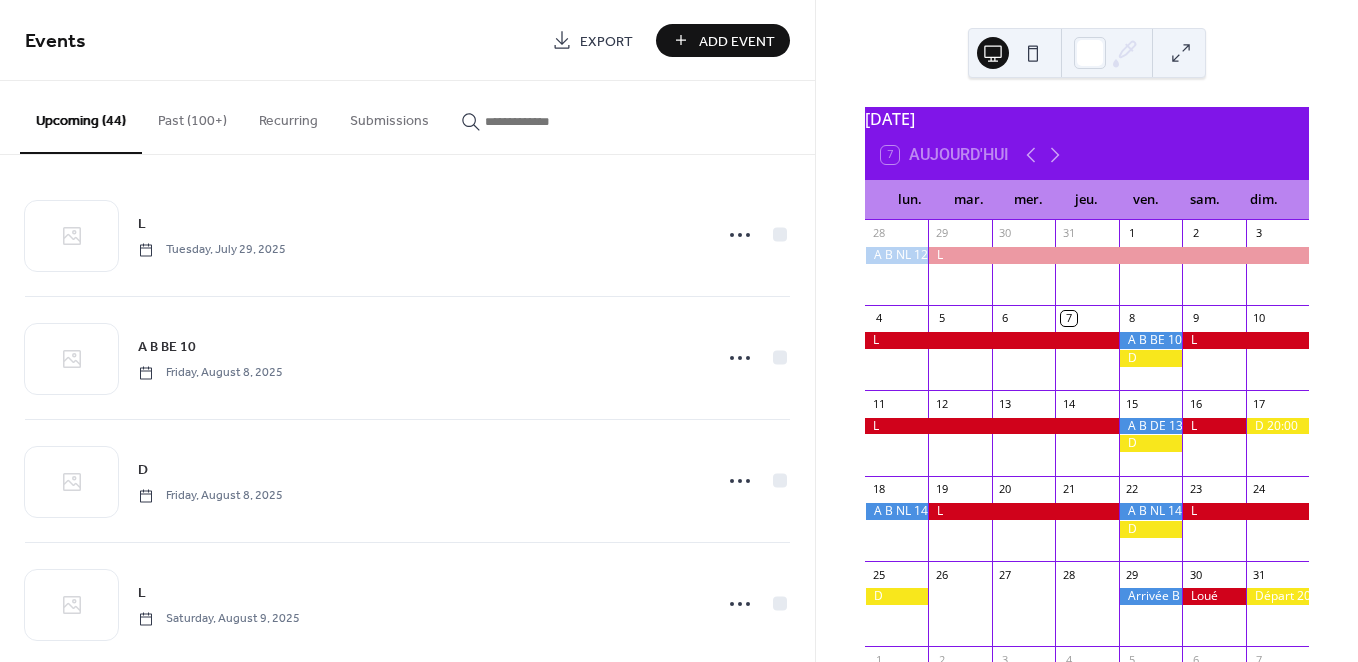 scroll, scrollTop: 0, scrollLeft: 0, axis: both 